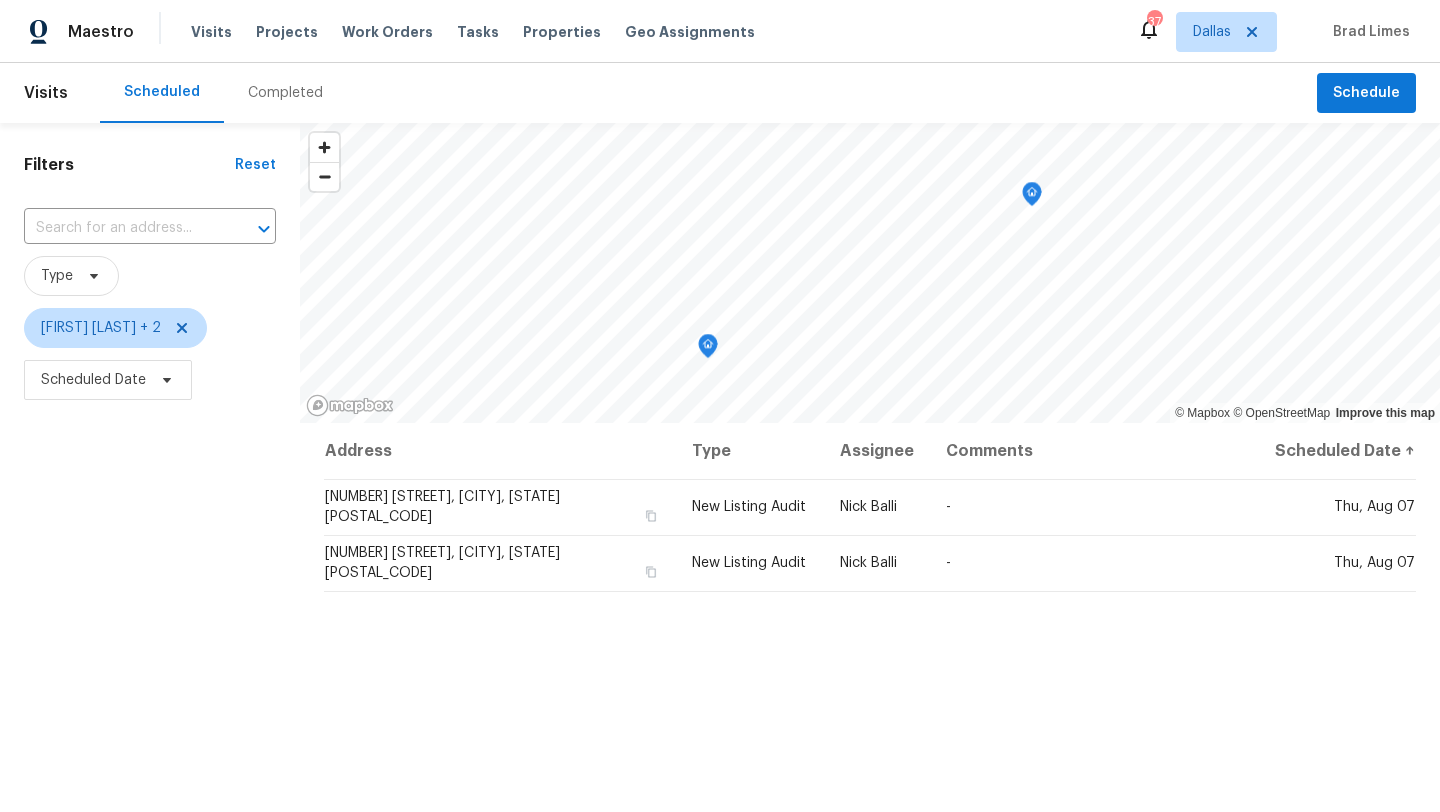 scroll, scrollTop: 0, scrollLeft: 0, axis: both 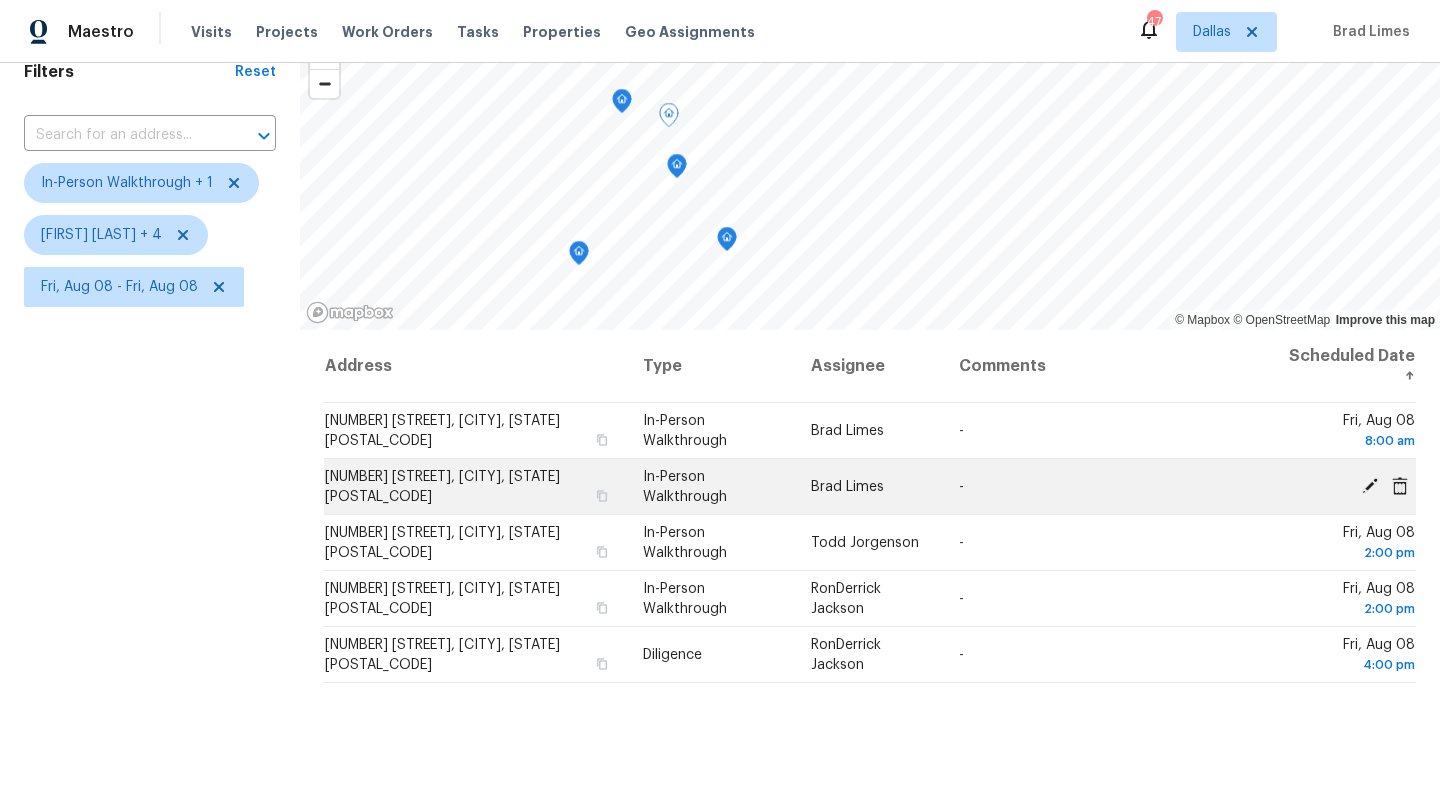 click 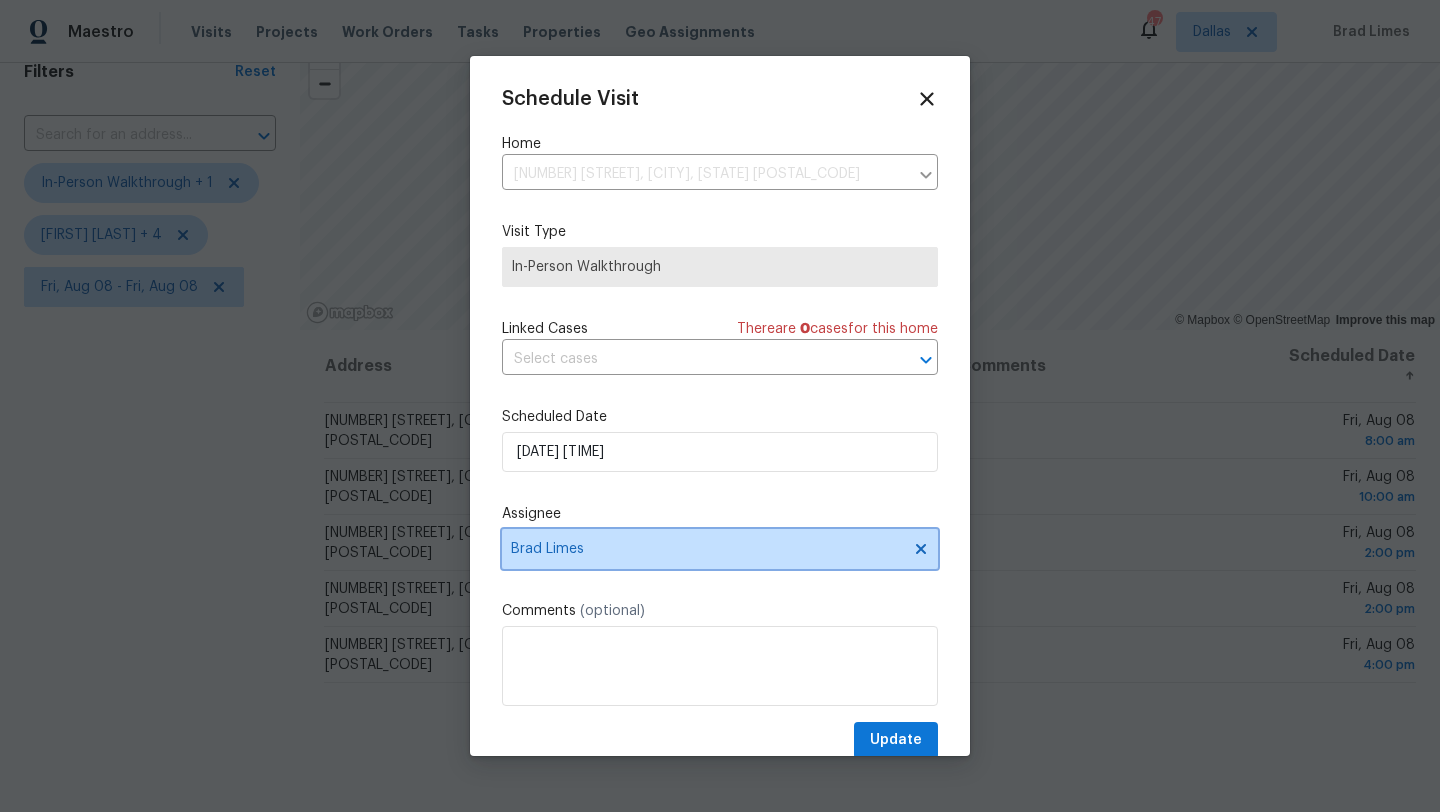 click on "Brad Limes" at bounding box center (720, 549) 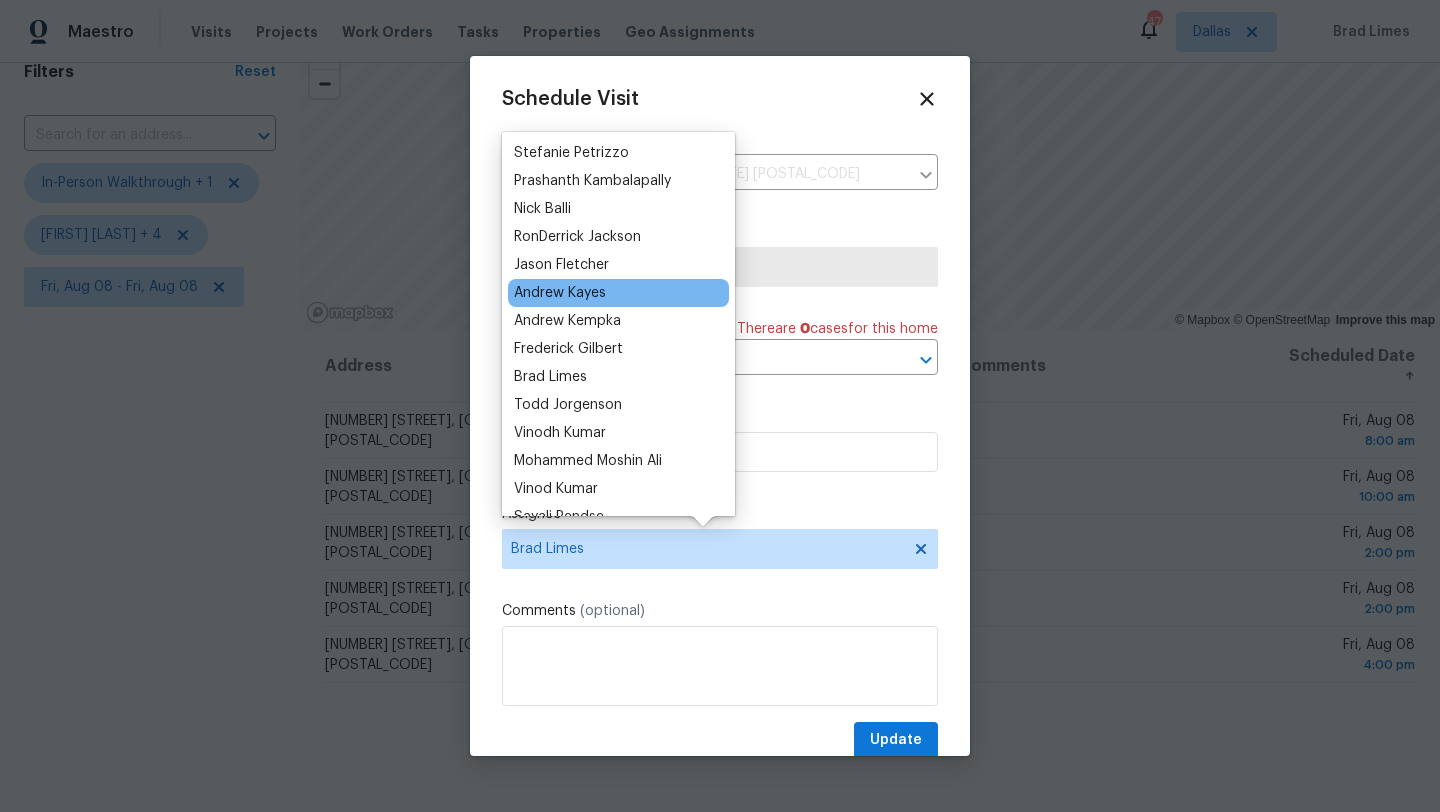 scroll, scrollTop: 220, scrollLeft: 0, axis: vertical 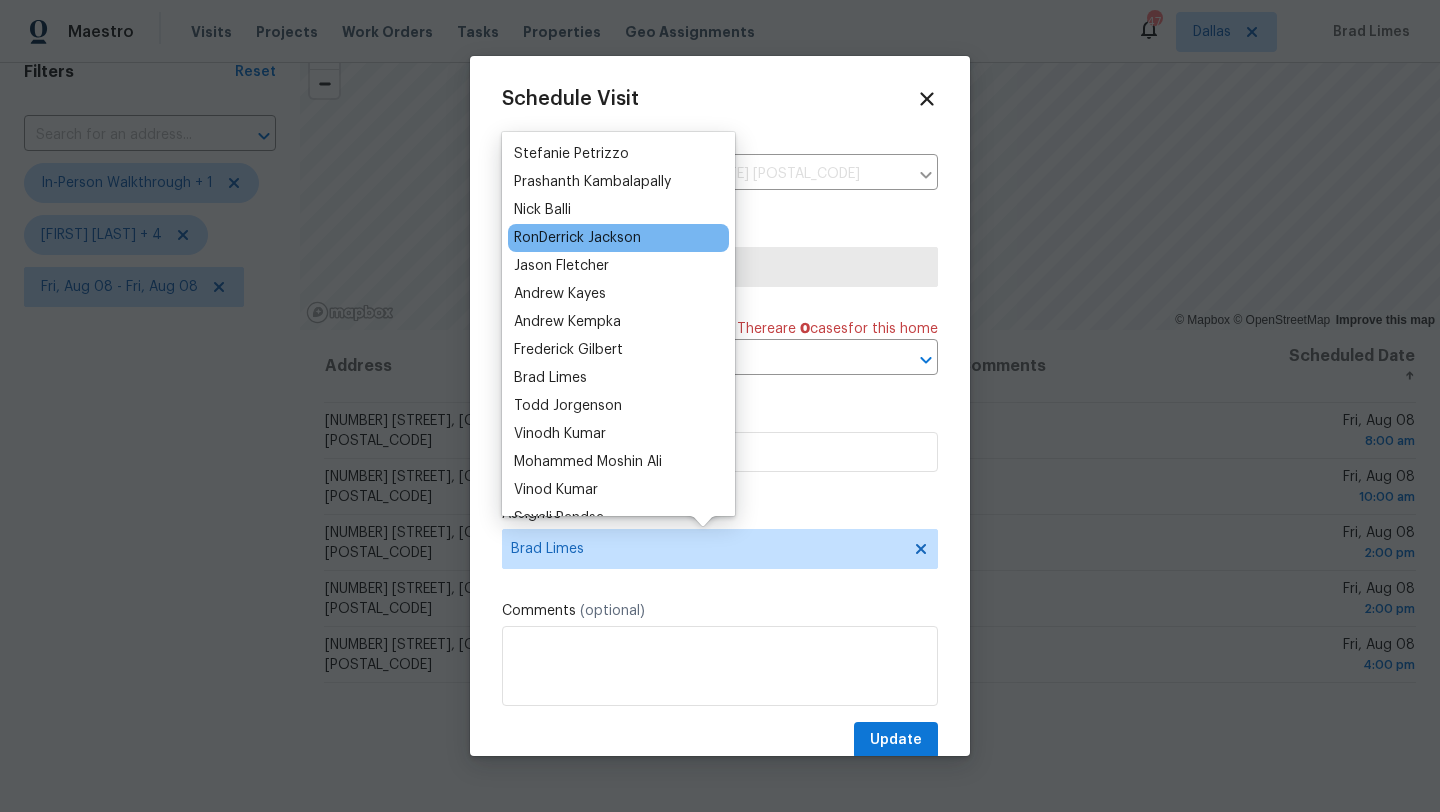 click on "RonDerrick Jackson" at bounding box center [577, 238] 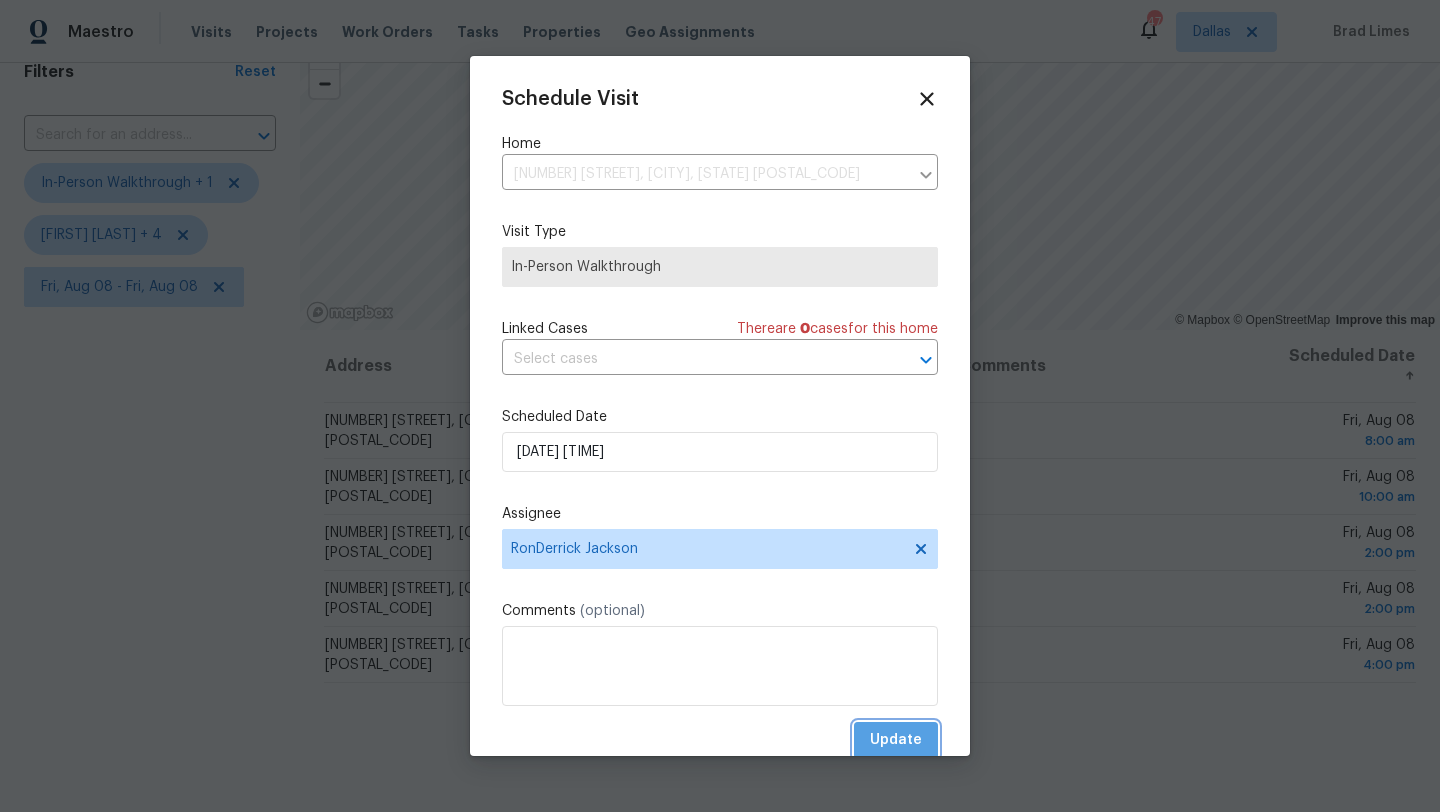 click on "Update" at bounding box center [896, 740] 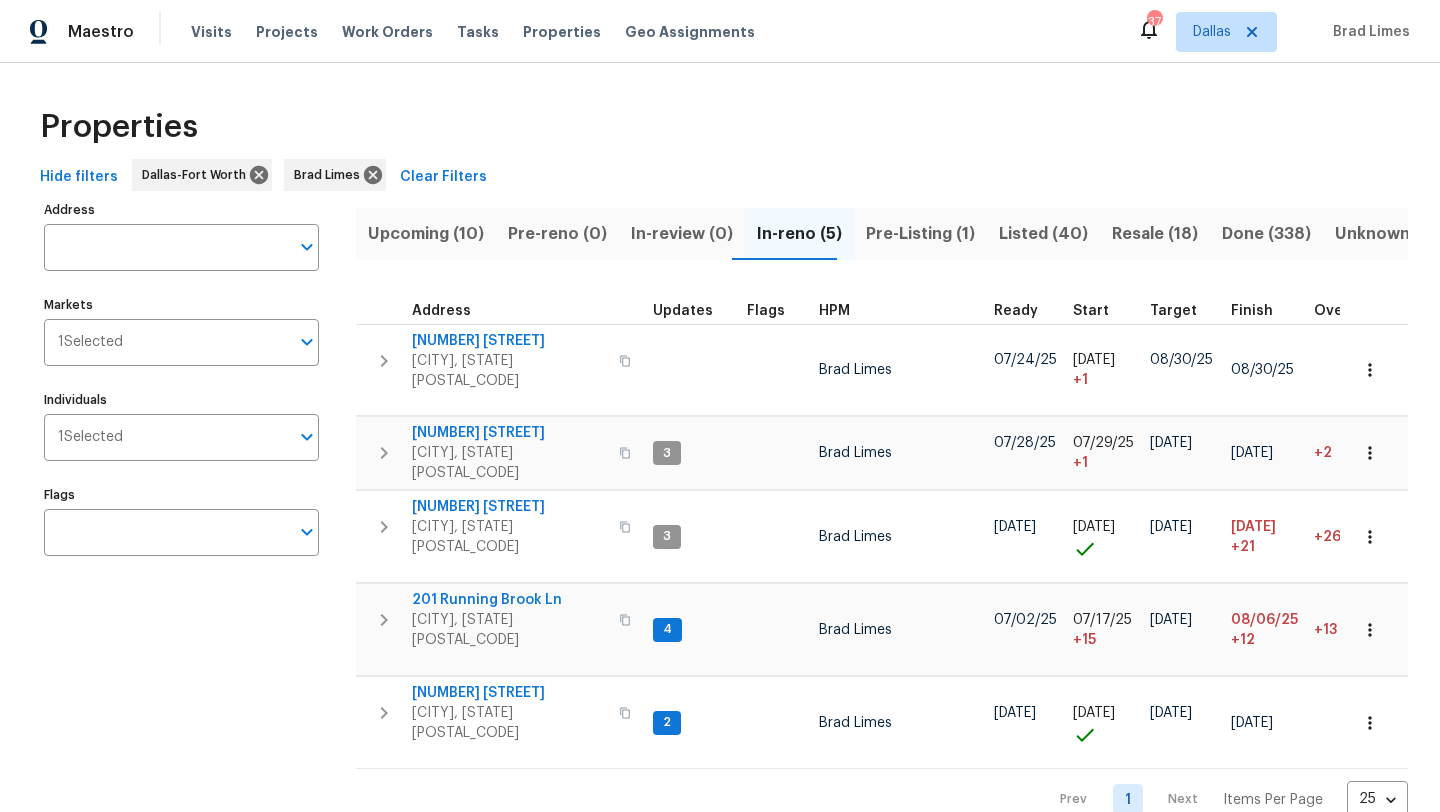 scroll, scrollTop: 0, scrollLeft: 0, axis: both 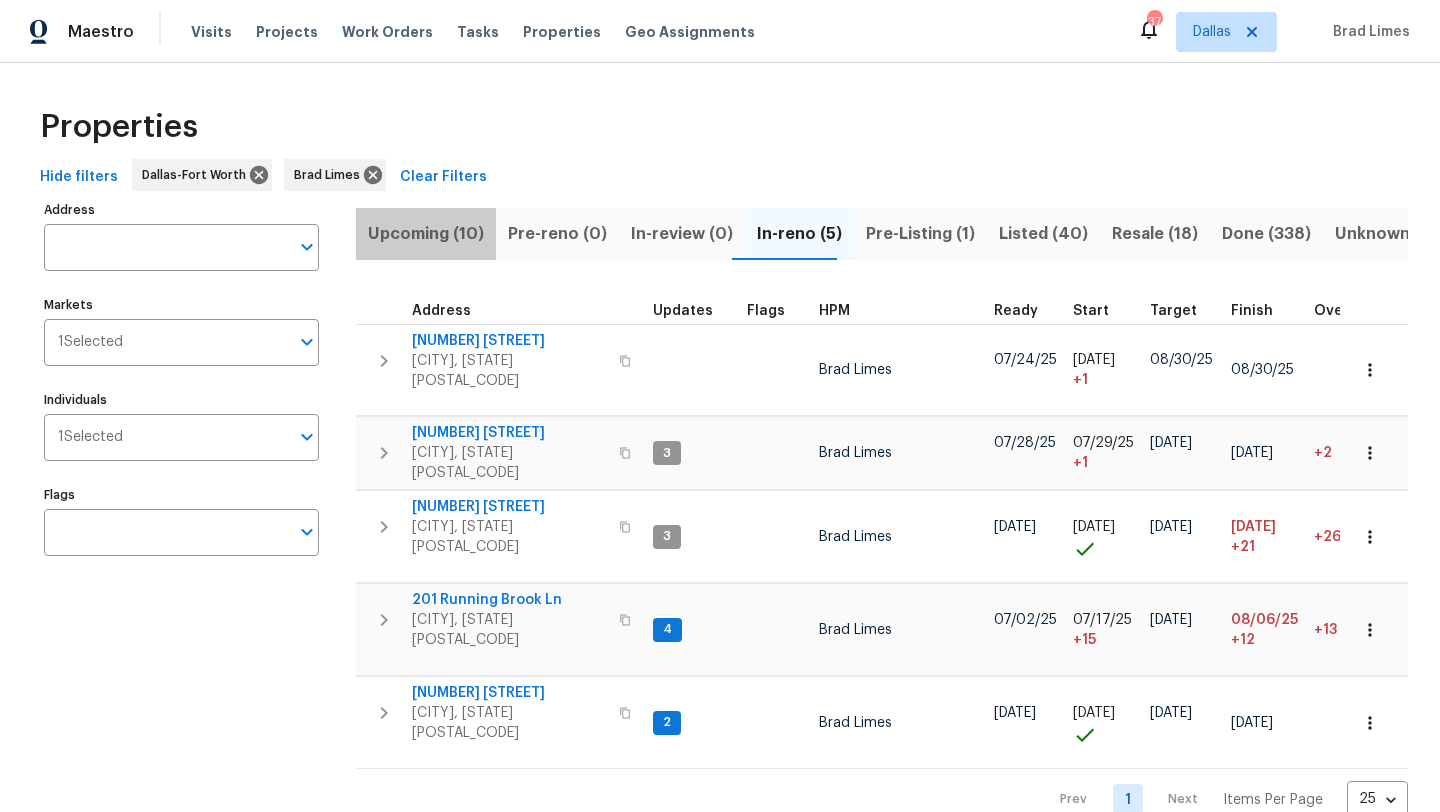 click on "Upcoming (10)" at bounding box center [426, 234] 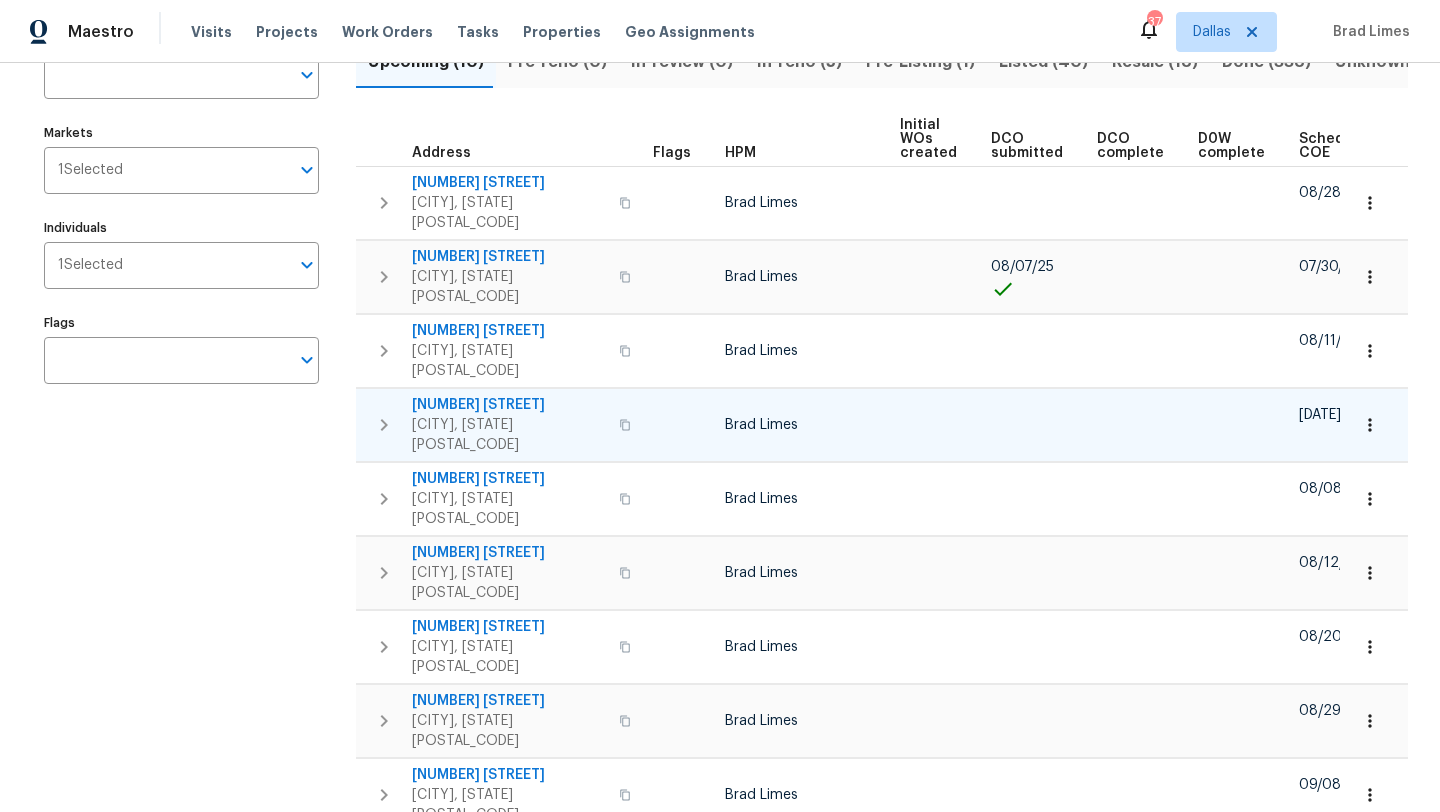 scroll, scrollTop: 173, scrollLeft: 0, axis: vertical 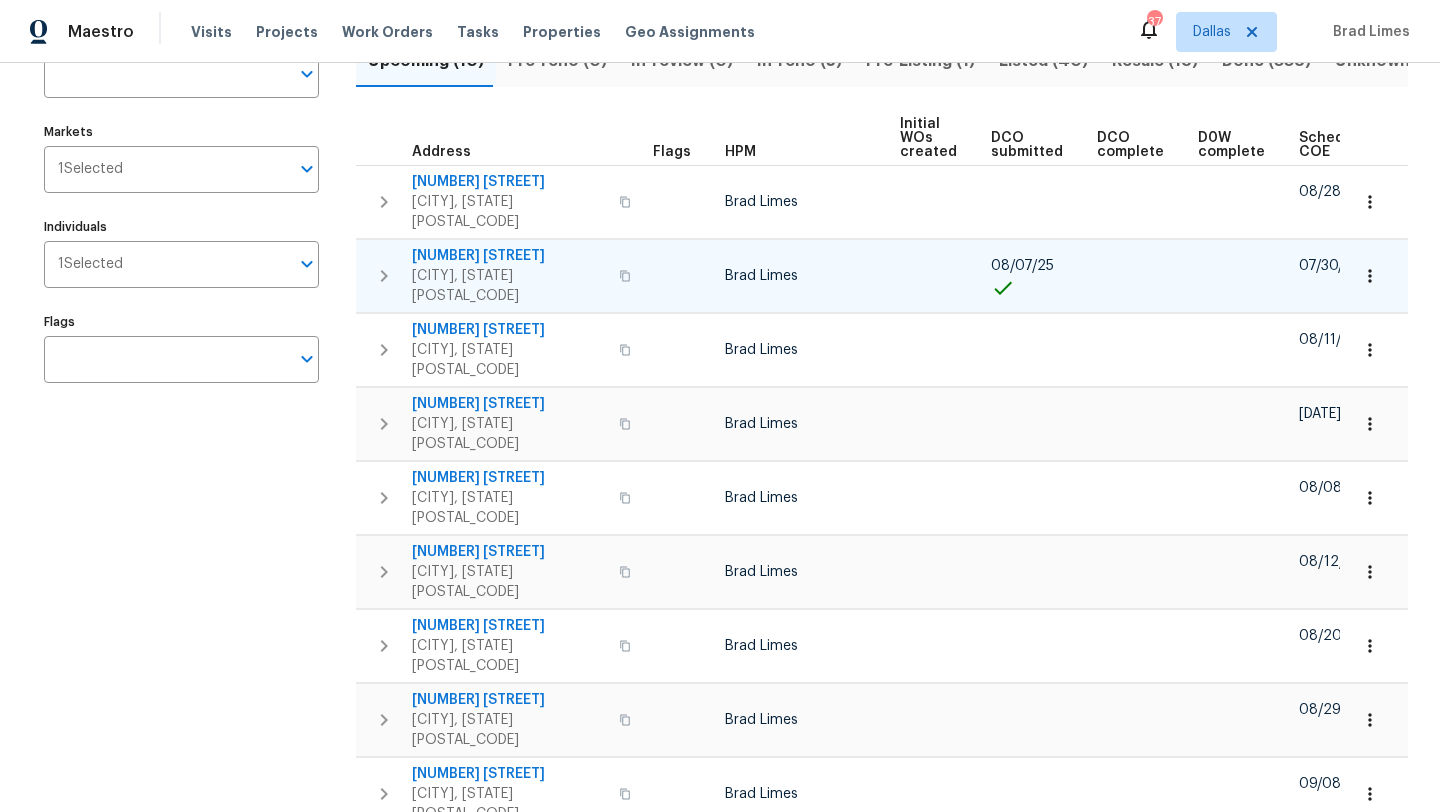 click 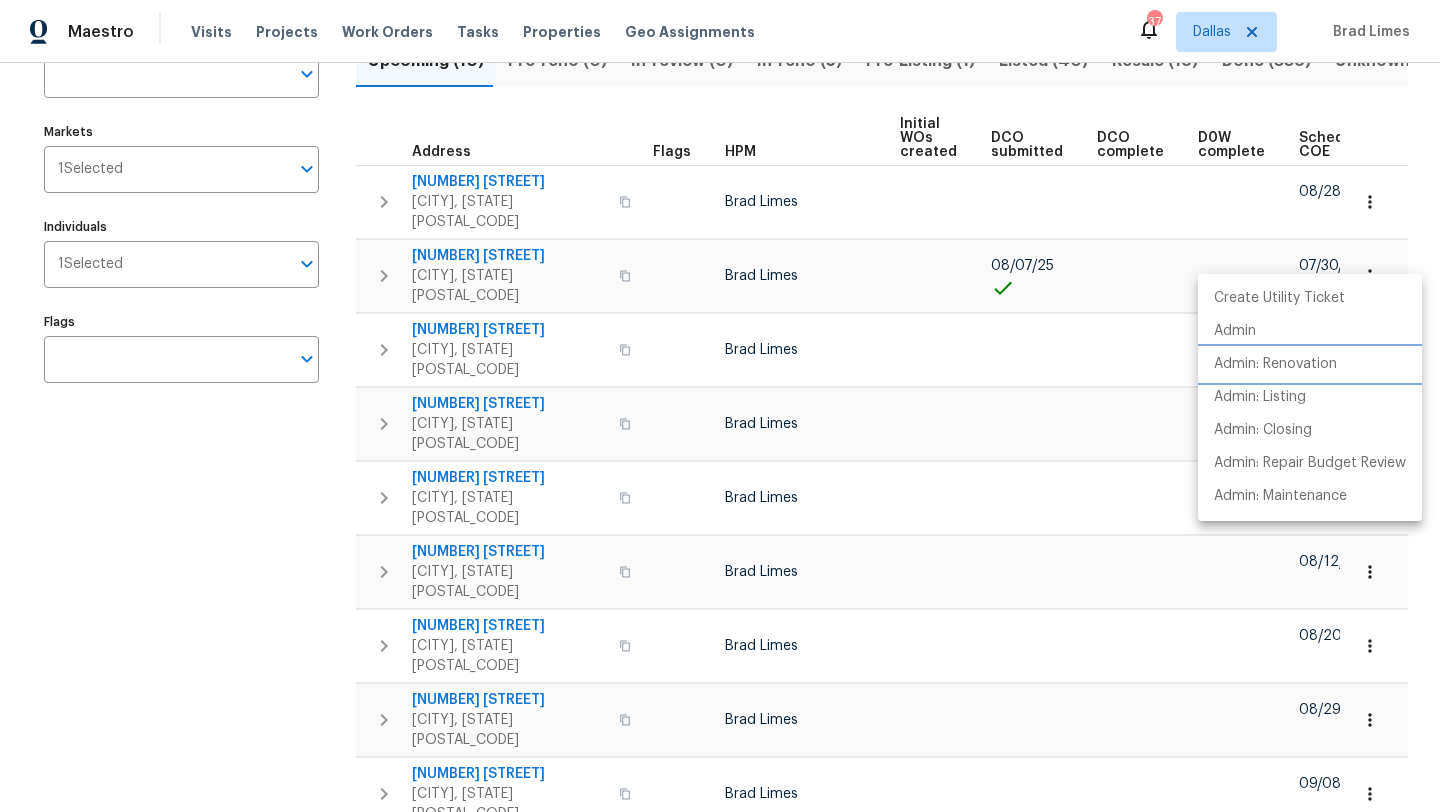 click on "Admin: Renovation" at bounding box center [1275, 364] 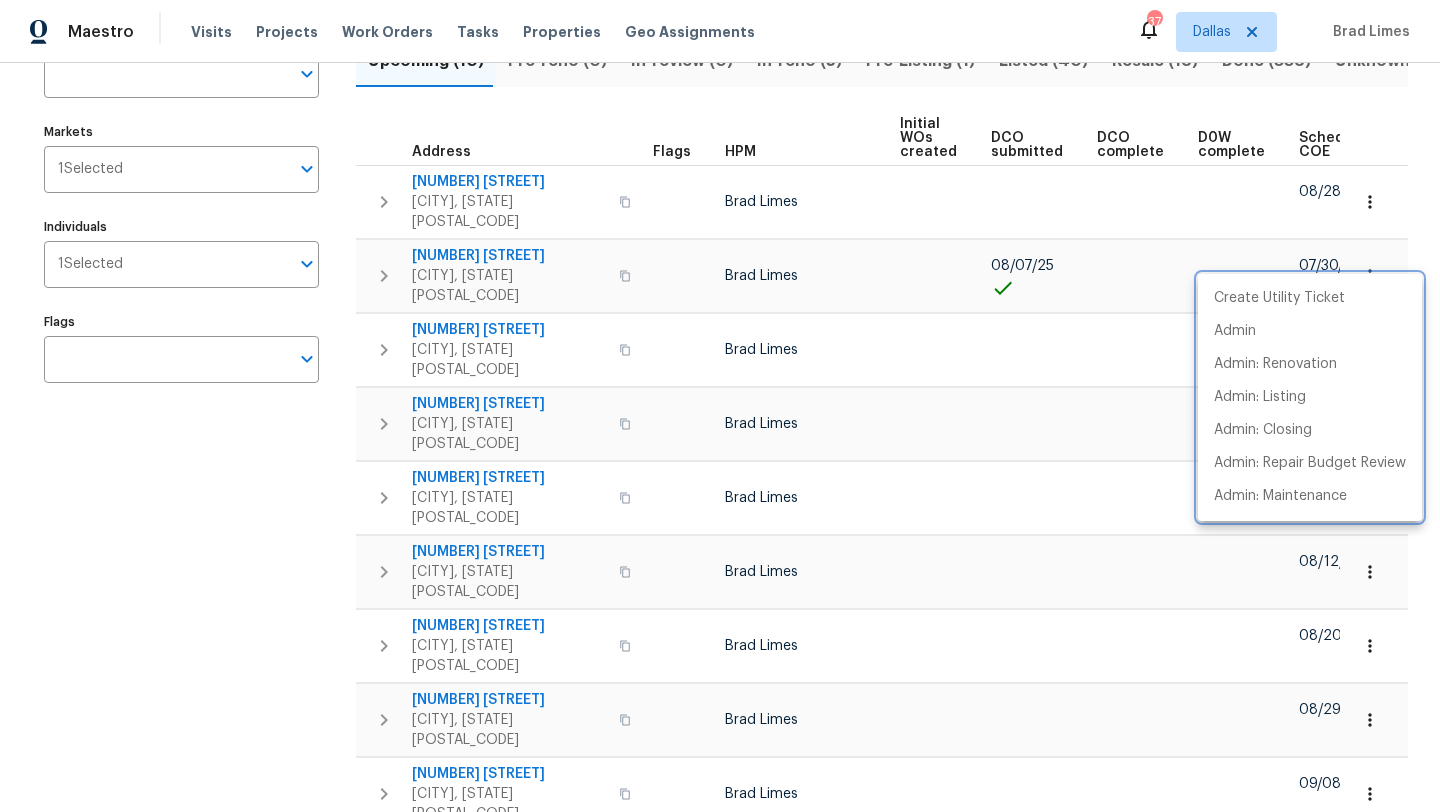 click at bounding box center (720, 406) 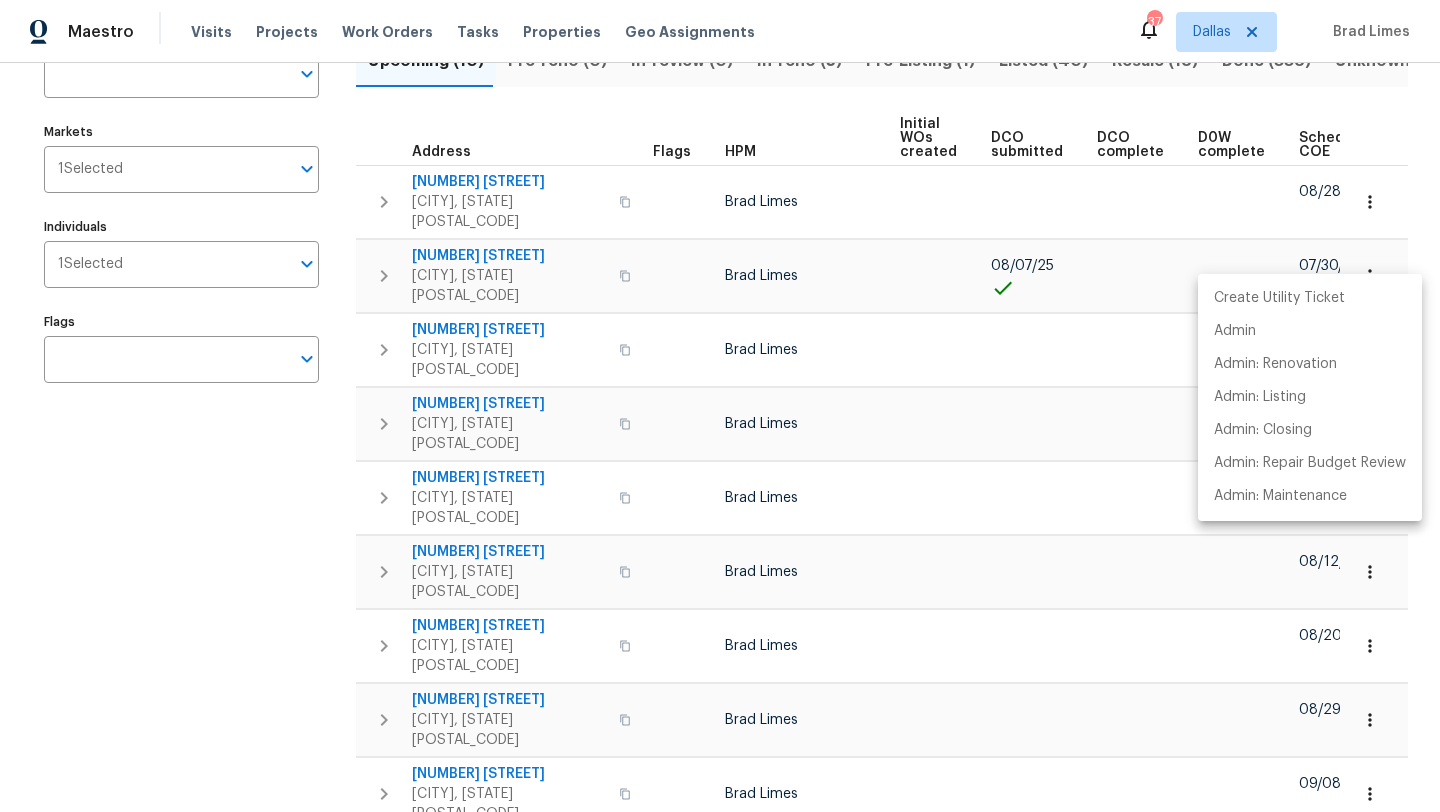 type 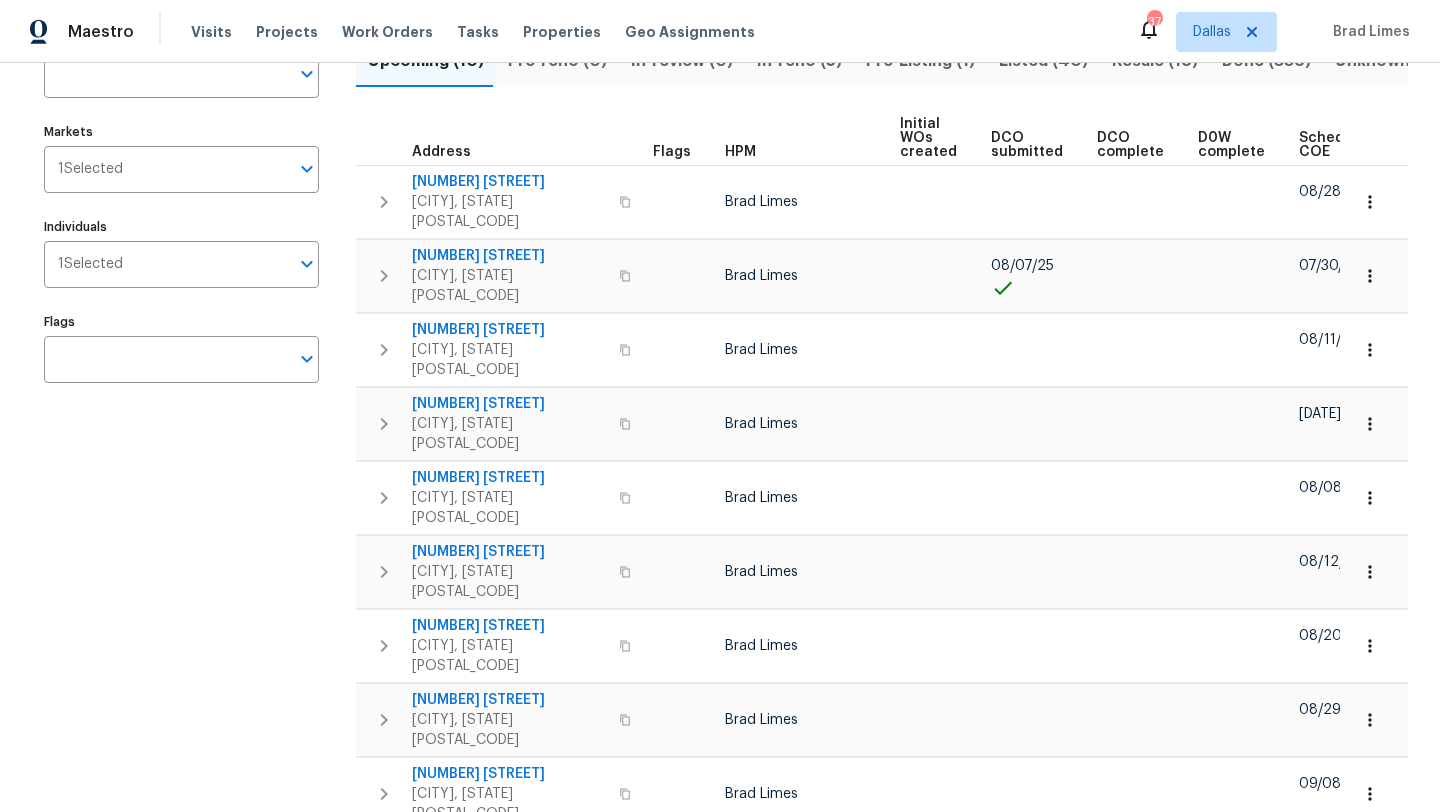 click on "922 Laguna Dr" at bounding box center [509, 256] 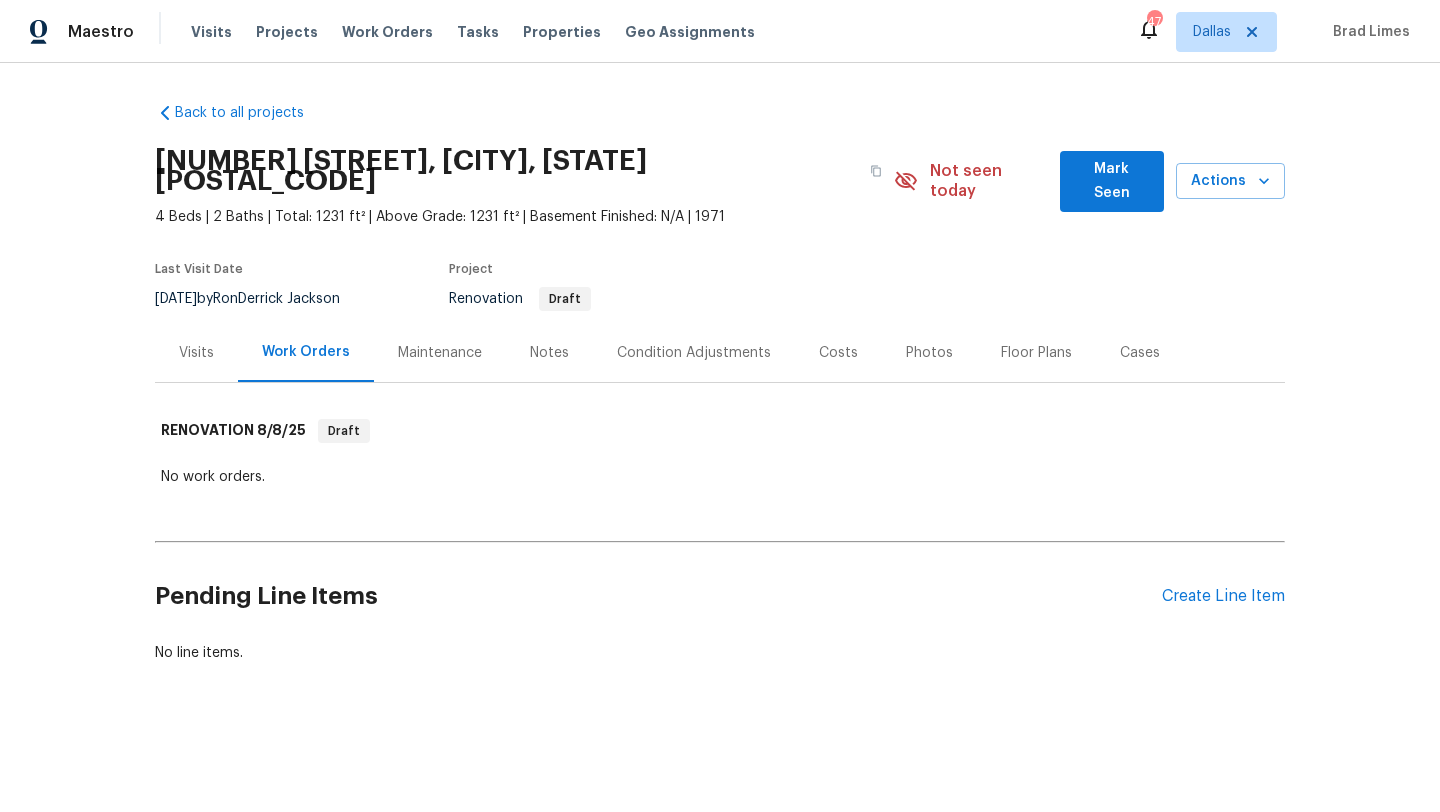 scroll, scrollTop: 0, scrollLeft: 0, axis: both 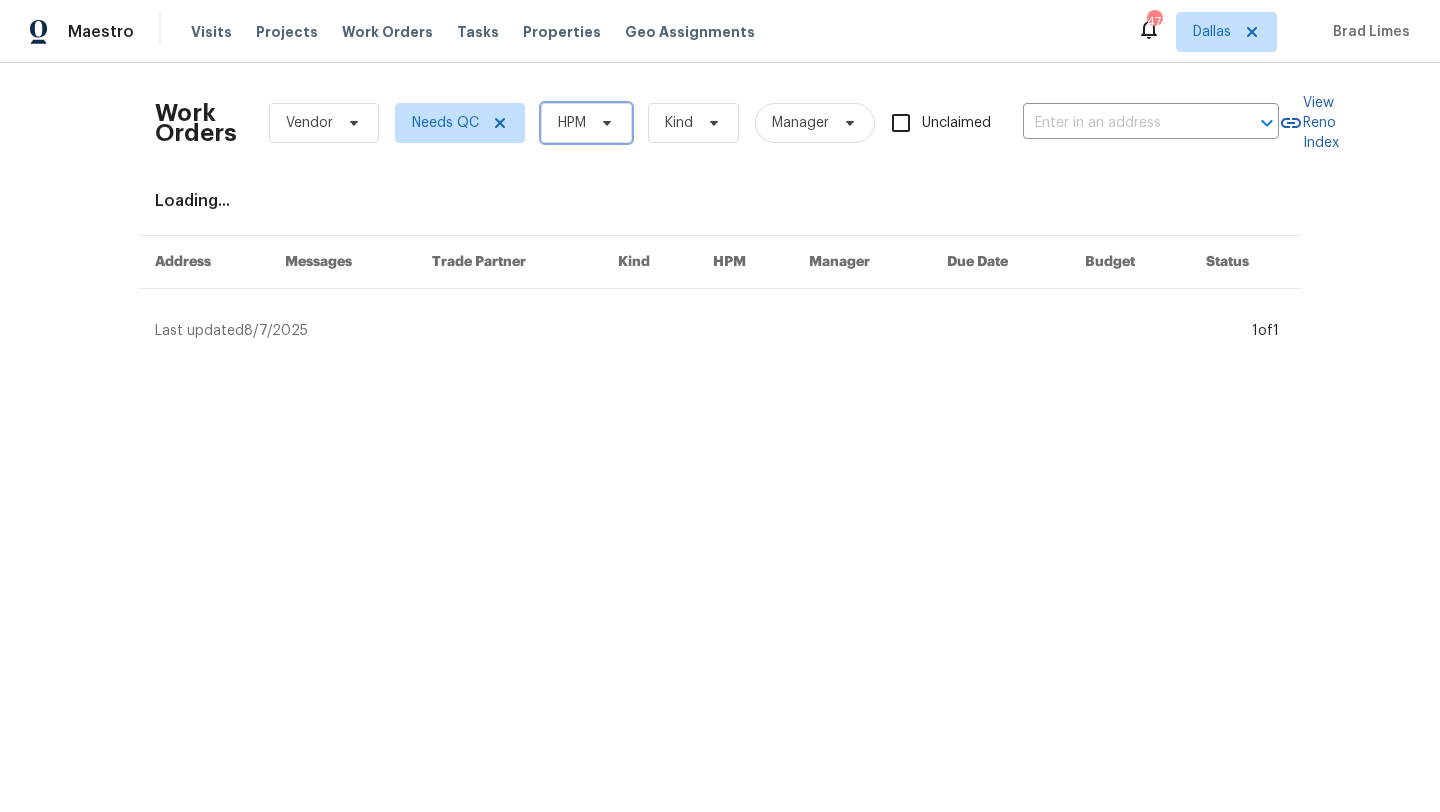 click on "HPM" at bounding box center [586, 123] 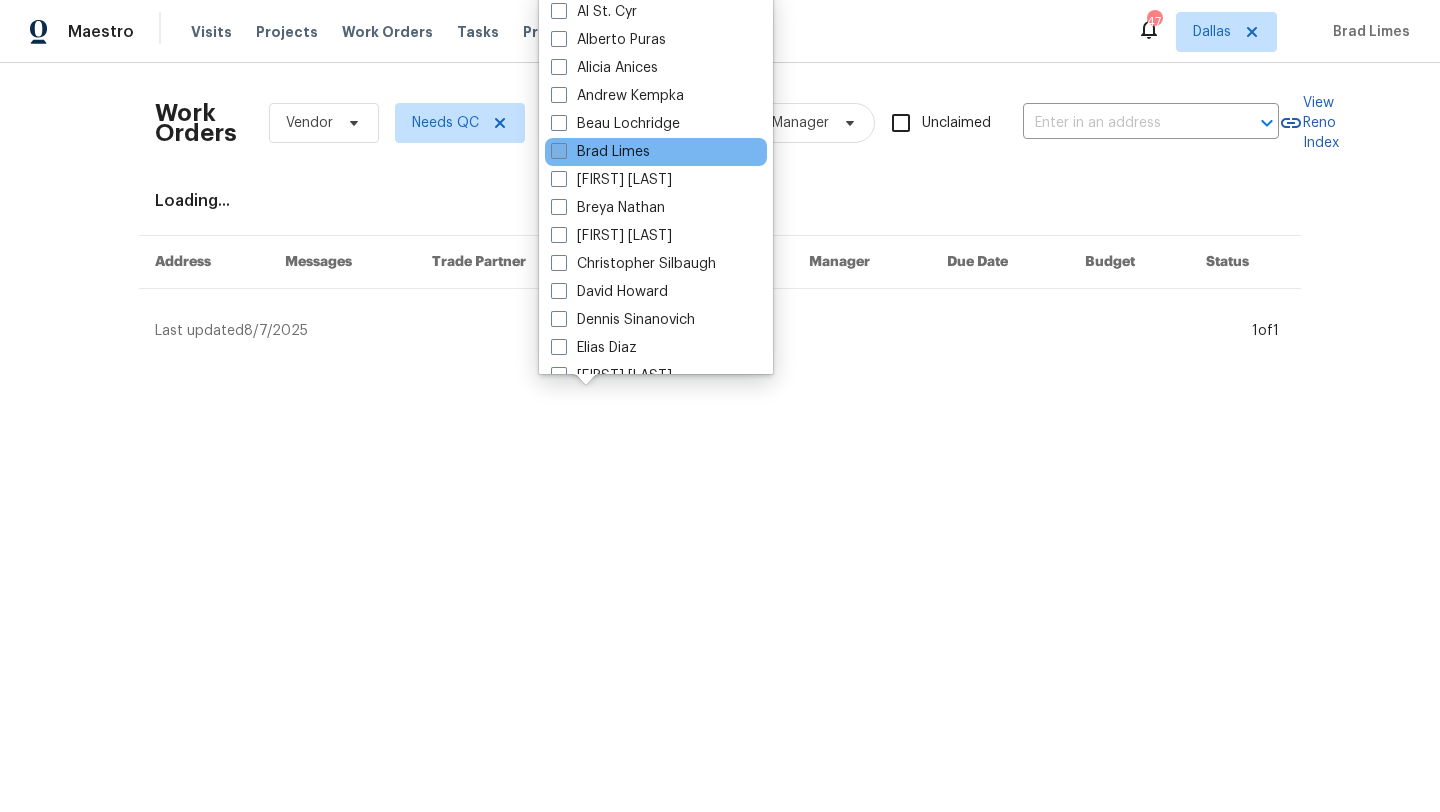 click on "Brad Limes" at bounding box center (600, 152) 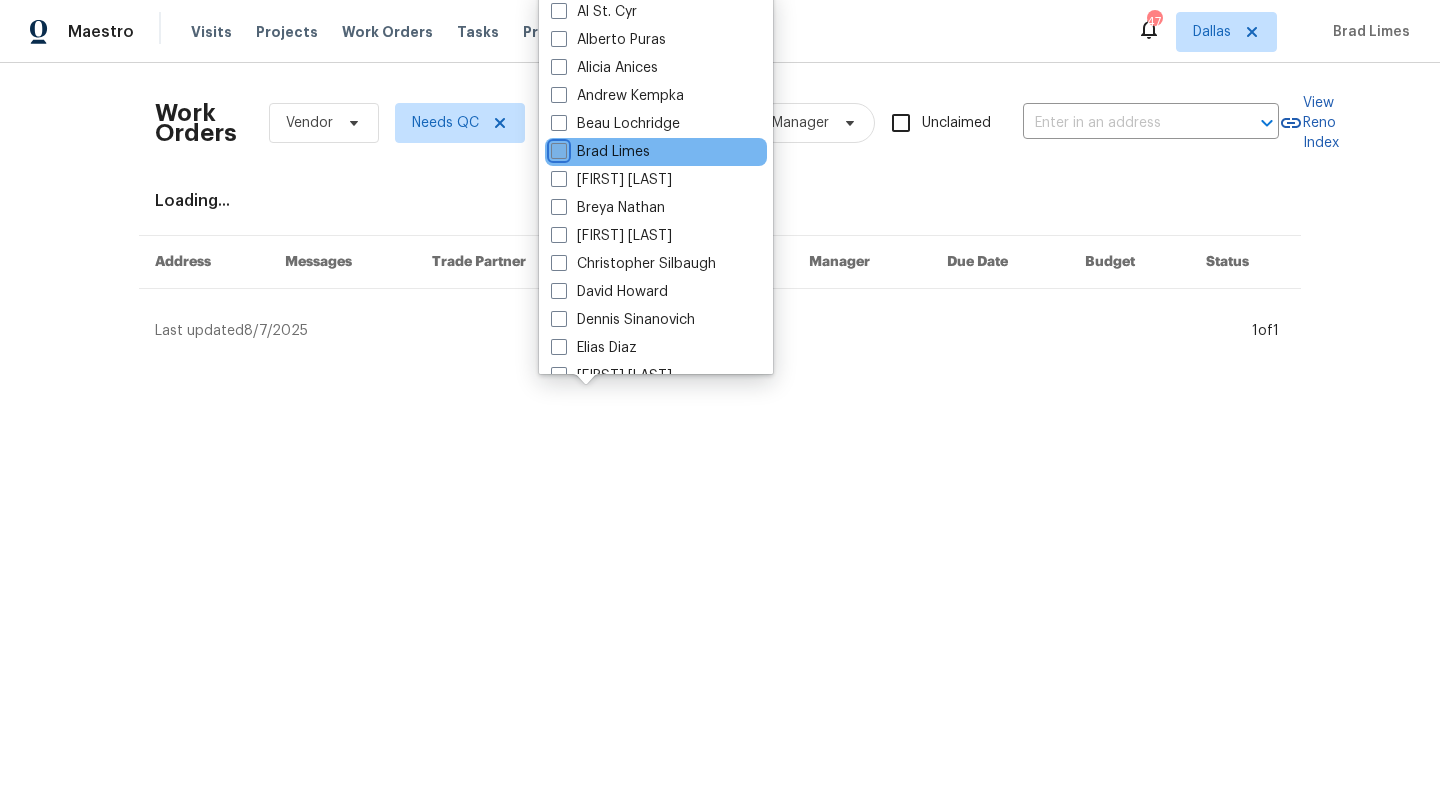 click on "Brad Limes" at bounding box center (557, 148) 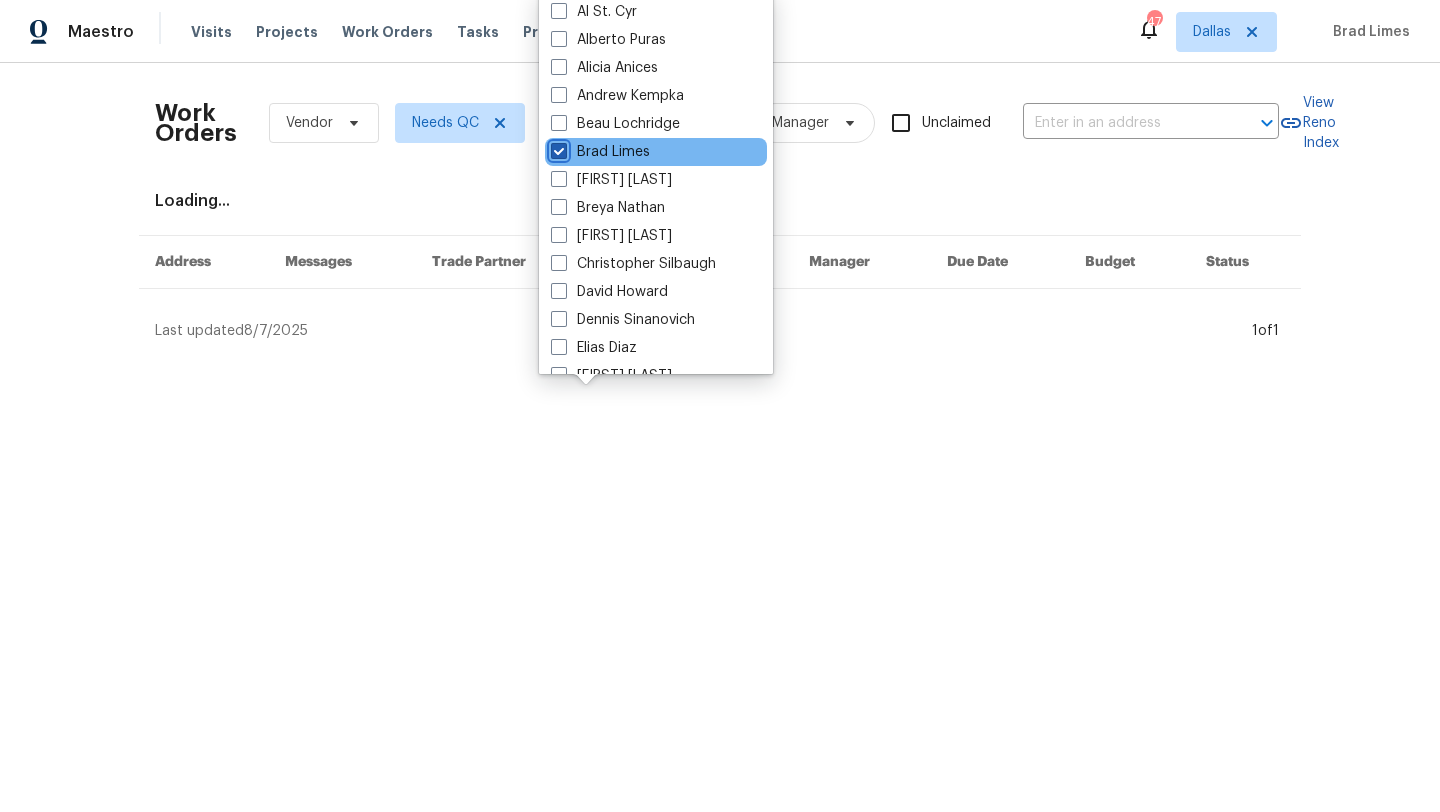checkbox on "true" 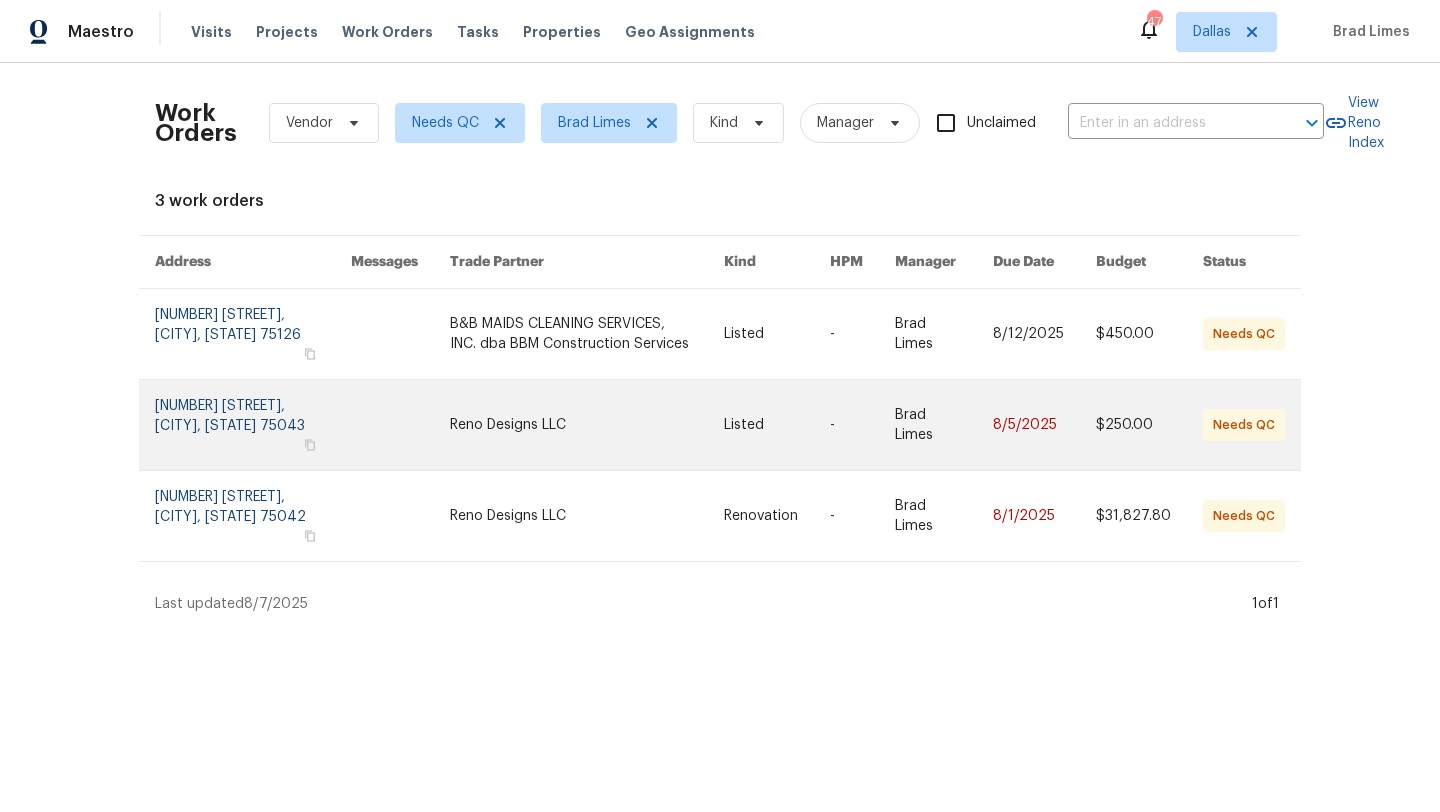click at bounding box center [587, 425] 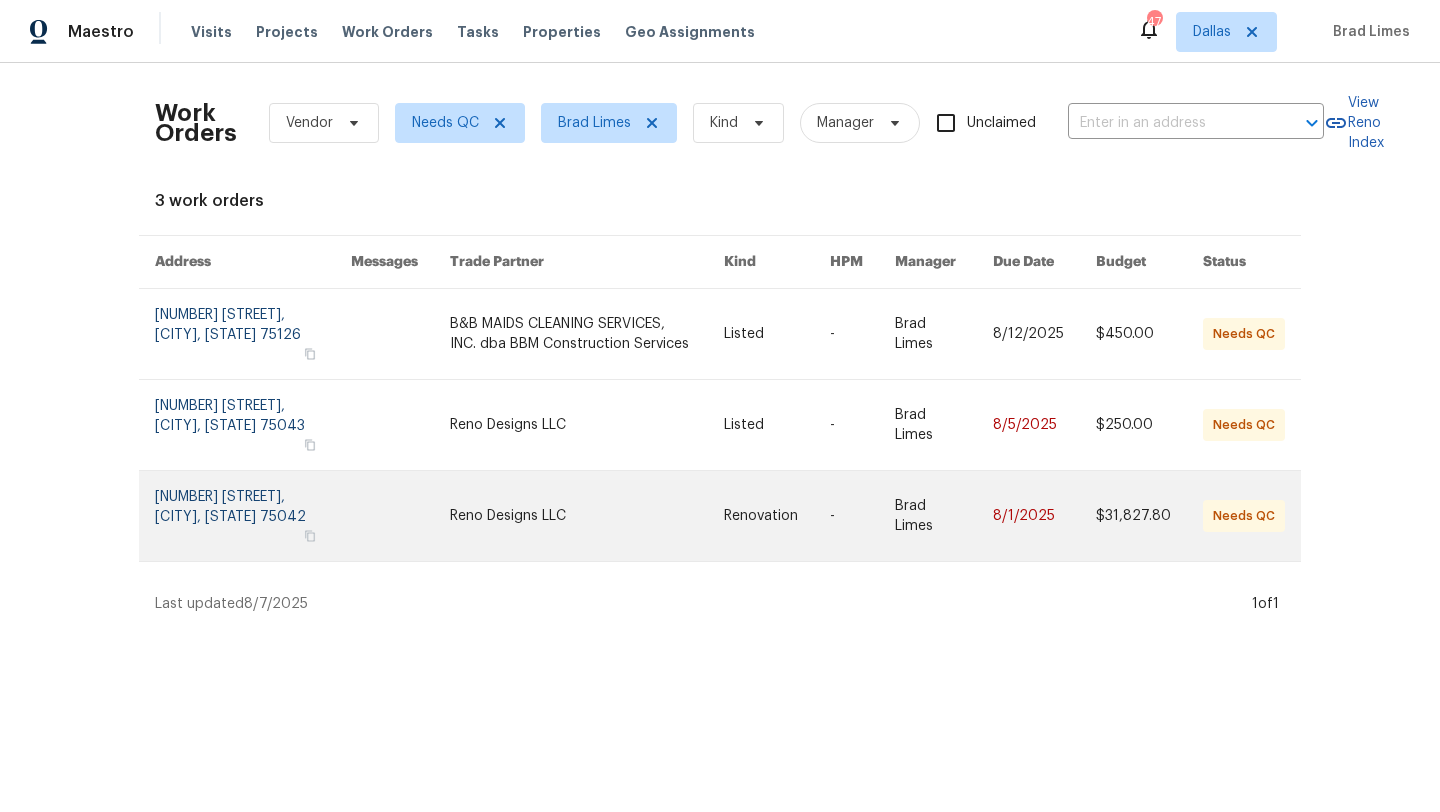click at bounding box center [587, 516] 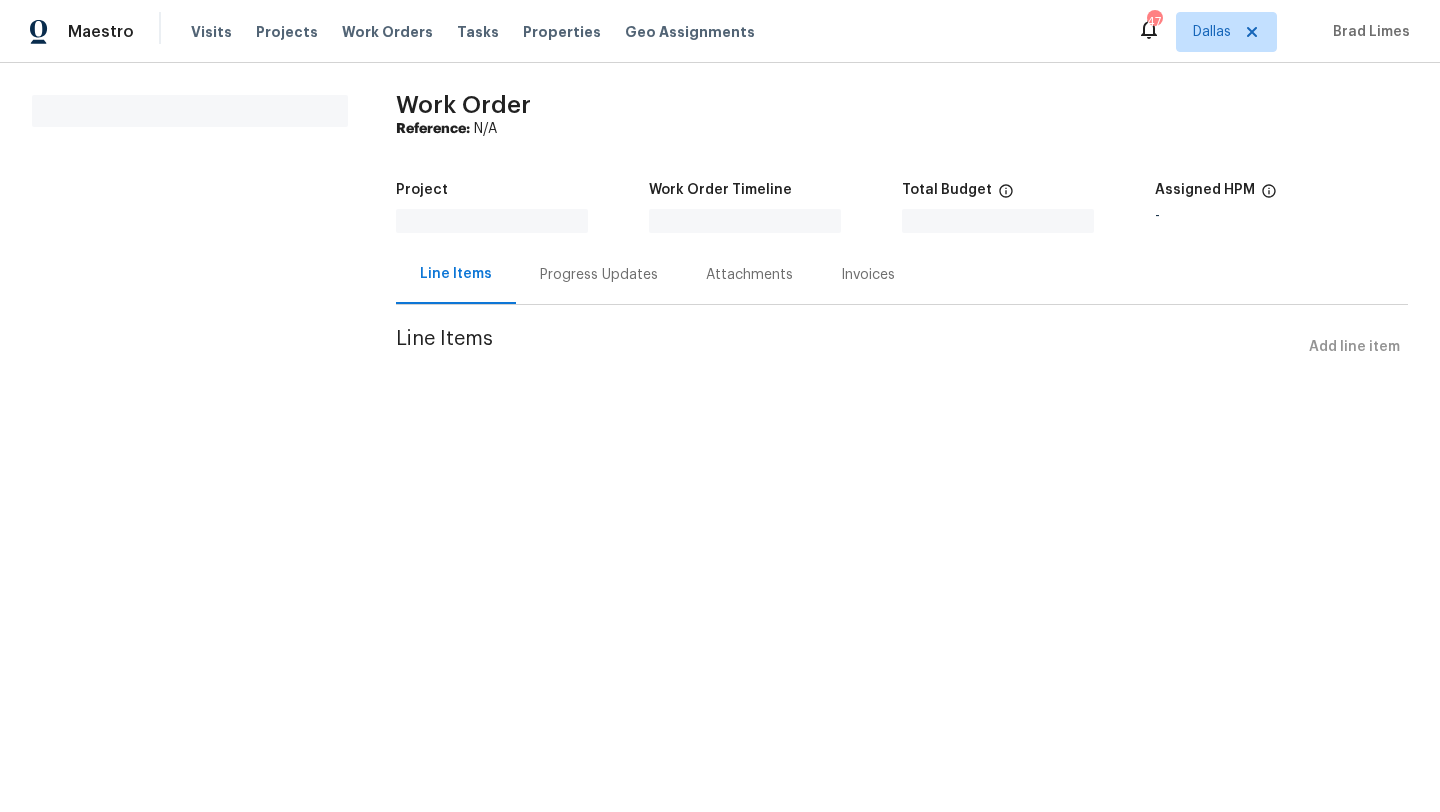scroll, scrollTop: 0, scrollLeft: 0, axis: both 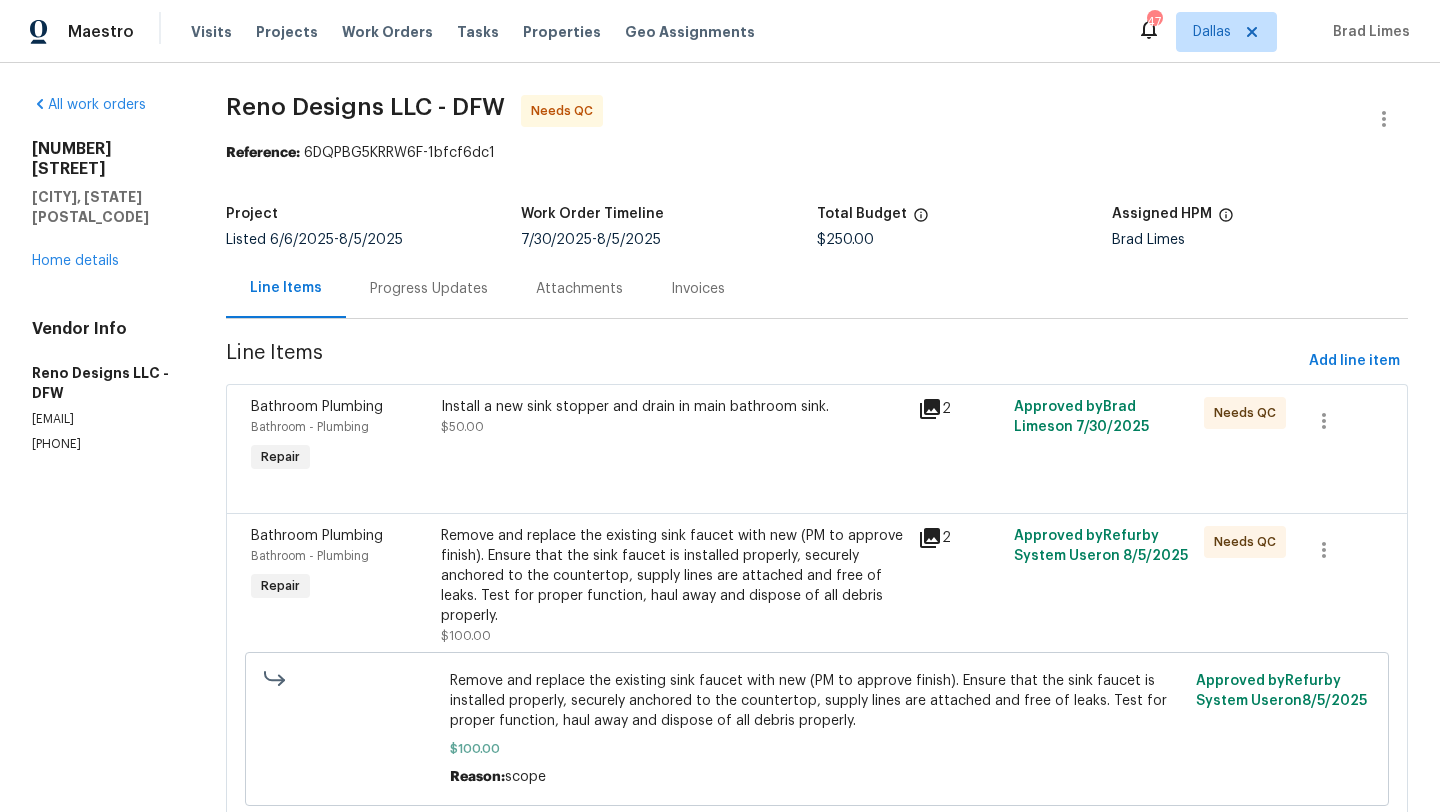 click on "Remove and replace the existing sink faucet with new (PM to approve finish). Ensure that the sink faucet is installed properly, securely anchored to the countertop, supply lines are attached and free of leaks. Test for proper function, haul away and dispose of all debris properly." at bounding box center [673, 576] 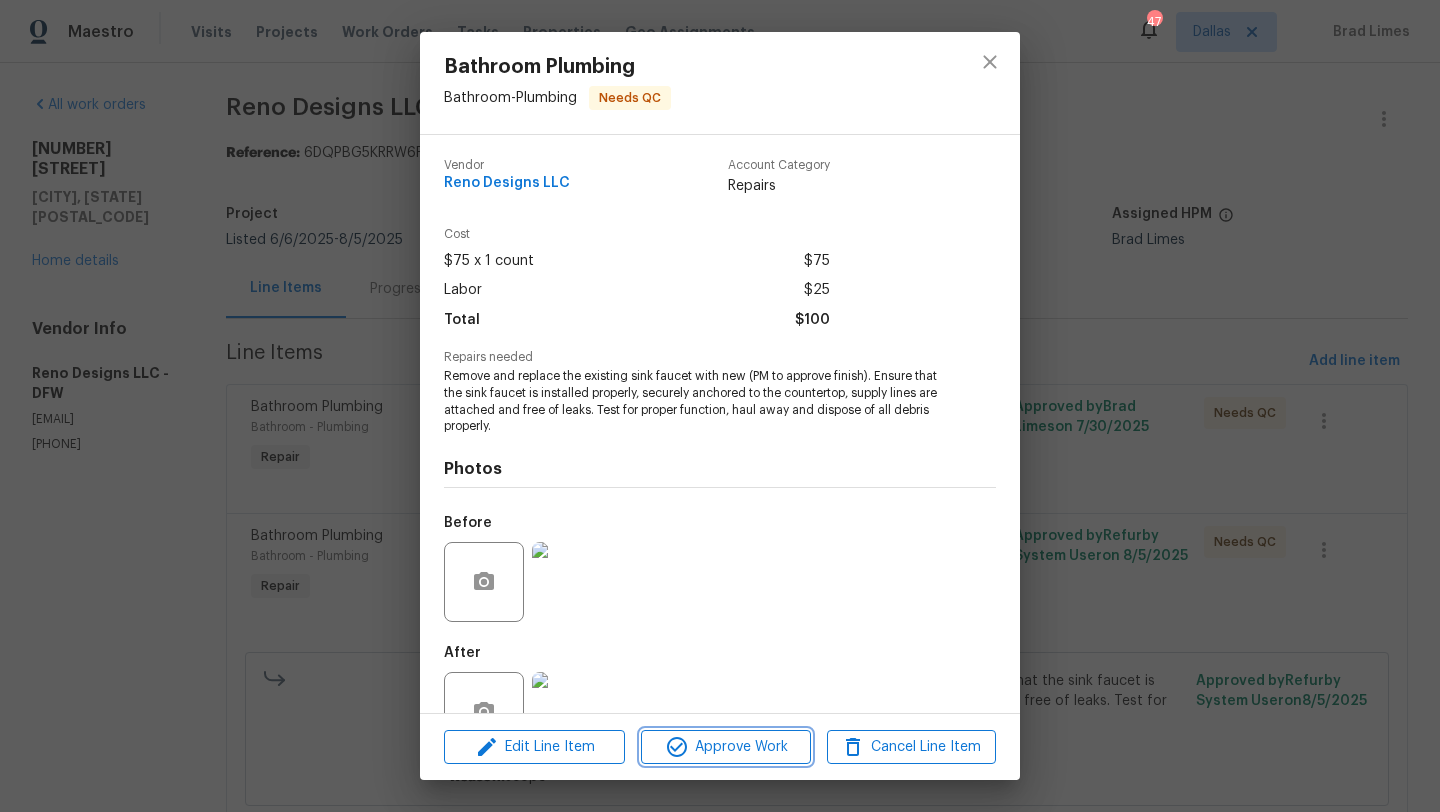 click on "Approve Work" at bounding box center (725, 747) 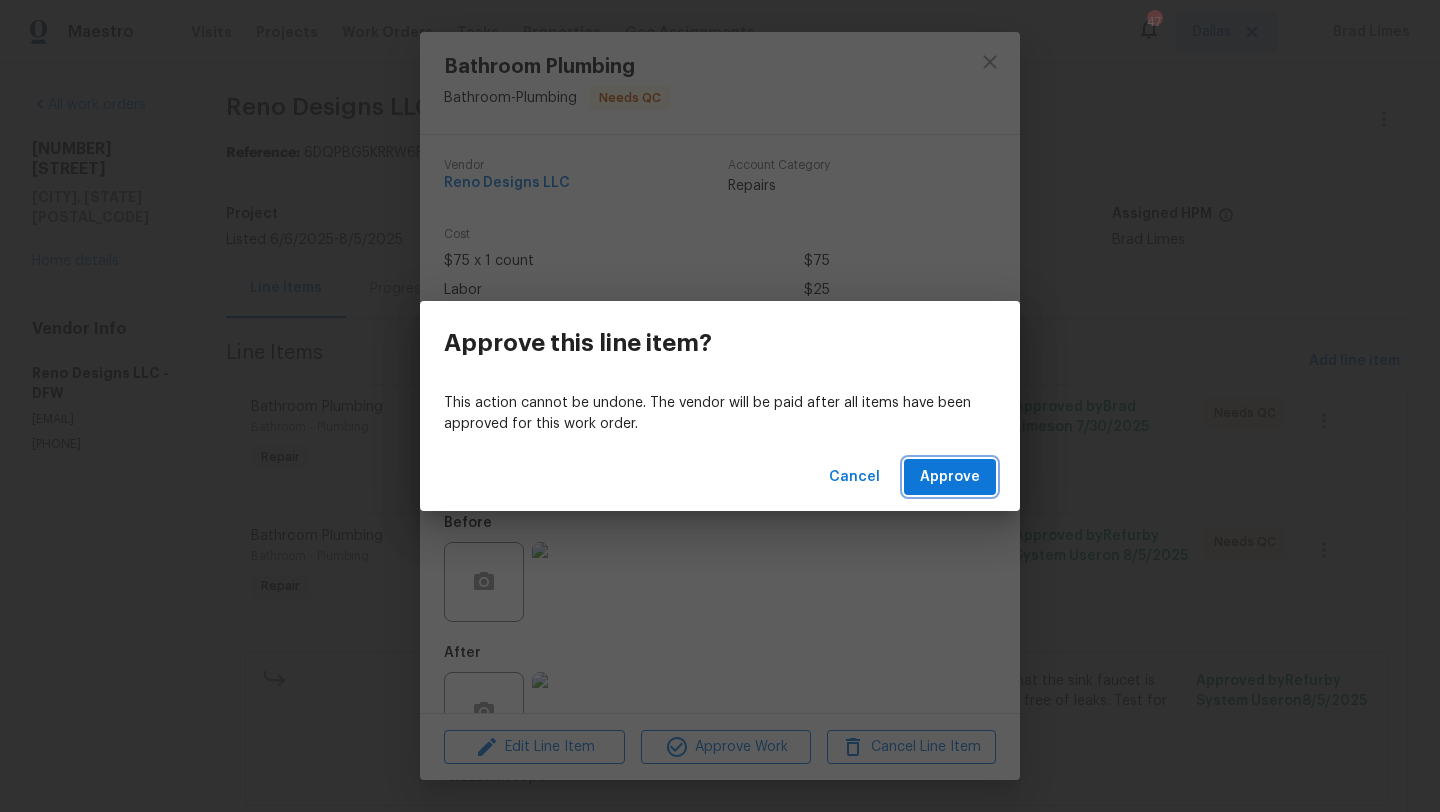 click on "Approve" at bounding box center [950, 477] 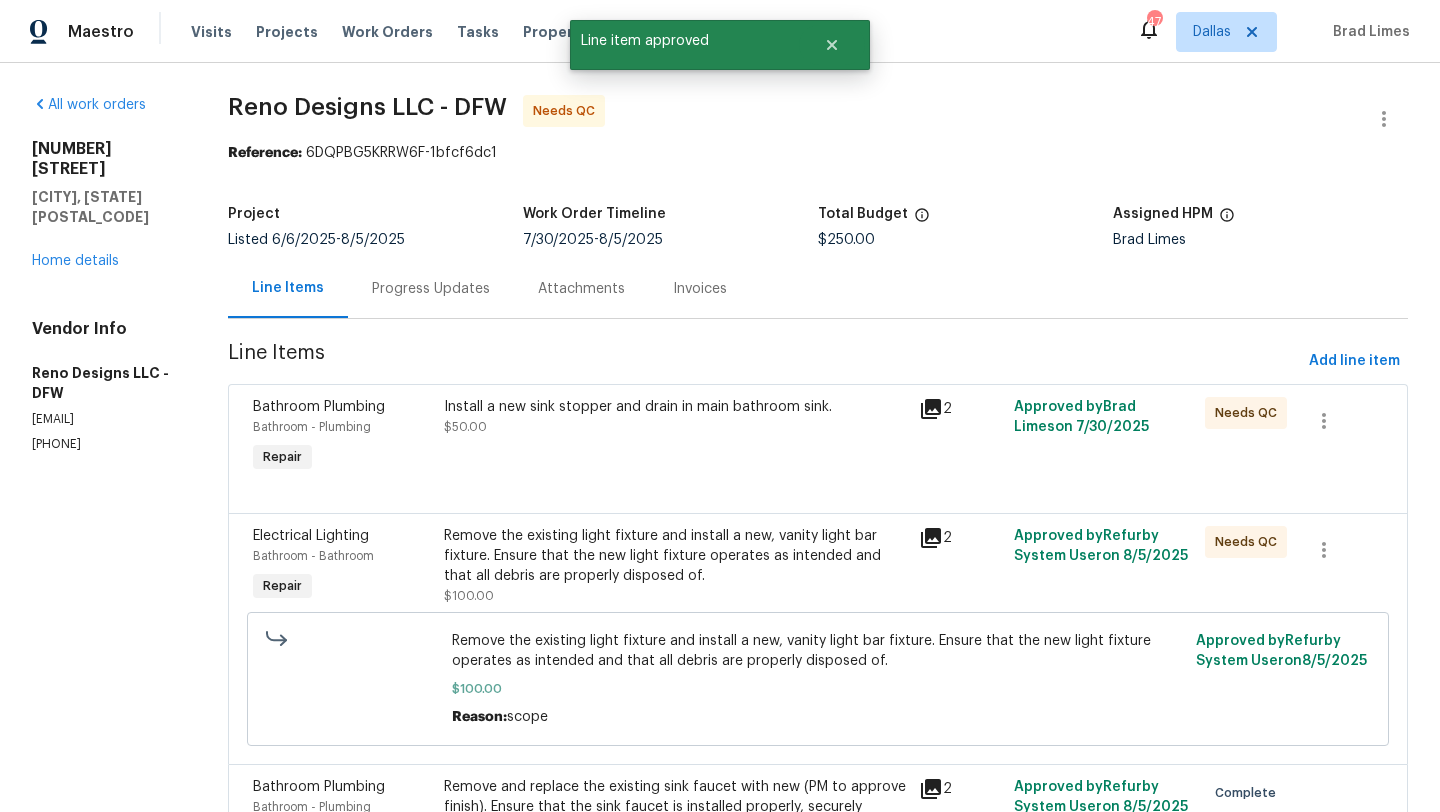 click on "Remove the existing light fixture and install a new, vanity light bar fixture. Ensure that the new light fixture operates as intended and that all debris are properly disposed of." at bounding box center [676, 556] 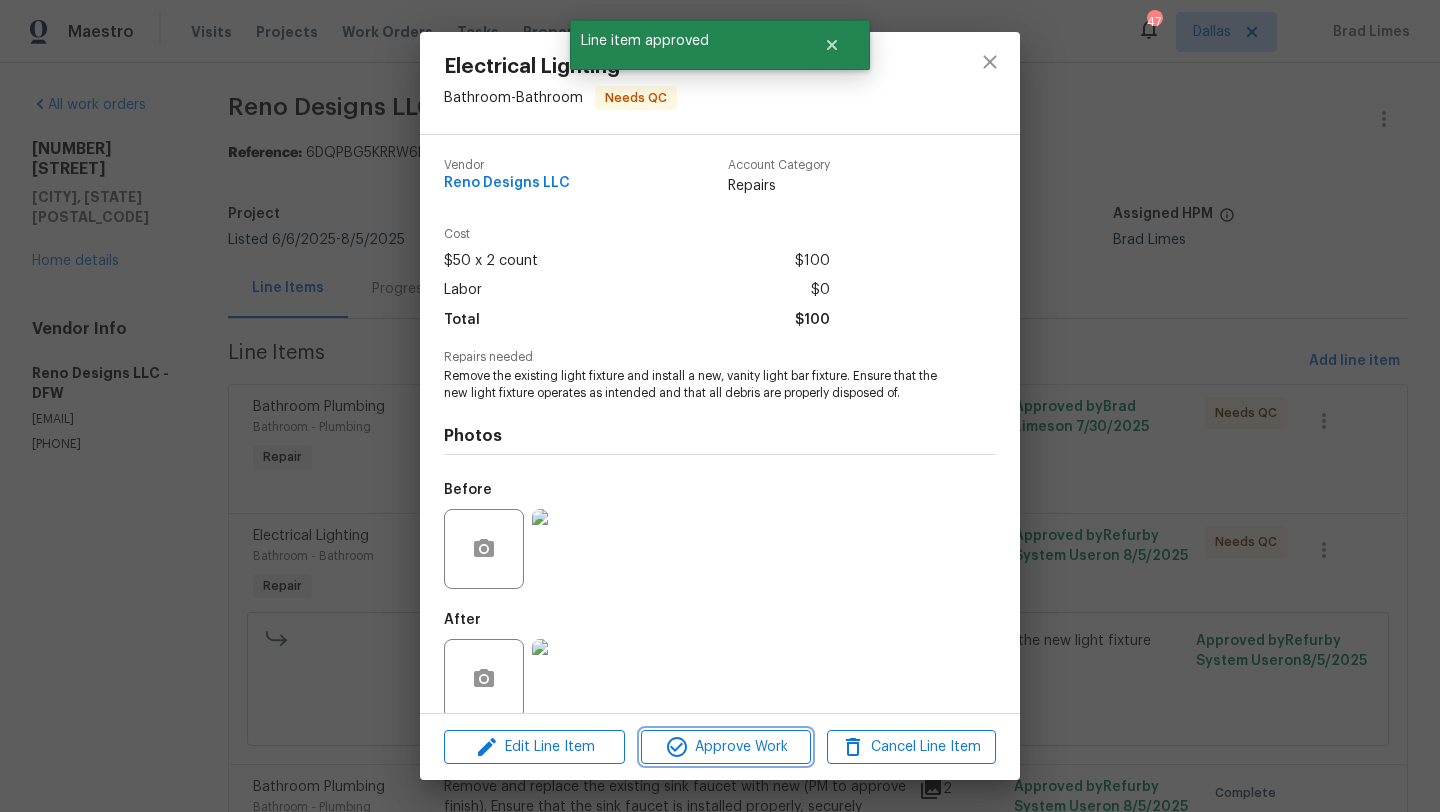 click on "Approve Work" at bounding box center [725, 747] 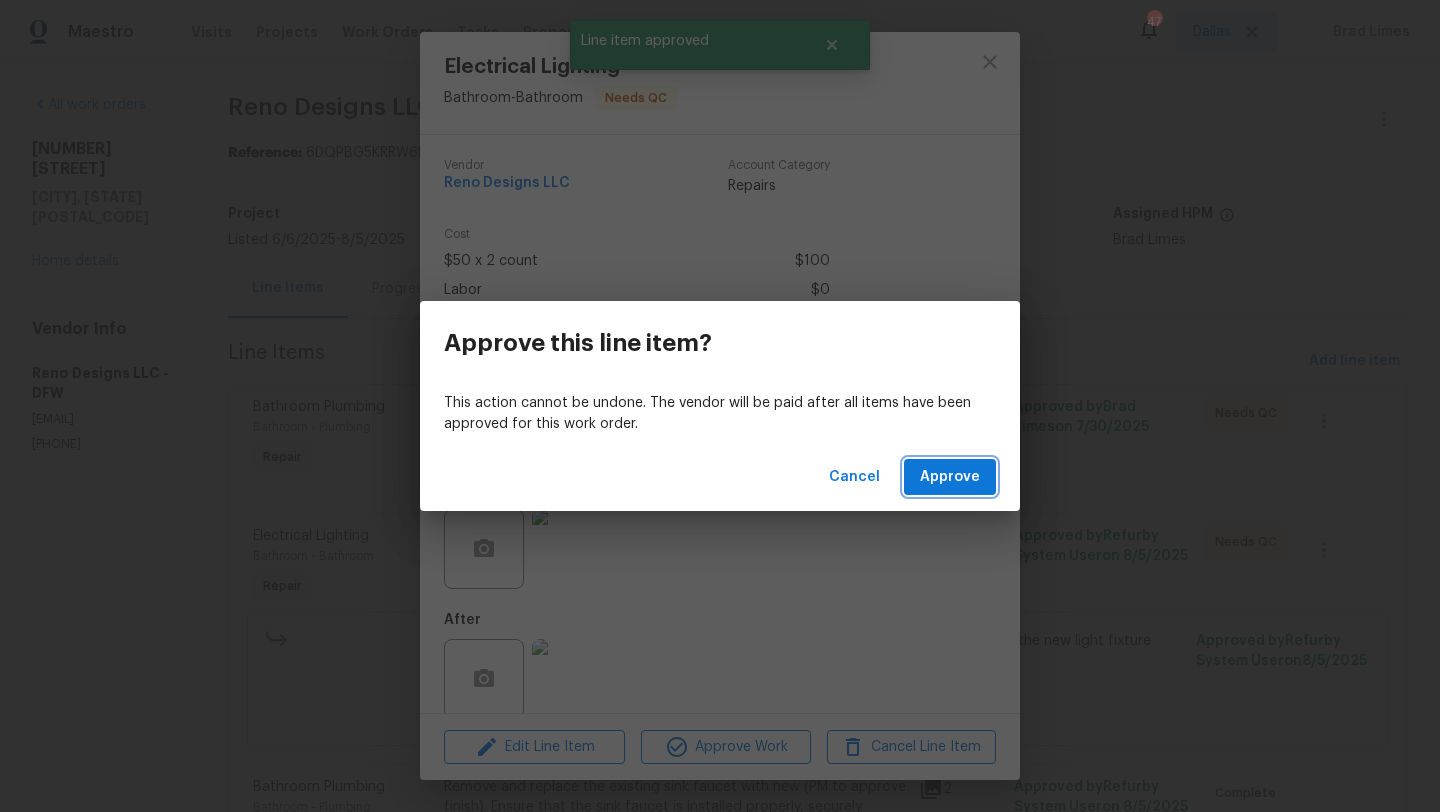 click on "Approve" at bounding box center (950, 477) 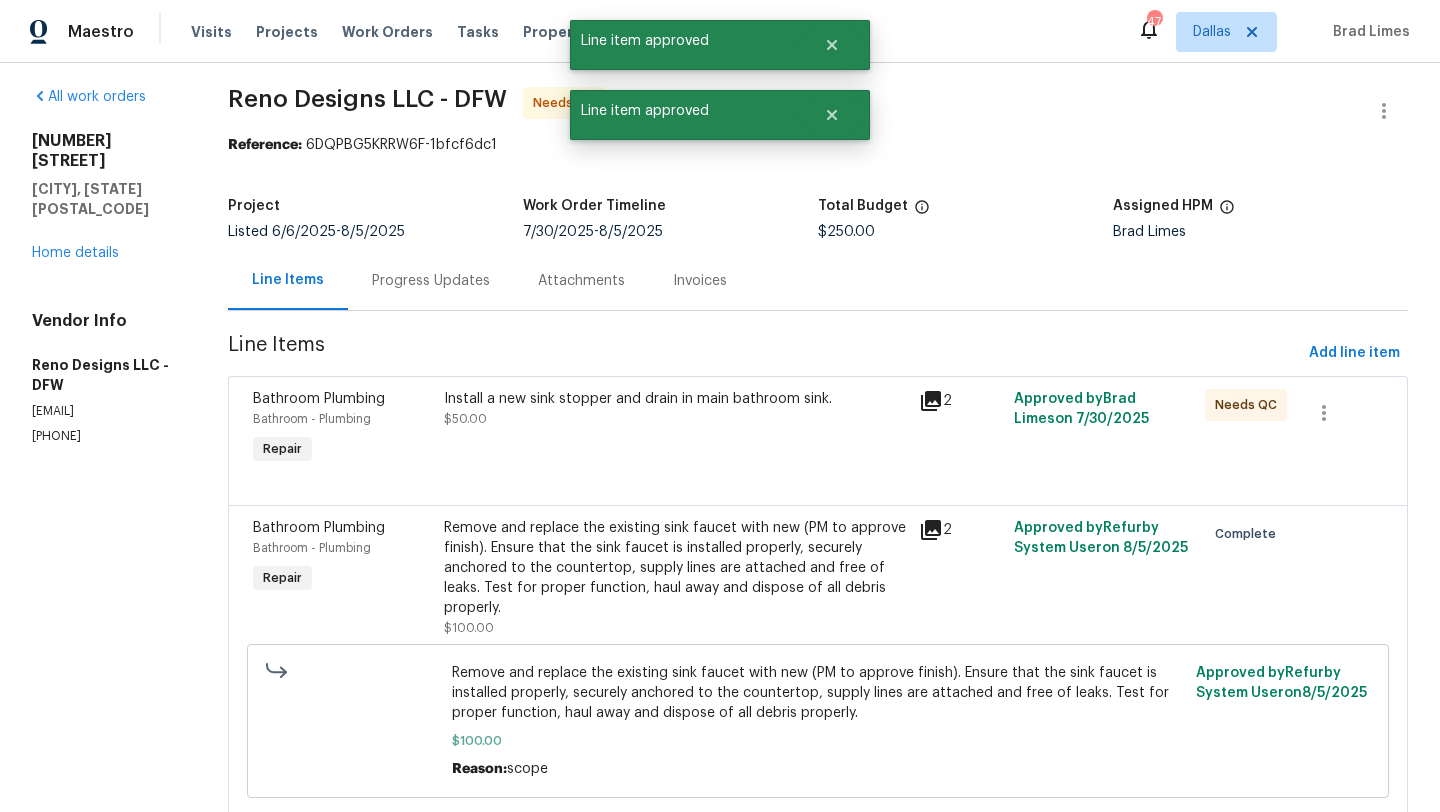 scroll, scrollTop: 9, scrollLeft: 0, axis: vertical 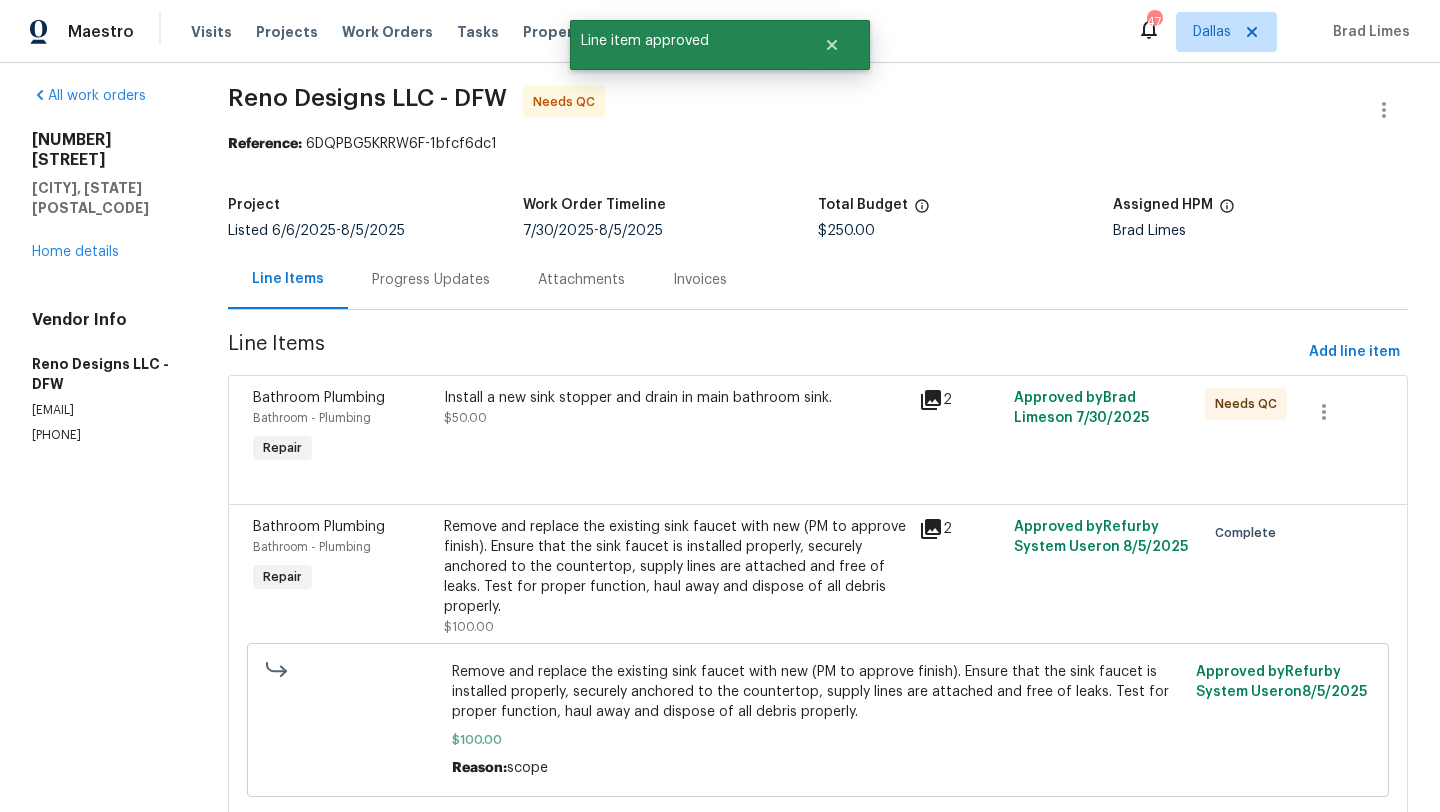 click on "Install a new sink stopper and drain in main bathroom sink. $50.00" at bounding box center (676, 428) 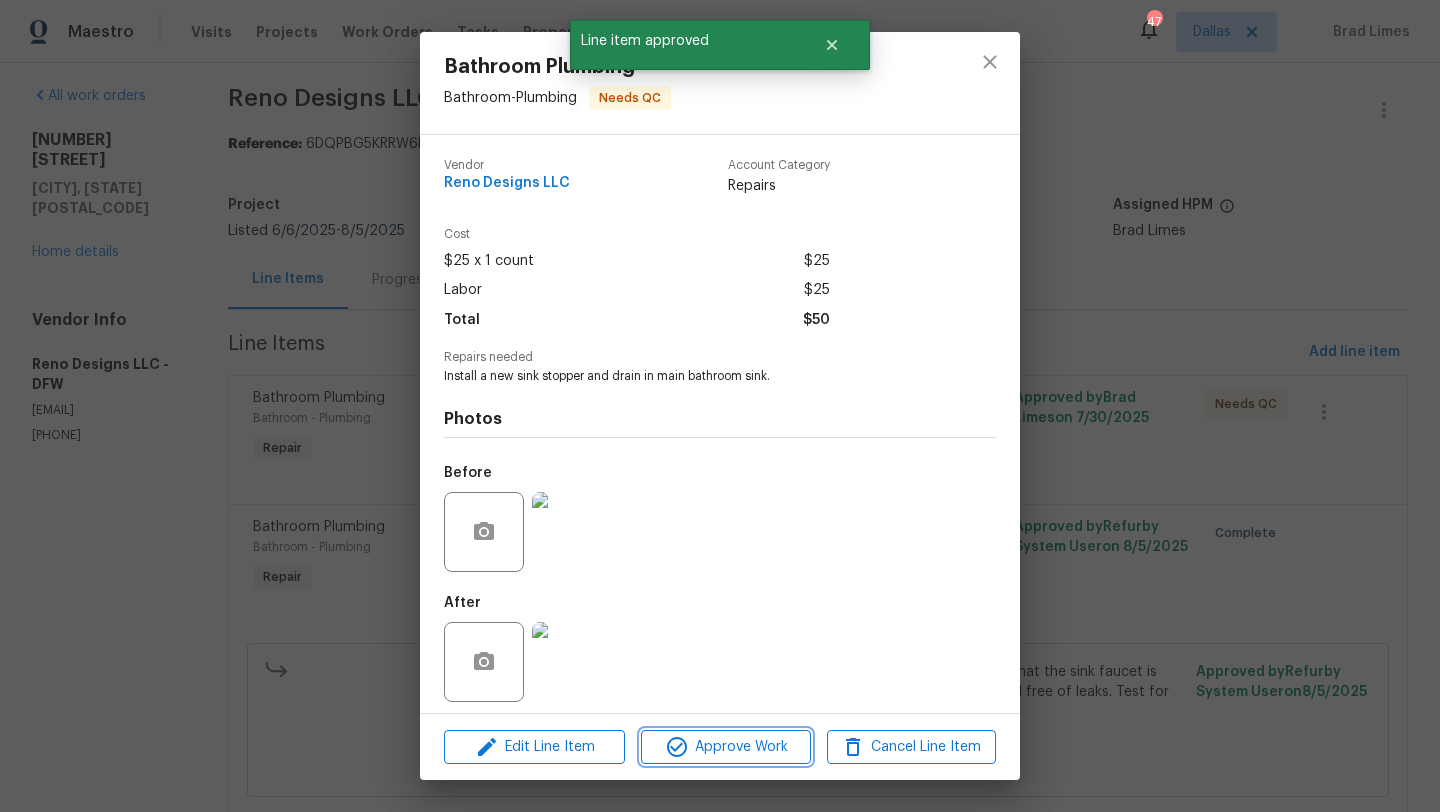 click on "Approve Work" at bounding box center (725, 747) 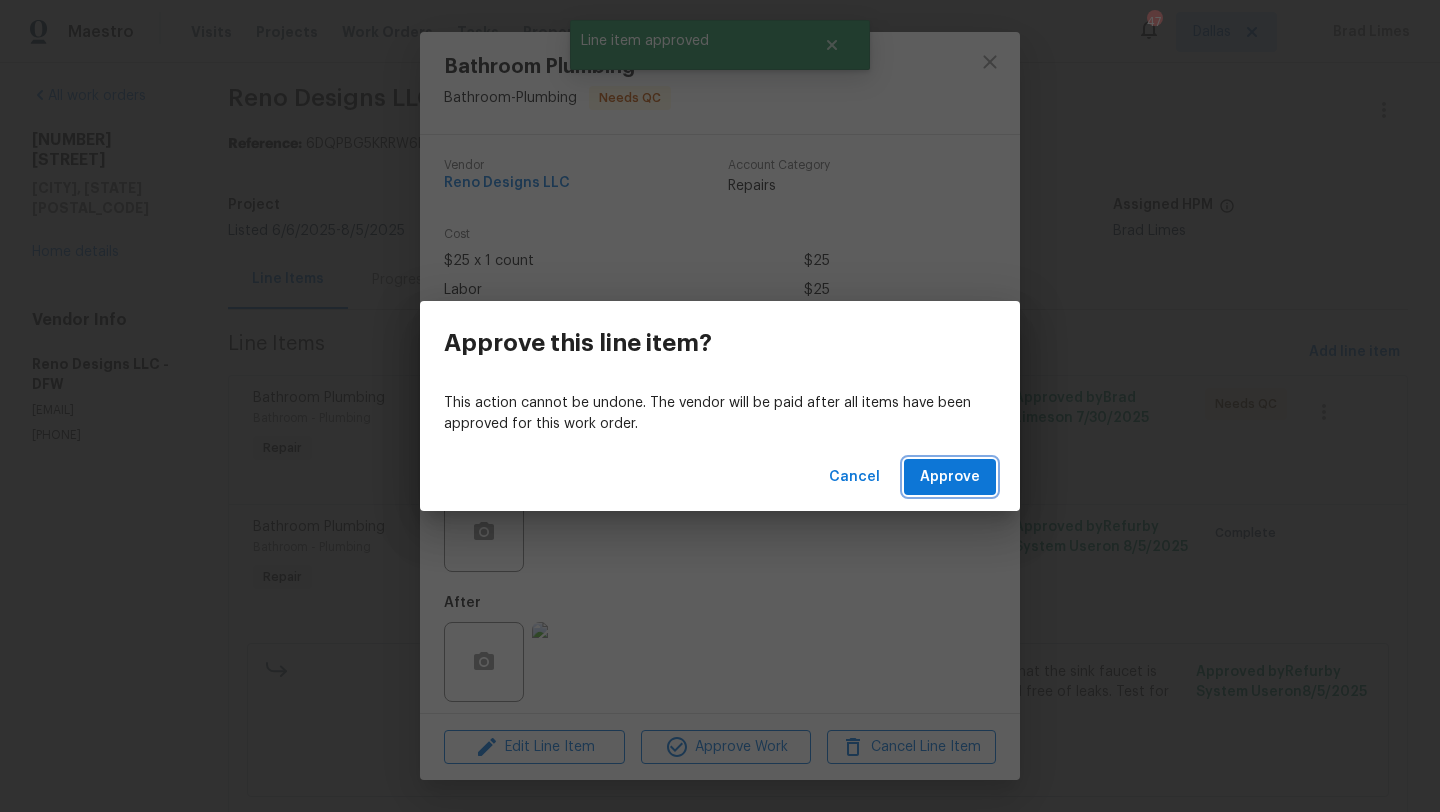 click on "Approve" at bounding box center (950, 477) 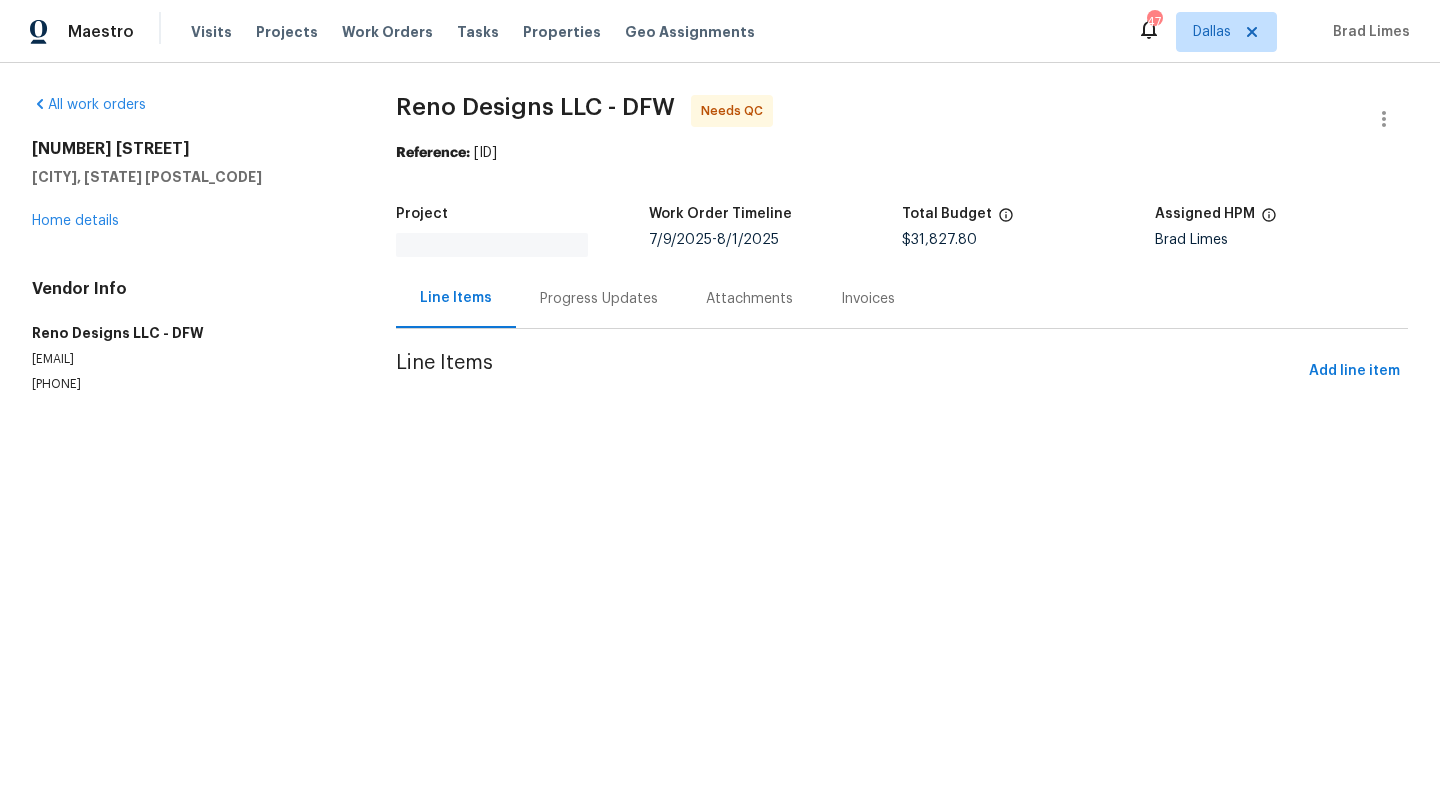 scroll, scrollTop: 0, scrollLeft: 0, axis: both 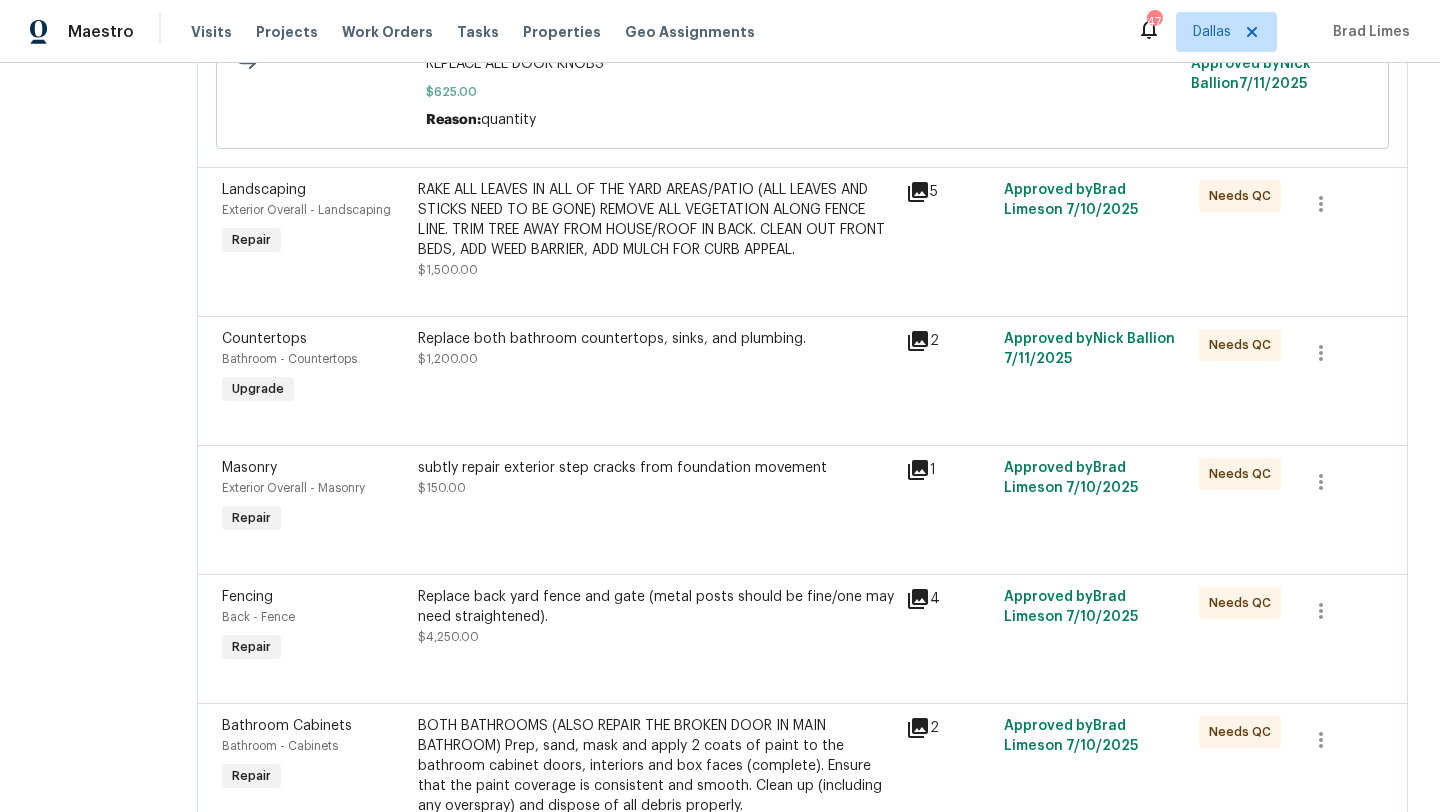 click on "RAKE ALL LEAVES IN ALL OF THE YARD AREAS/PATIO (ALL LEAVES AND STICKS NEED TO BE GONE)
REMOVE ALL VEGETATION ALONG FENCE LINE.
TRIM TREE AWAY FROM HOUSE/ROOF IN BACK.
CLEAN OUT FRONT BEDS, ADD WEED BARRIER, ADD MULCH FOR CURB APPEAL." at bounding box center [656, 220] 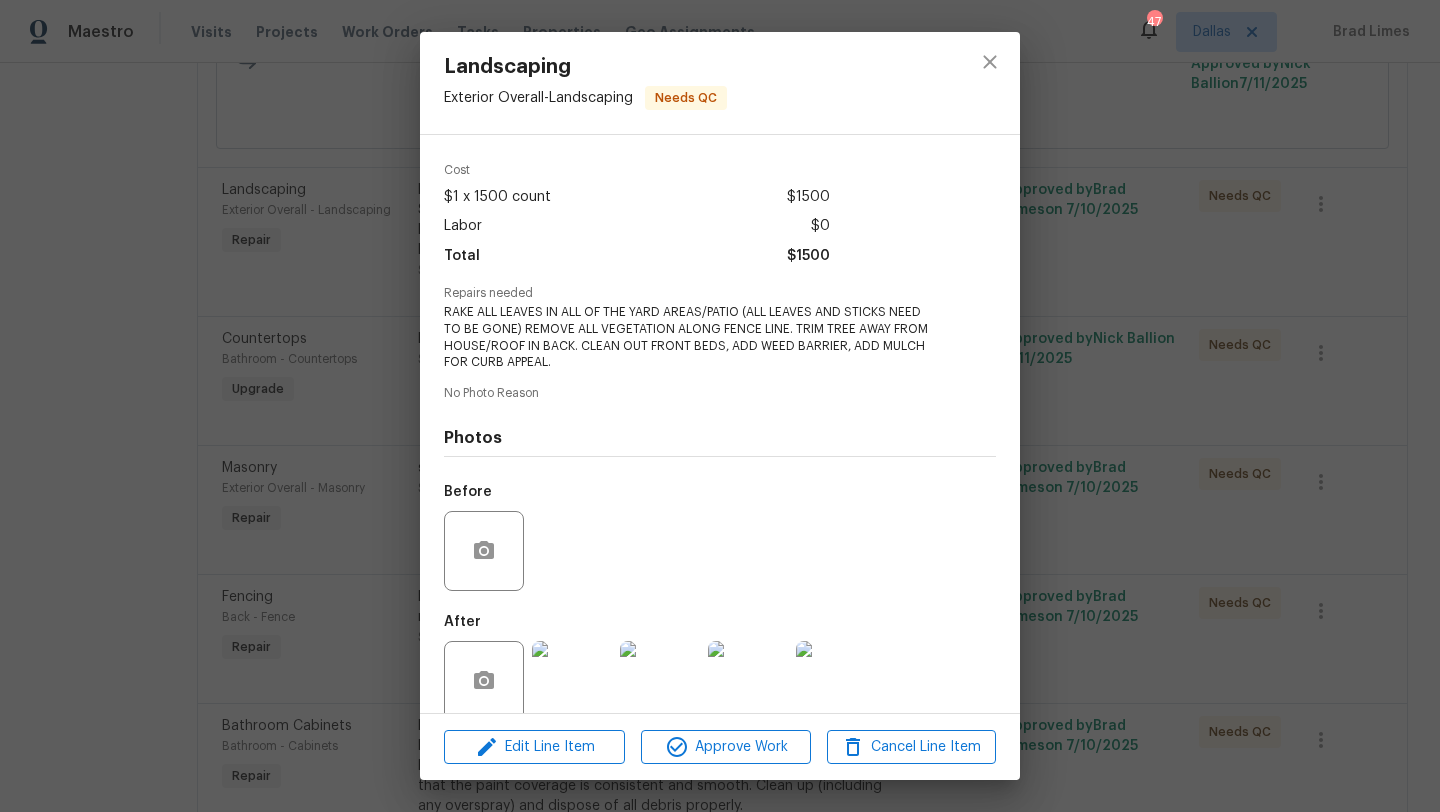 scroll, scrollTop: 92, scrollLeft: 0, axis: vertical 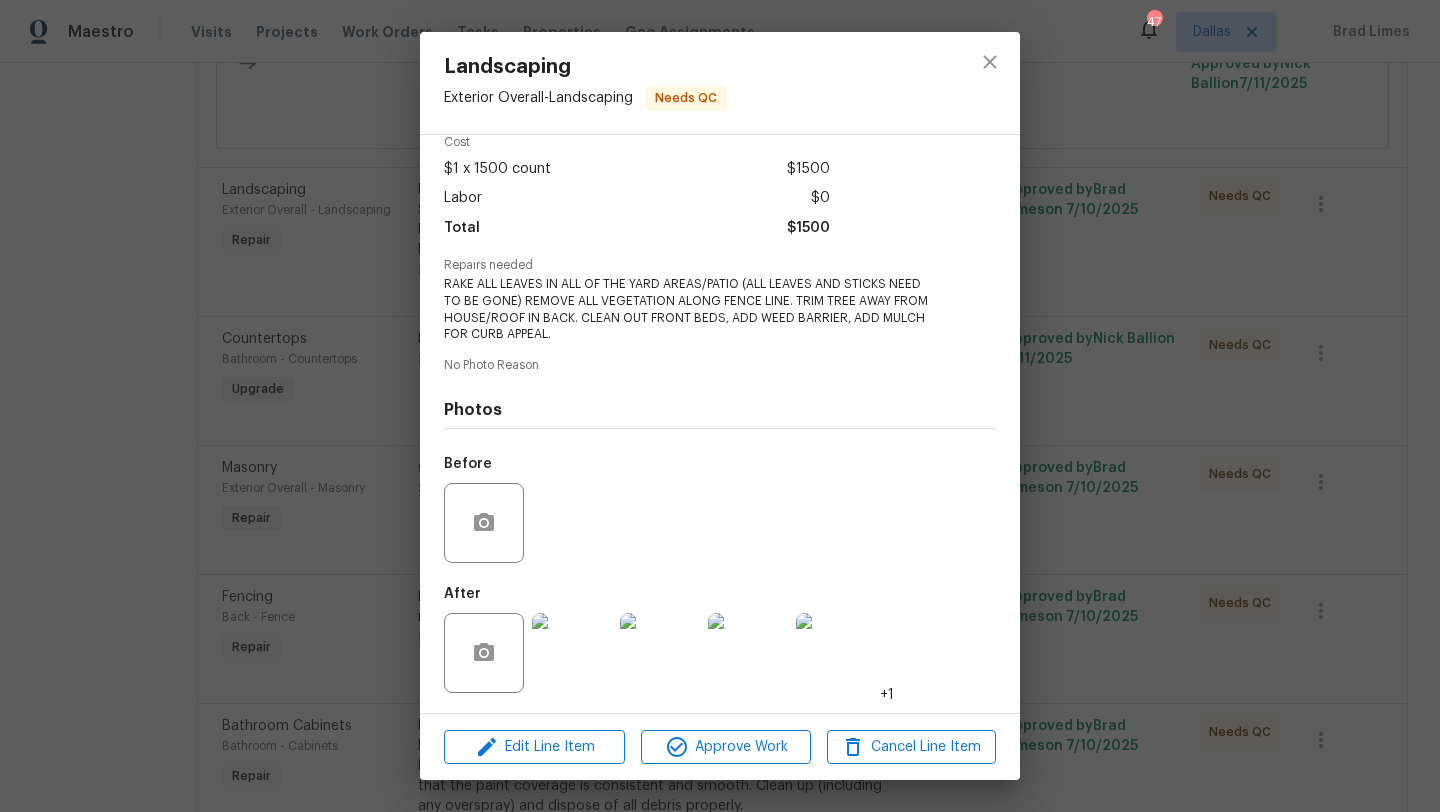 click at bounding box center [572, 653] 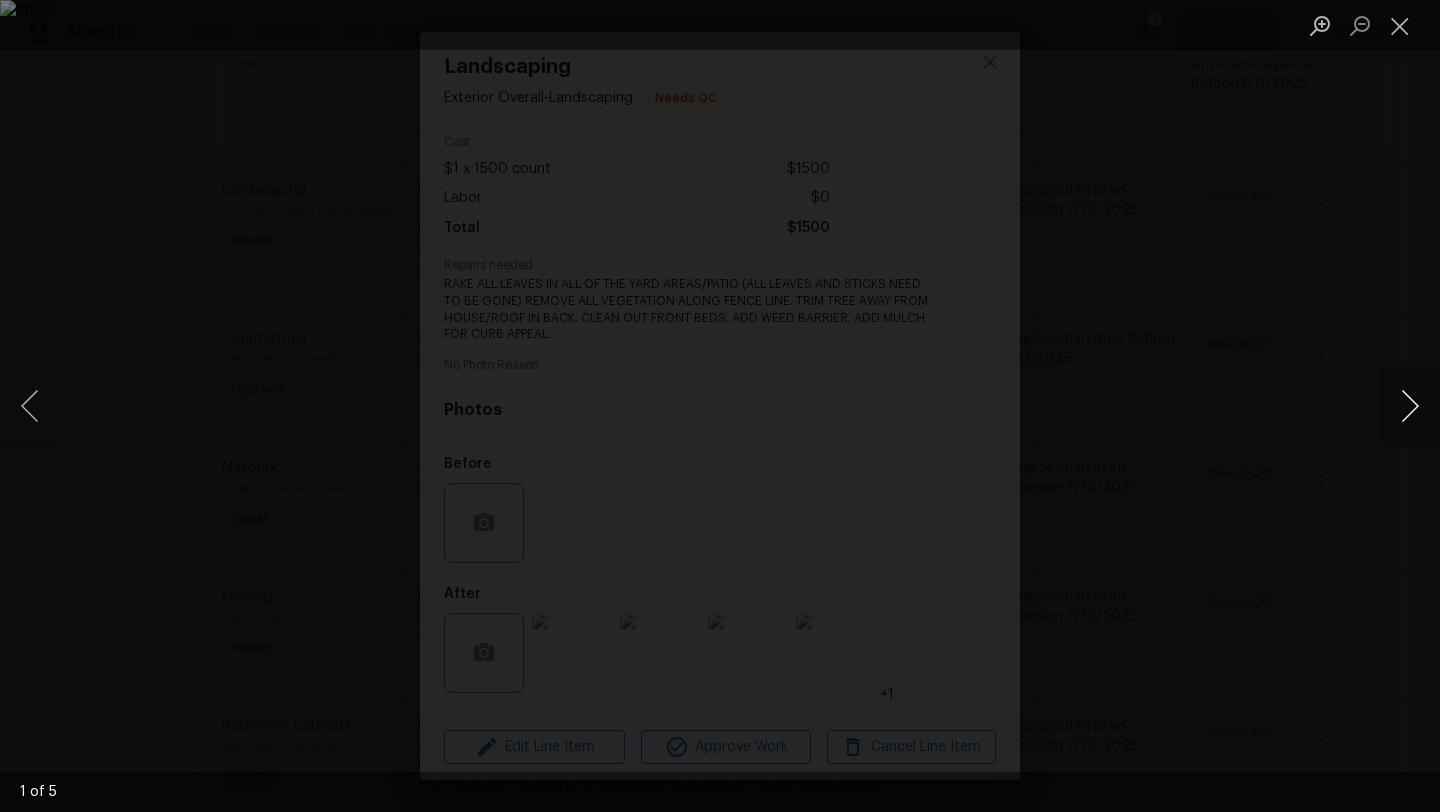 click at bounding box center (1410, 406) 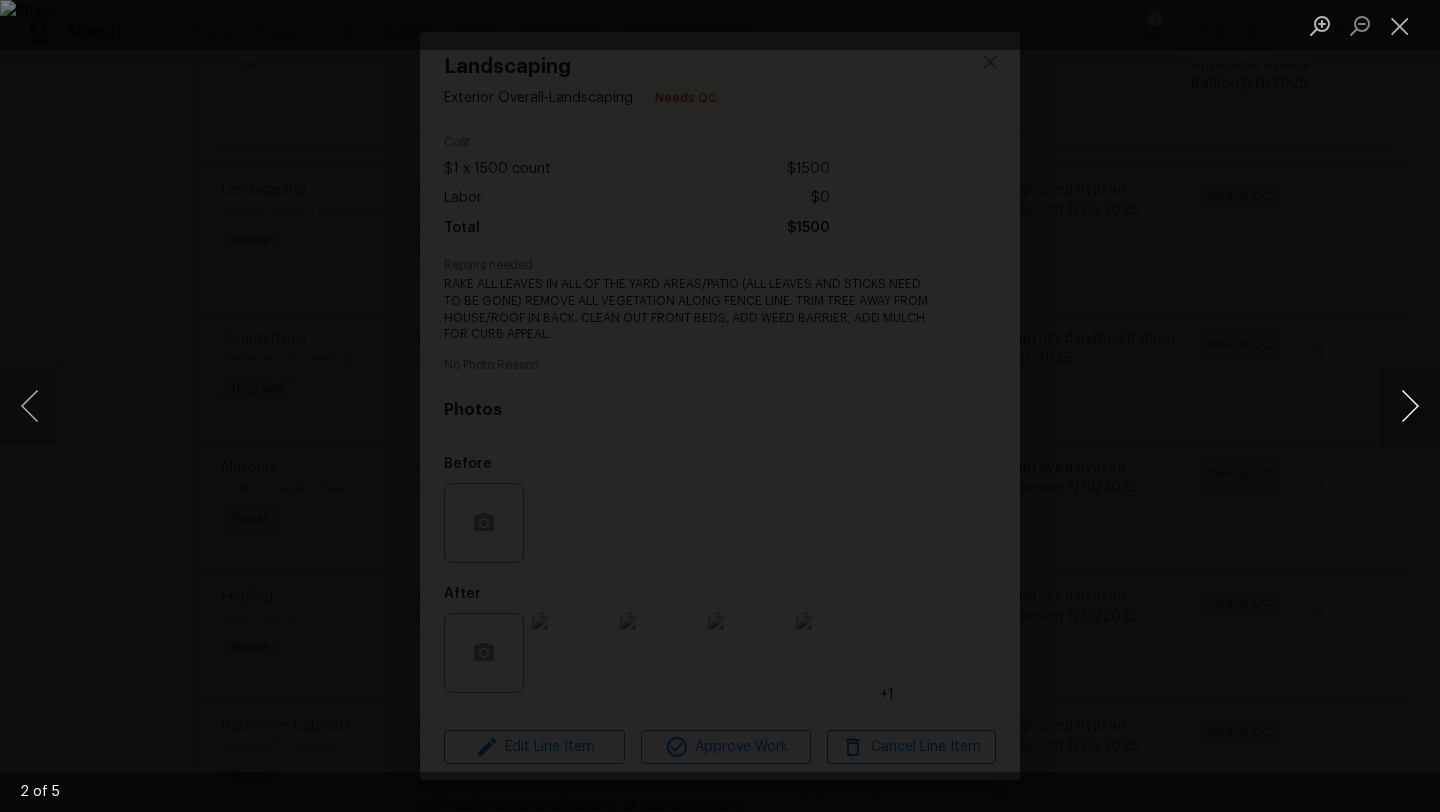 click at bounding box center [1410, 406] 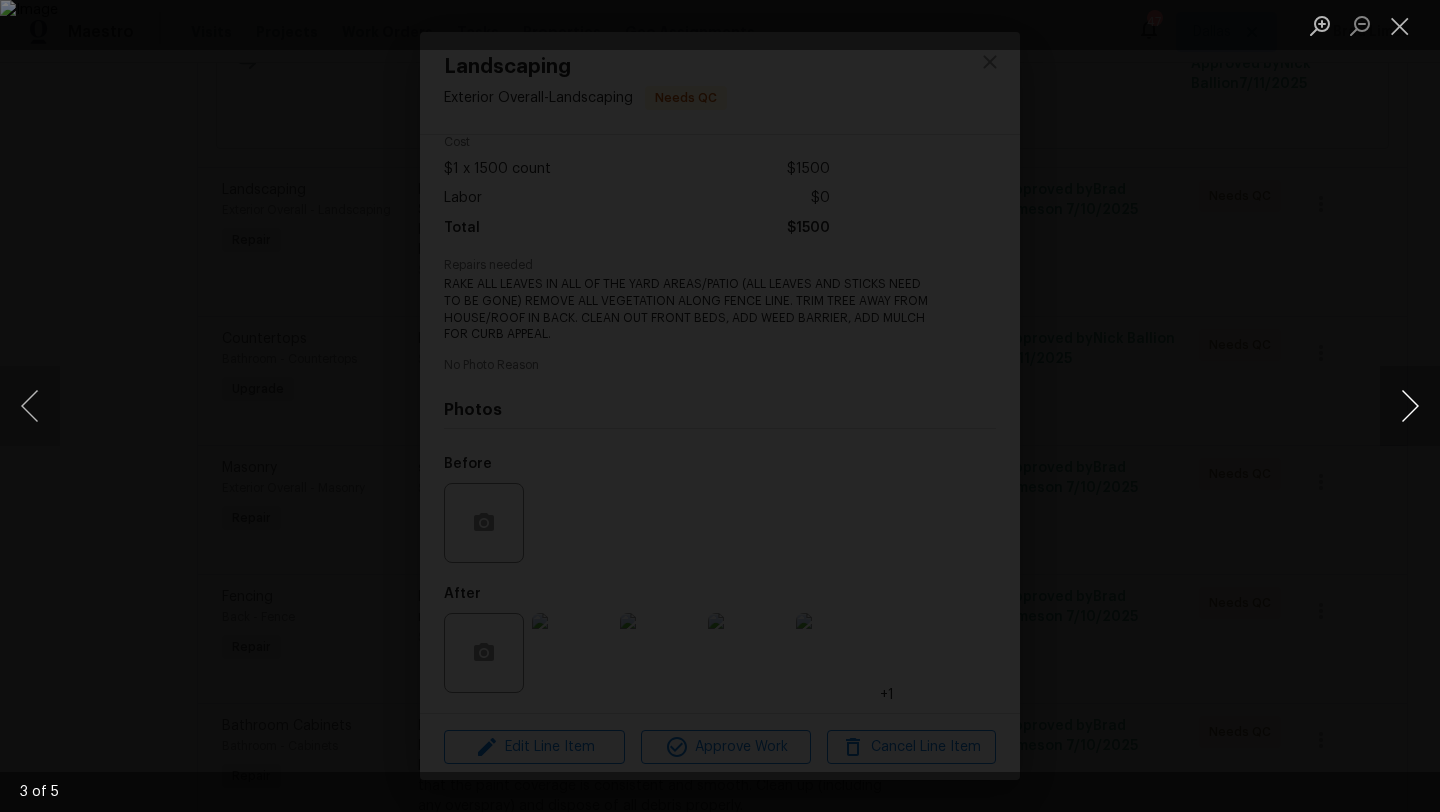 click at bounding box center (1410, 406) 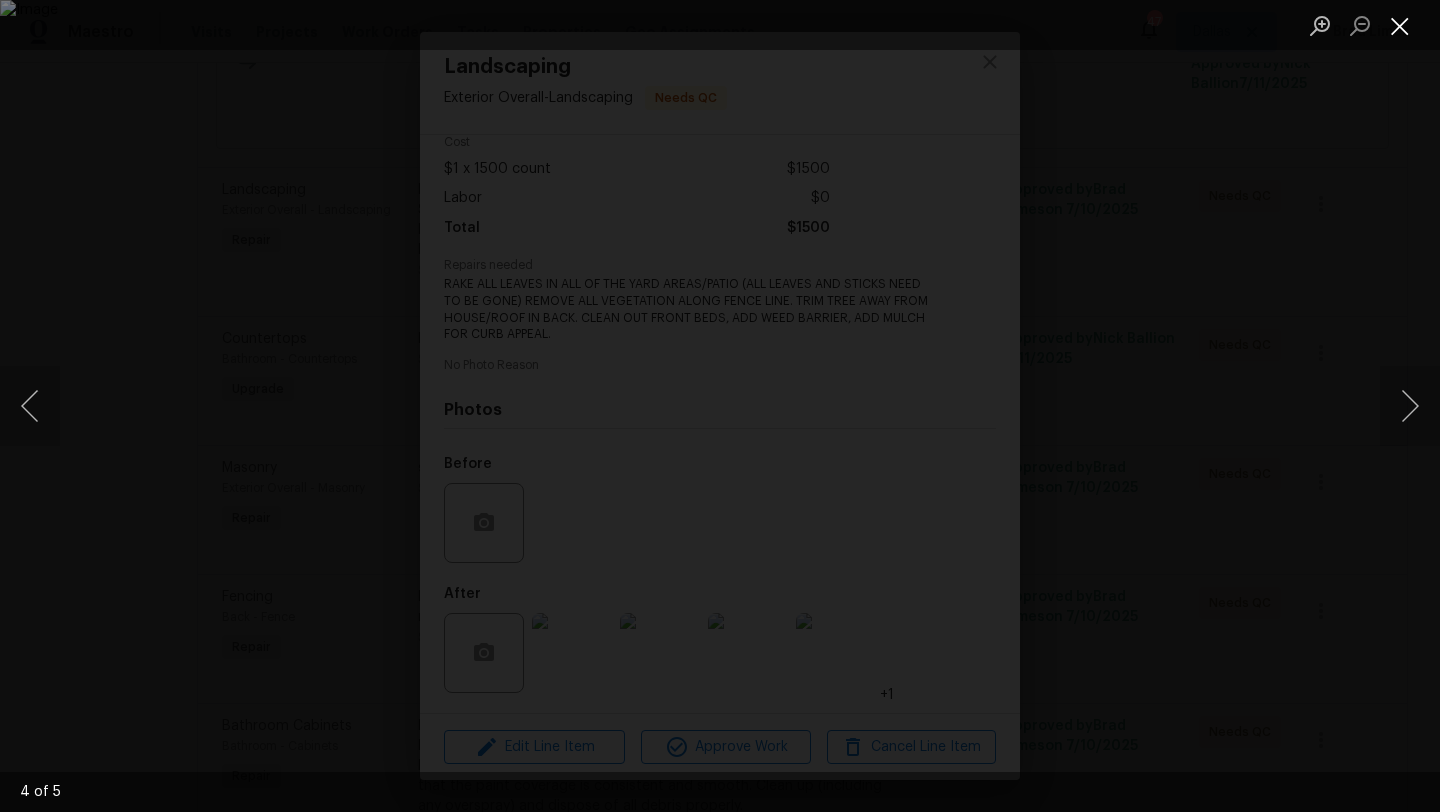 click at bounding box center (1400, 25) 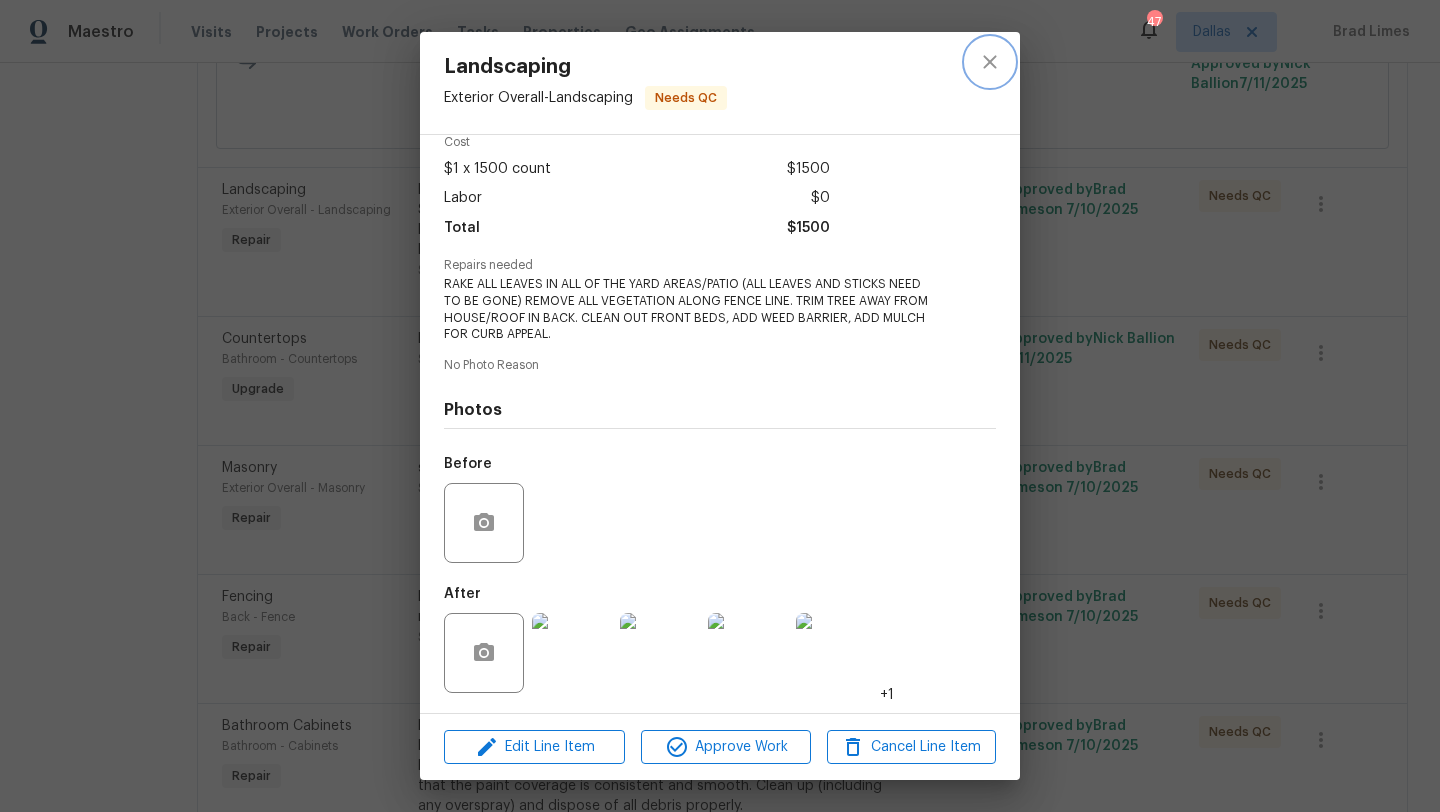 click 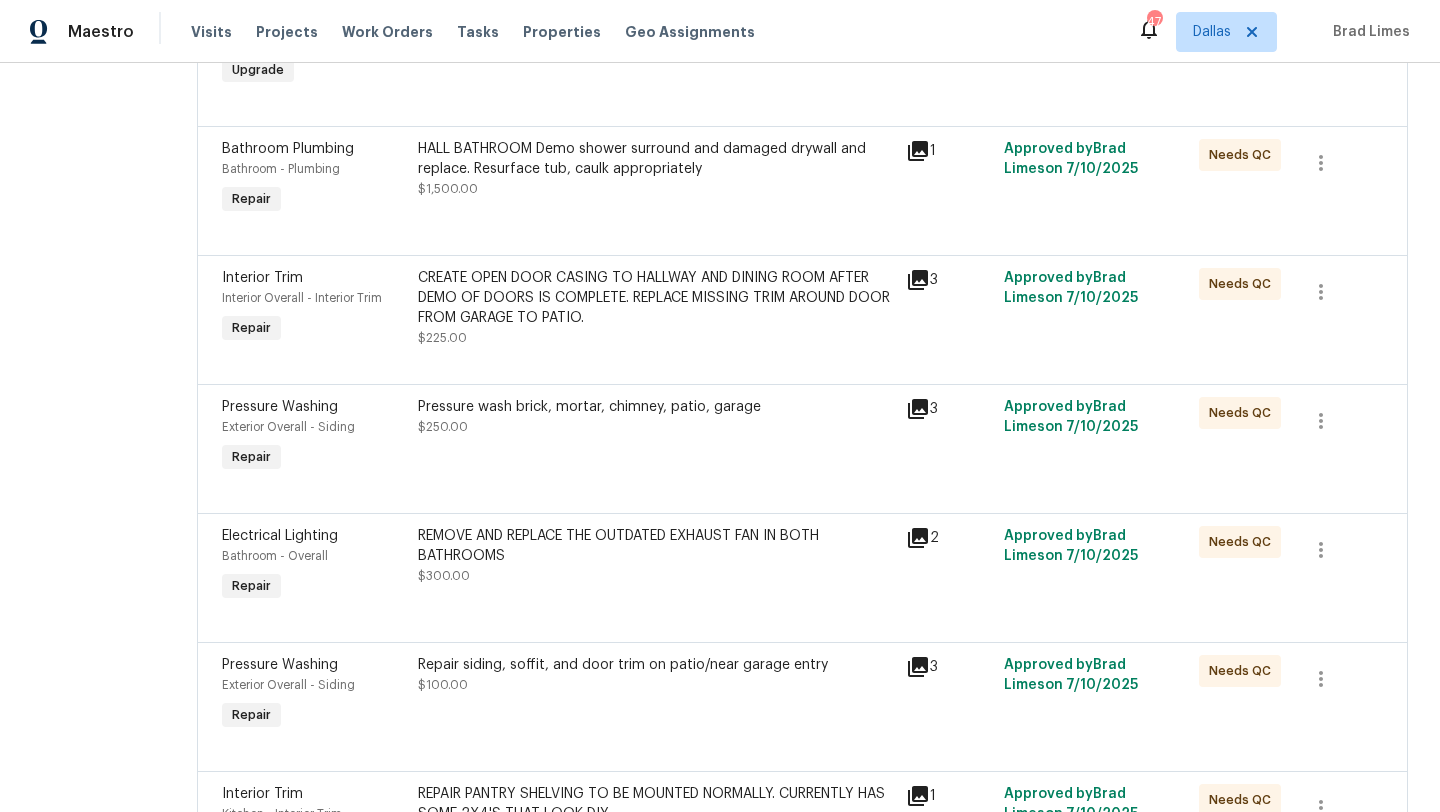 scroll, scrollTop: 3296, scrollLeft: 0, axis: vertical 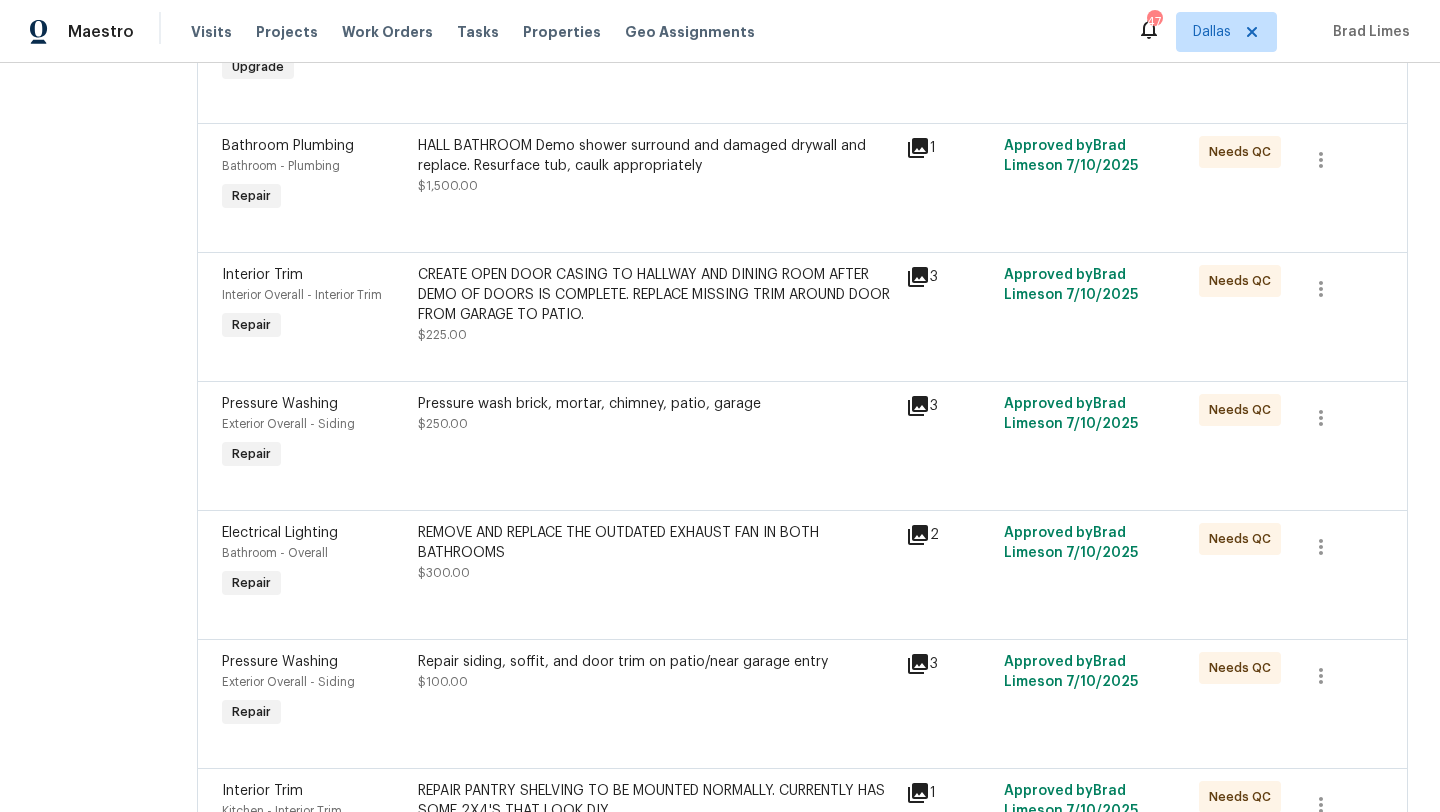 click on "HALL BATHROOM
Demo shower surround and damaged drywall and replace.
Resurface tub, caulk appropriately" at bounding box center [656, 156] 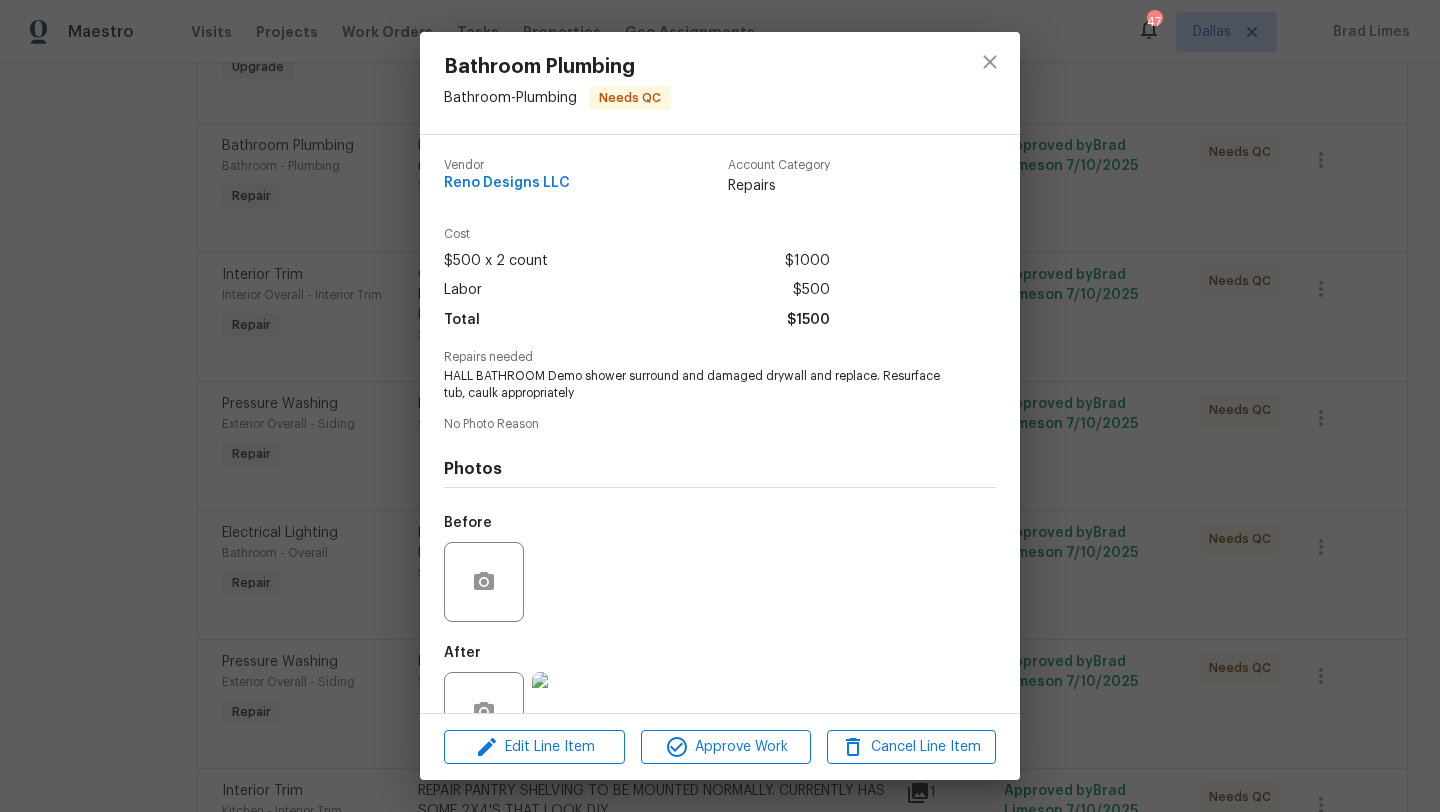 scroll, scrollTop: 59, scrollLeft: 0, axis: vertical 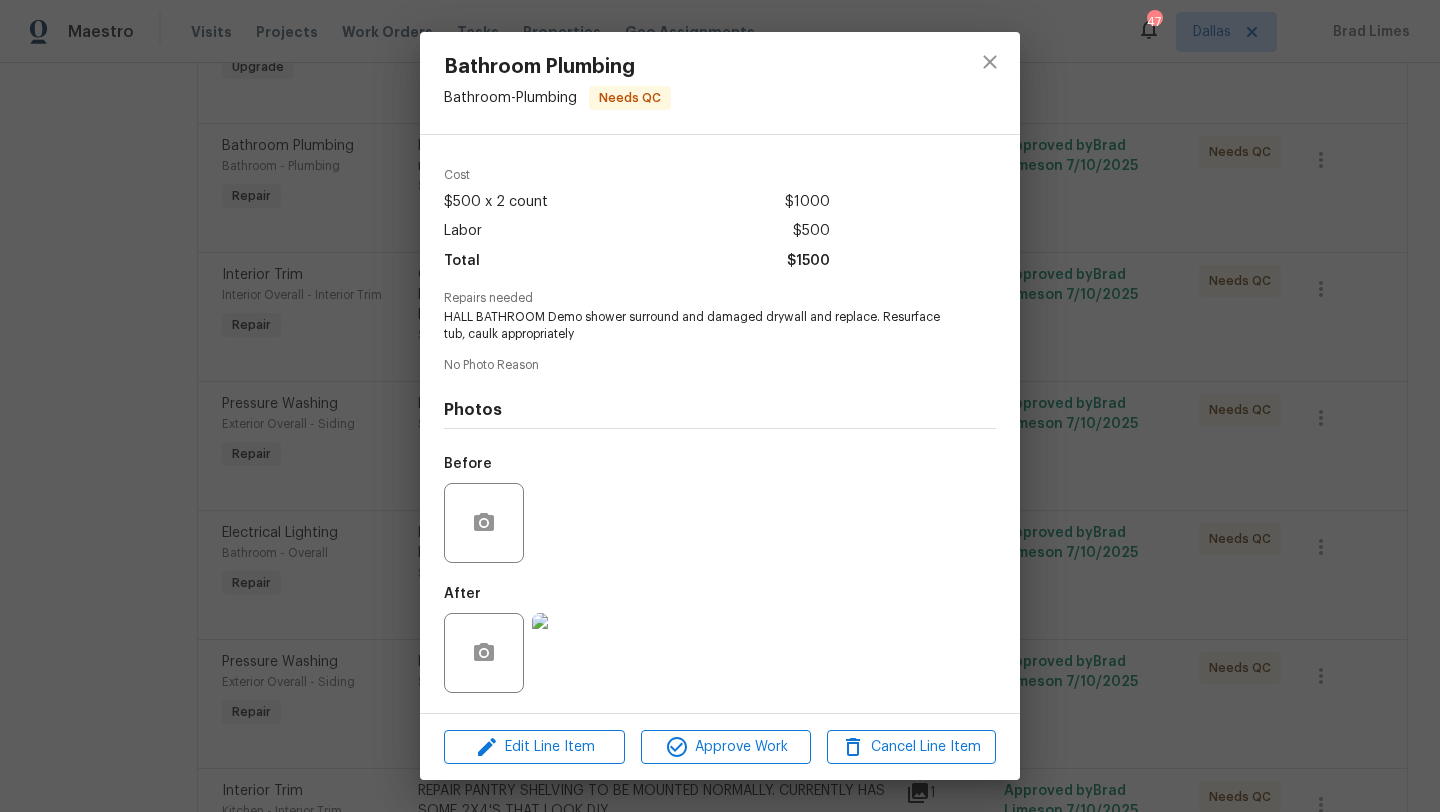click at bounding box center (572, 653) 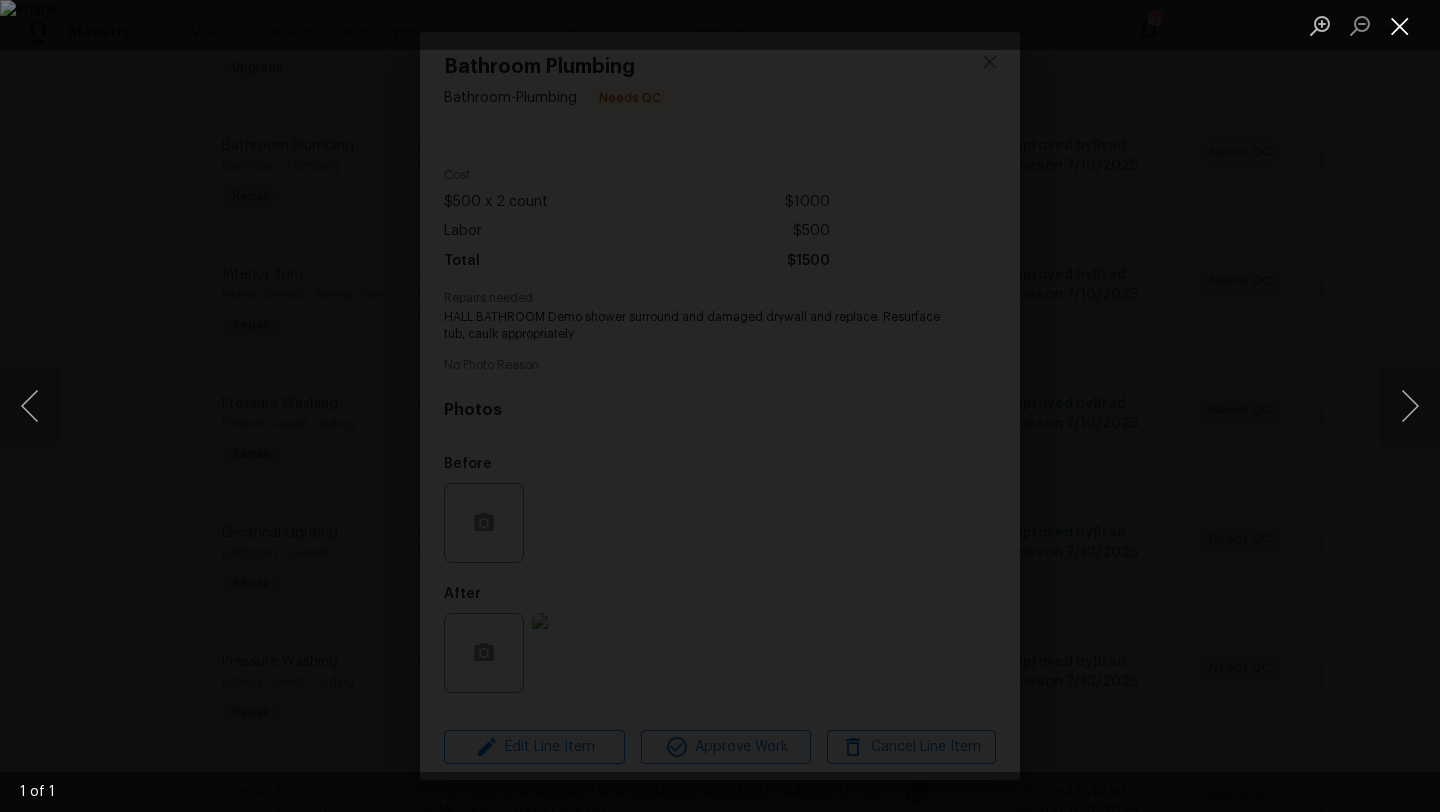 click at bounding box center [1400, 25] 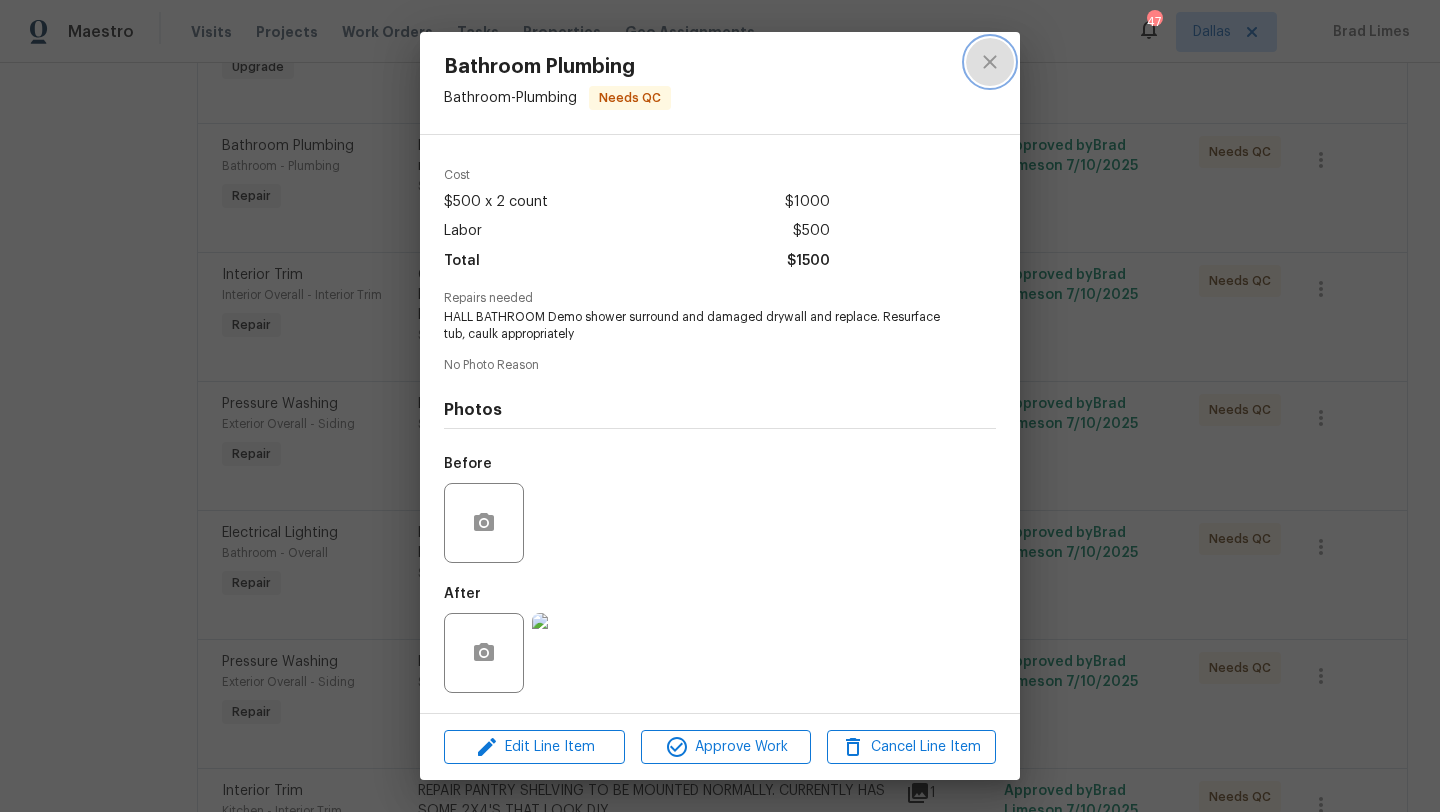 click 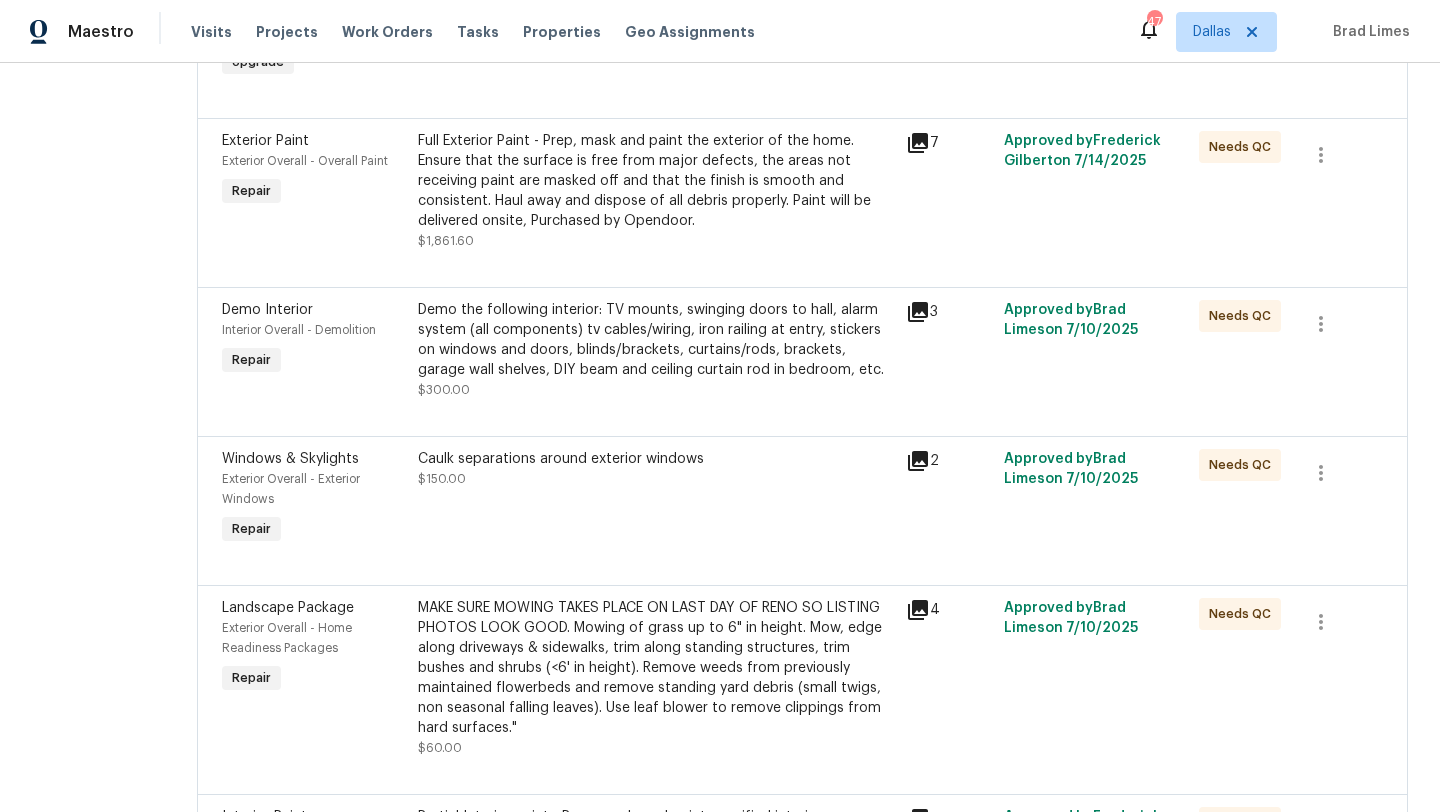 scroll, scrollTop: 5712, scrollLeft: 0, axis: vertical 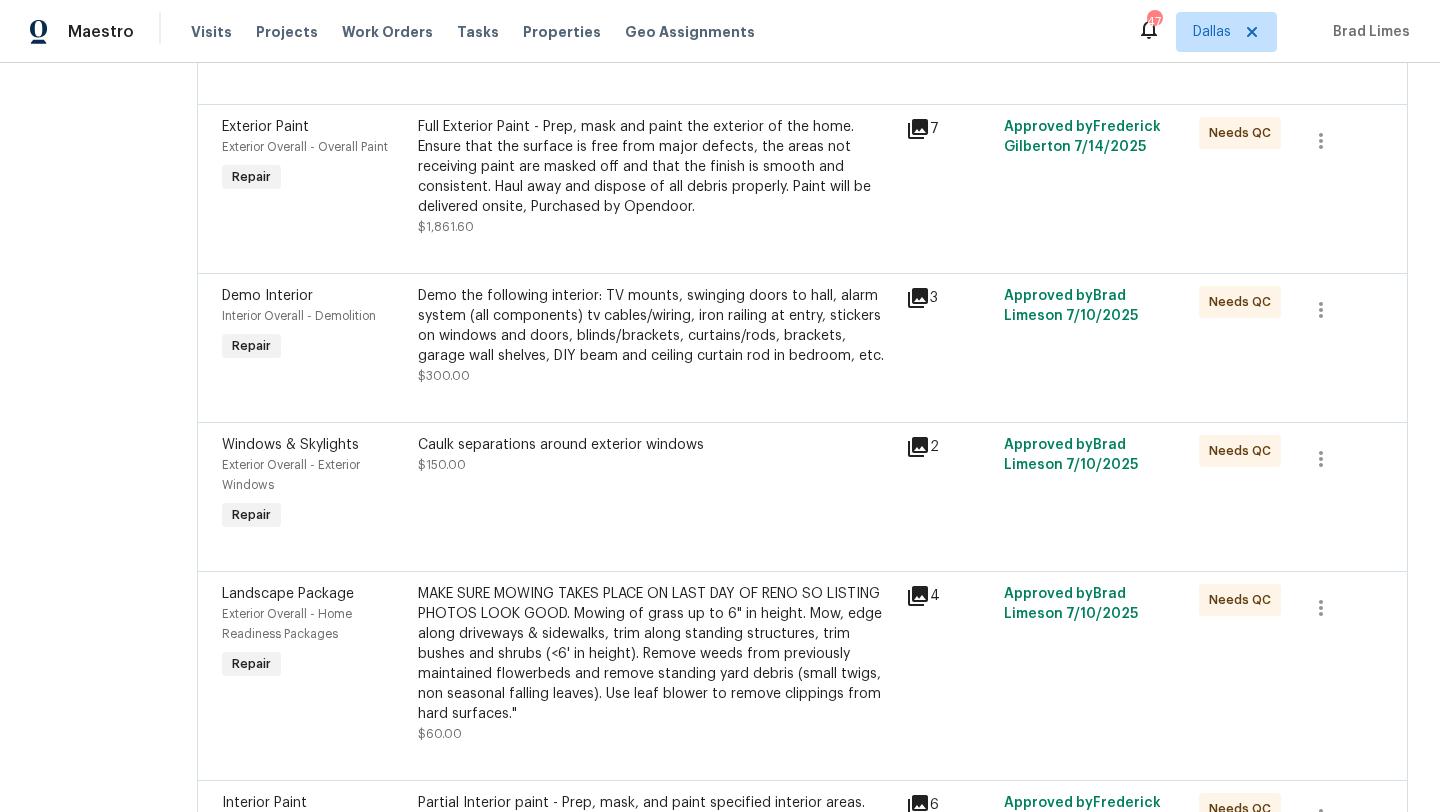 click on "Full Exterior Paint - Prep, mask and paint the exterior of the home. Ensure that the surface is free from major defects, the areas not receiving paint are masked off and that the finish is smooth and consistent. Haul away and dispose of all debris properly. Paint will be delivered onsite, Purchased by Opendoor. $1,861.60" at bounding box center [656, 177] 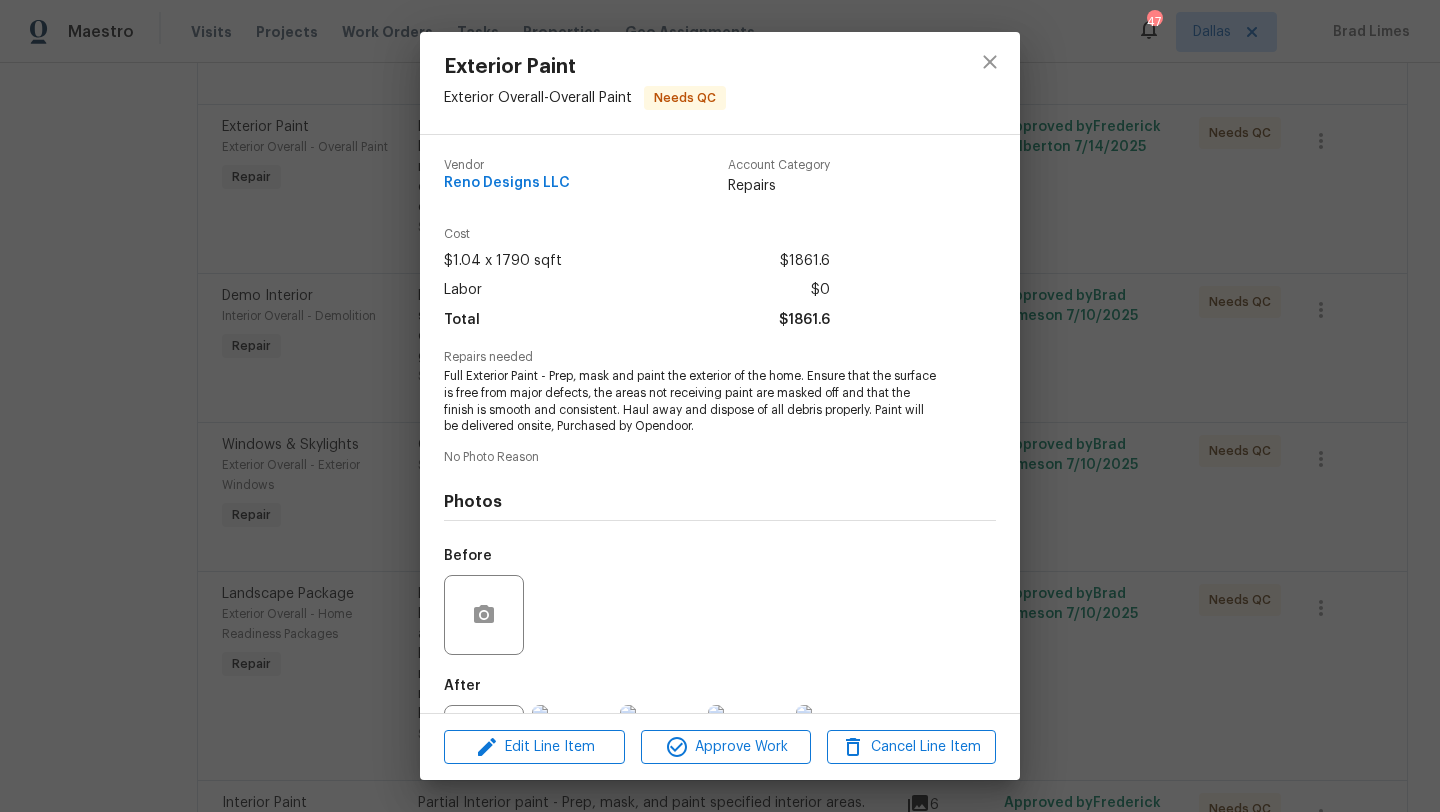 scroll, scrollTop: 92, scrollLeft: 0, axis: vertical 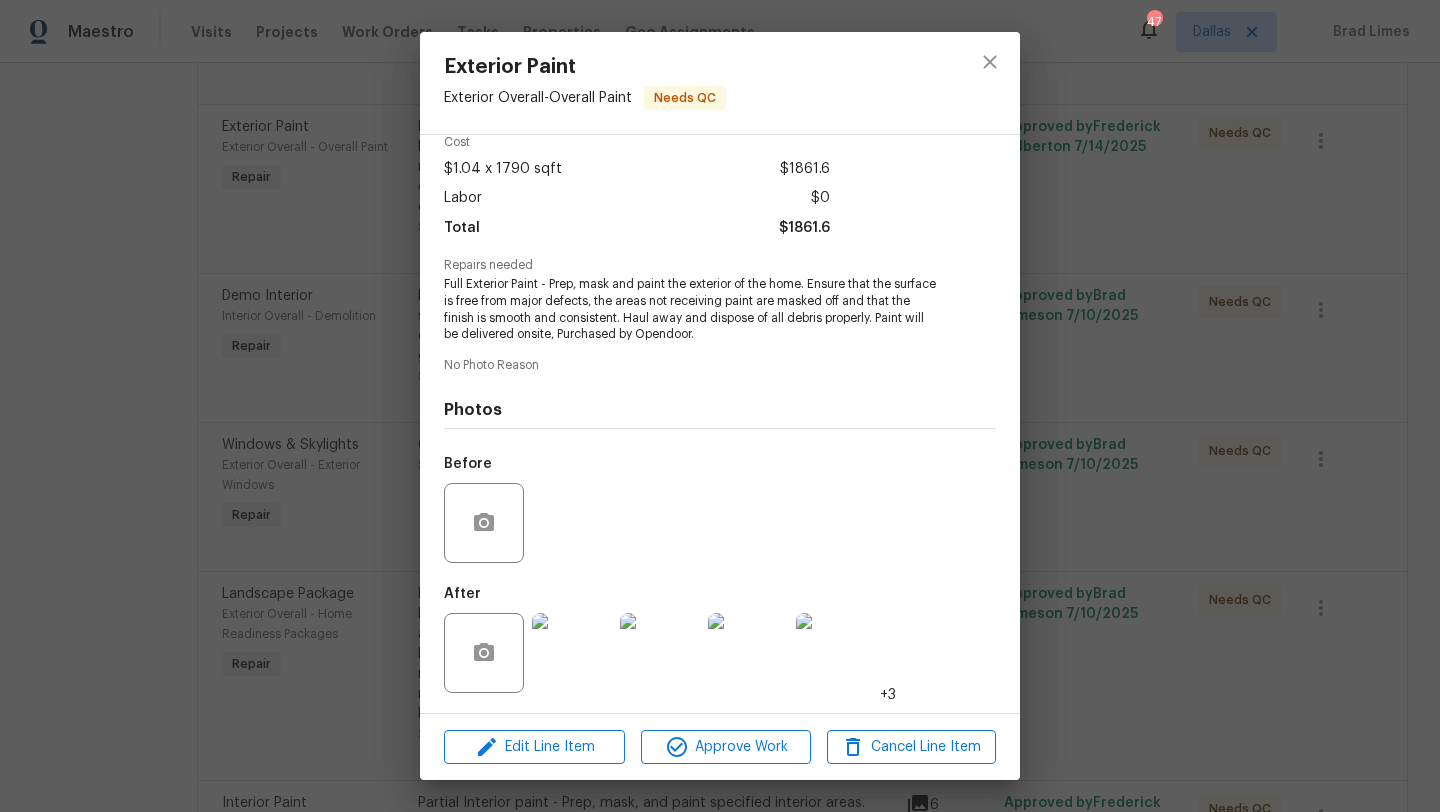 click at bounding box center [572, 653] 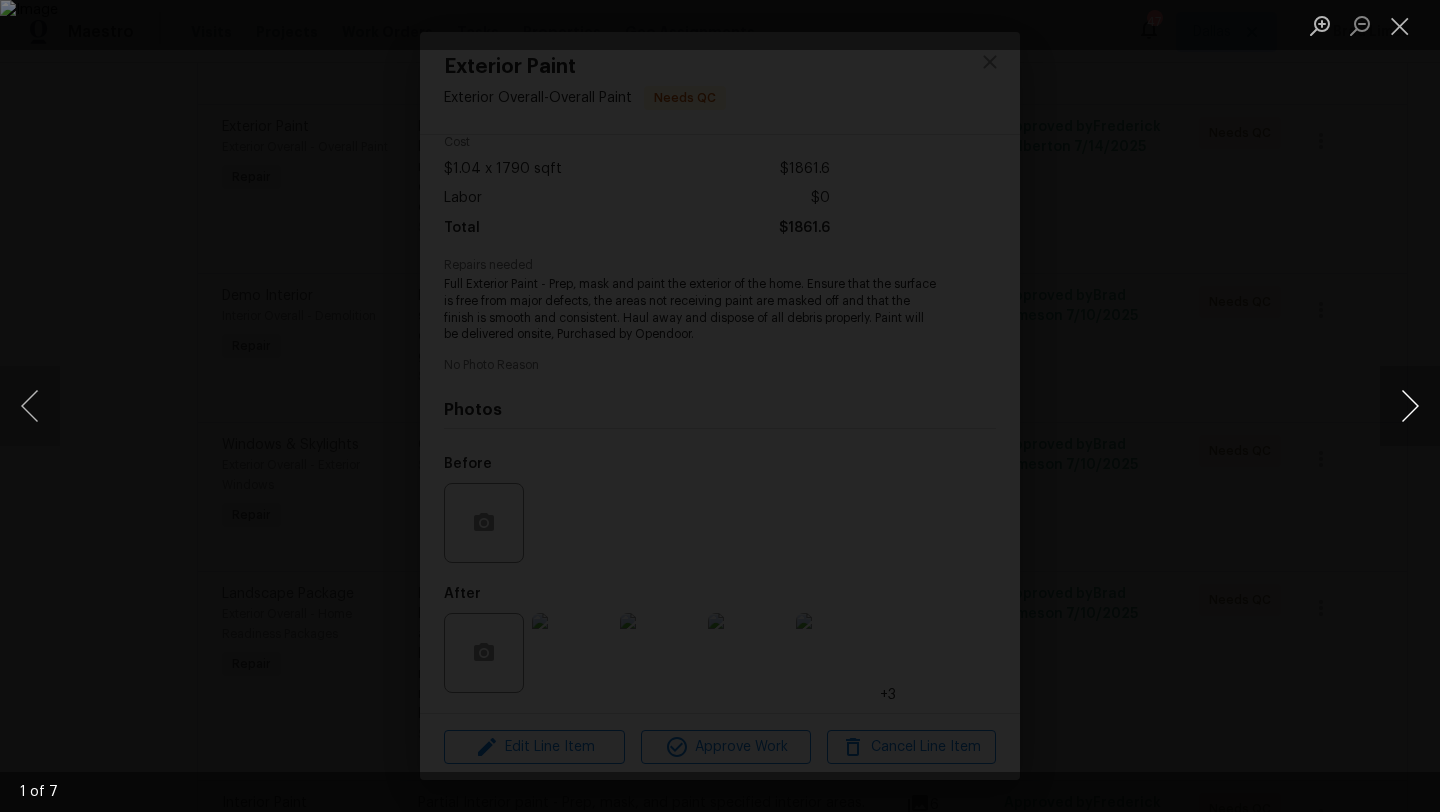 click at bounding box center (1410, 406) 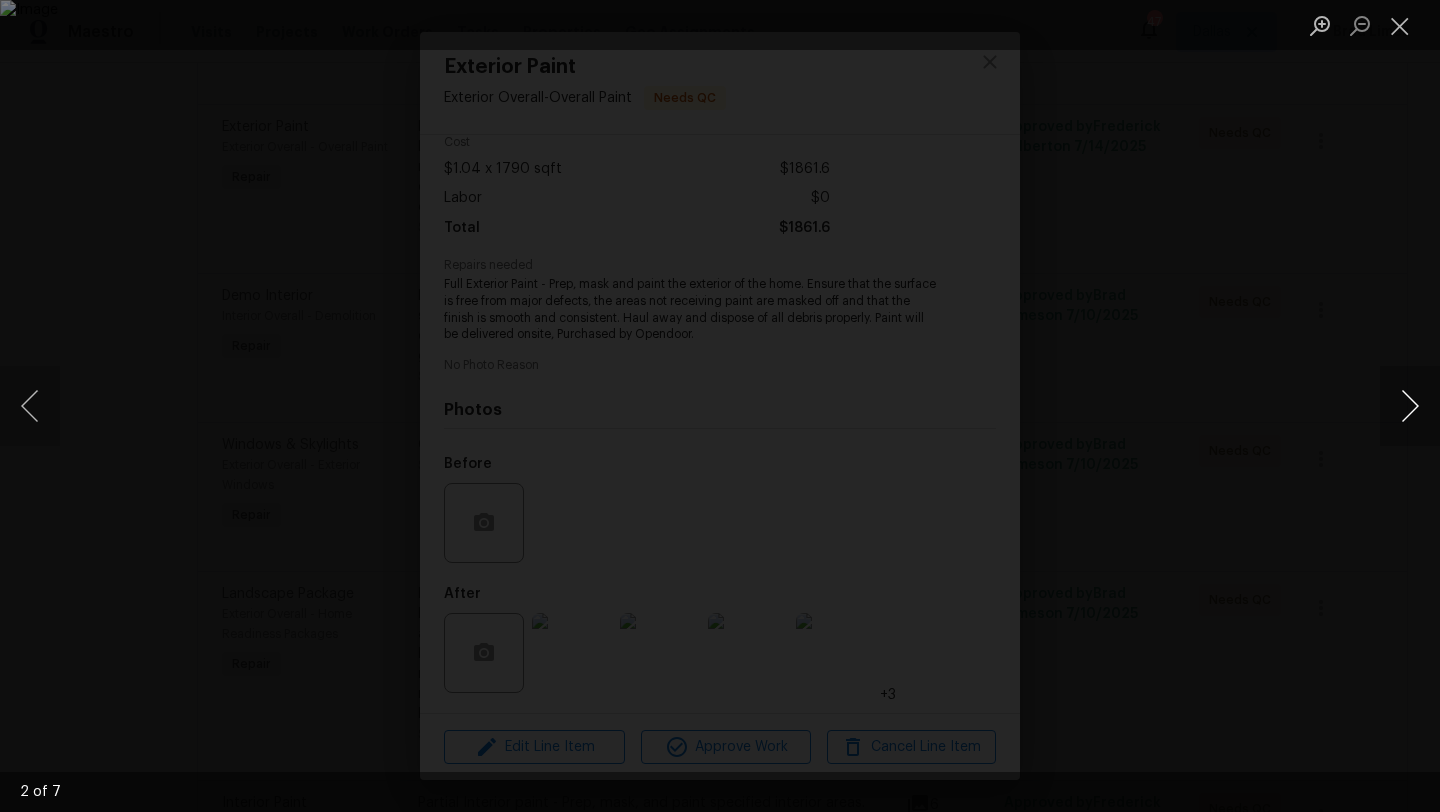 click at bounding box center (1410, 406) 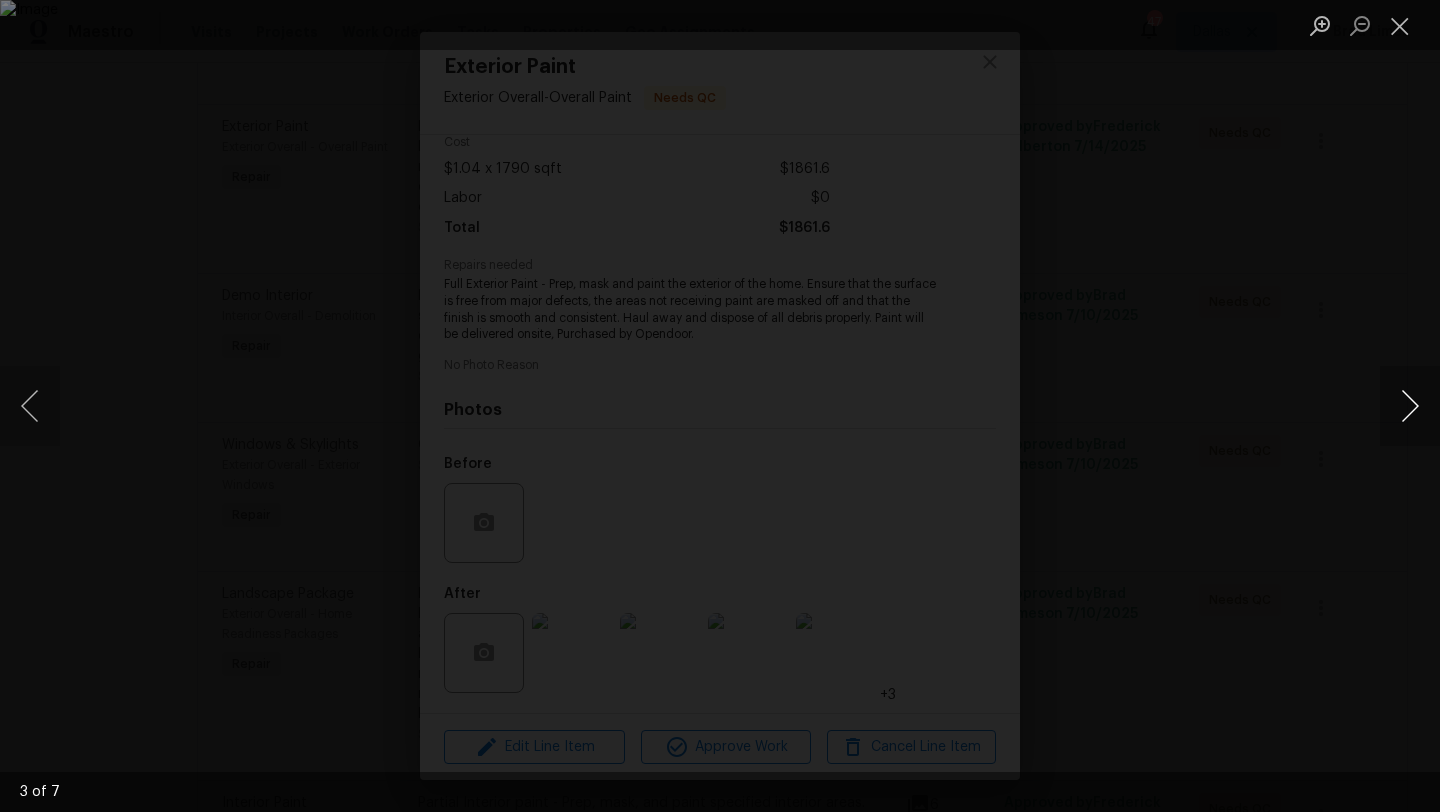 click at bounding box center (1410, 406) 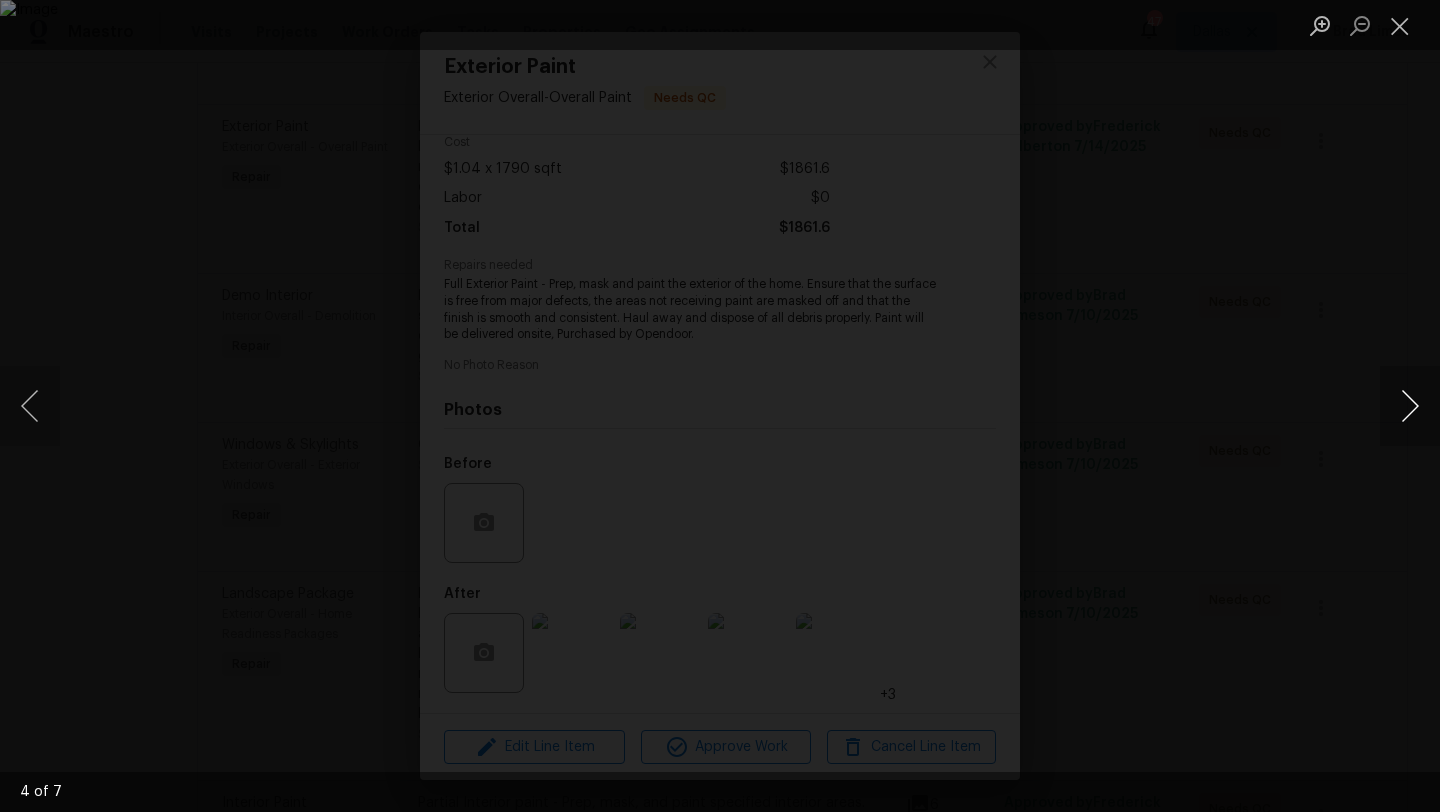 click at bounding box center [1410, 406] 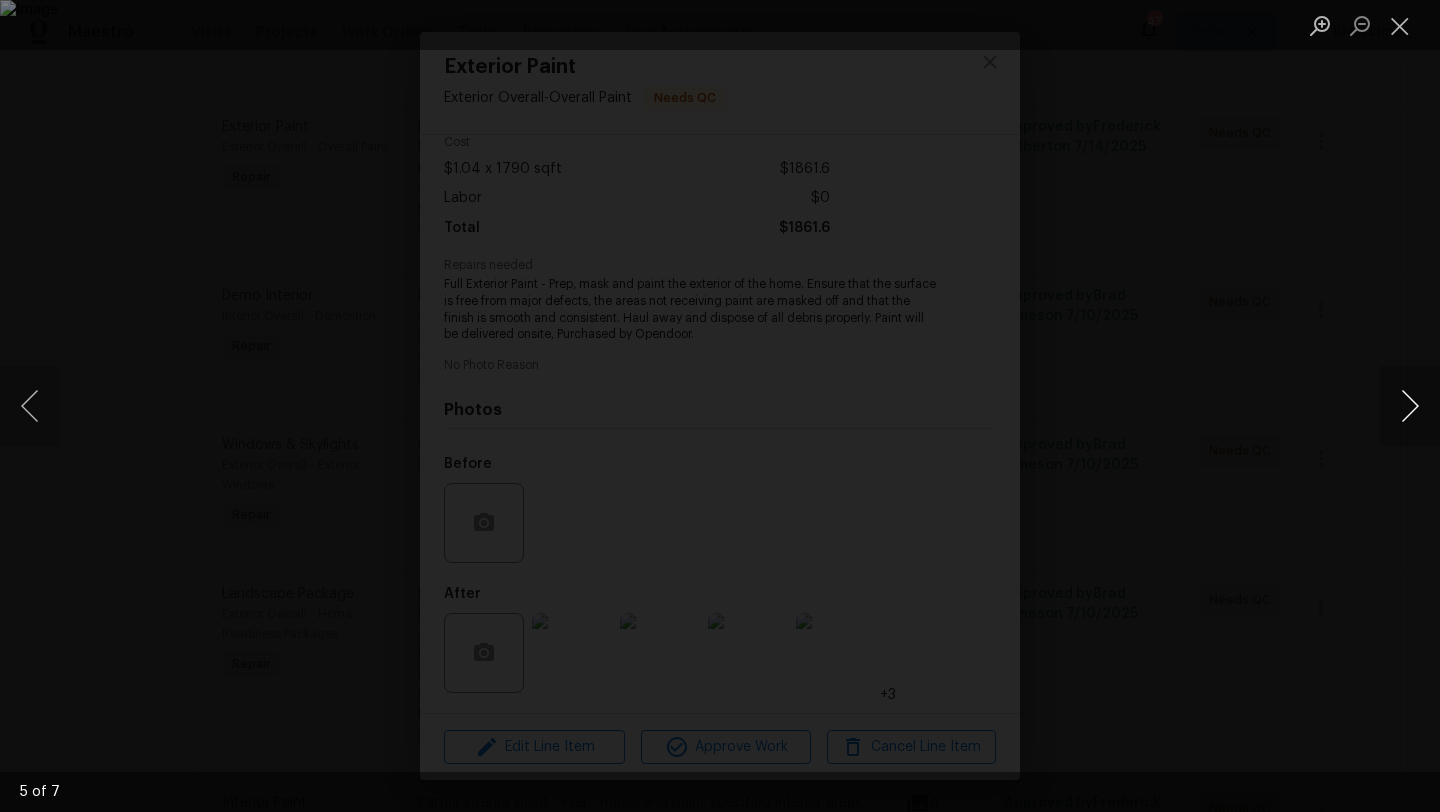 click at bounding box center (1410, 406) 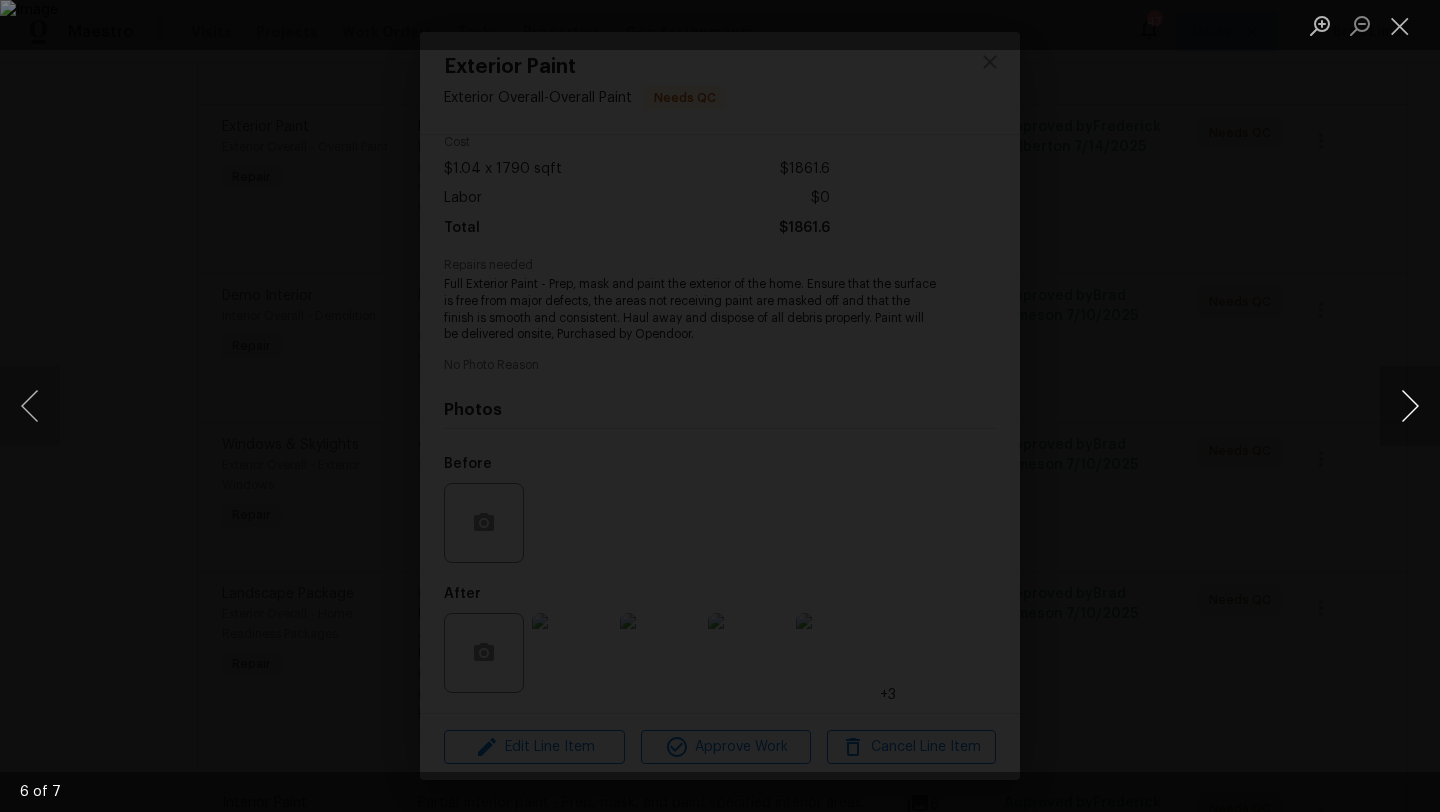 click at bounding box center (1410, 406) 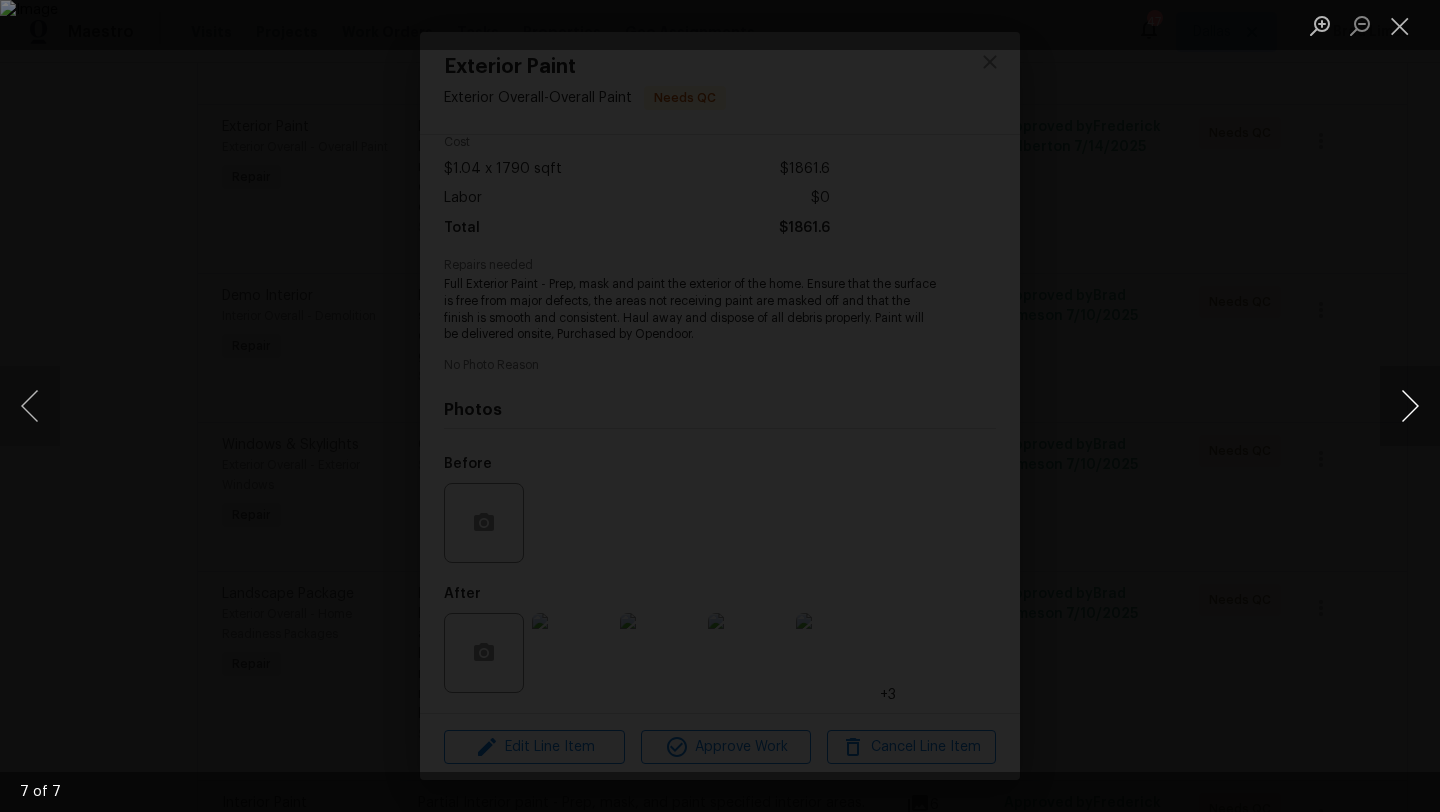 click at bounding box center (1410, 406) 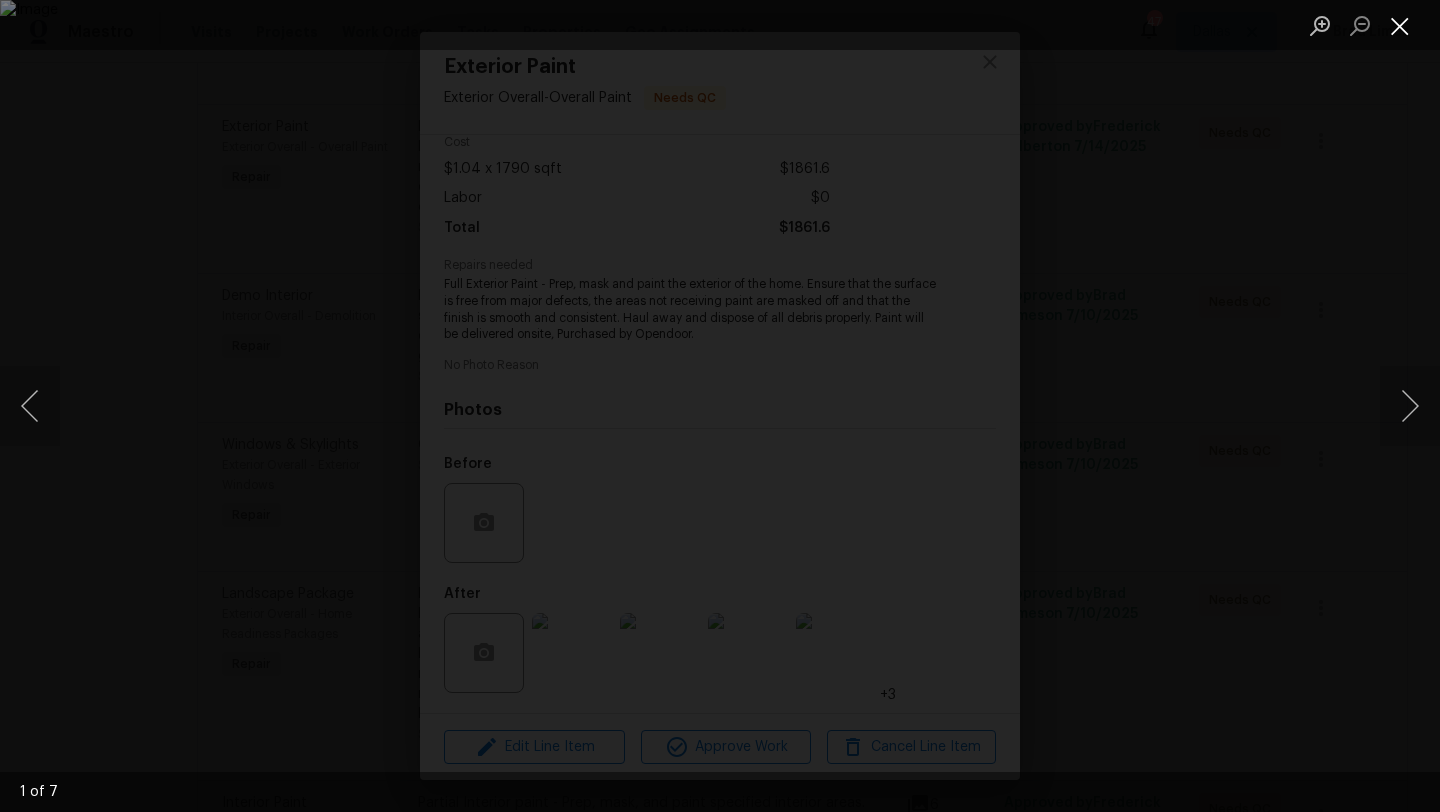 click at bounding box center [1400, 25] 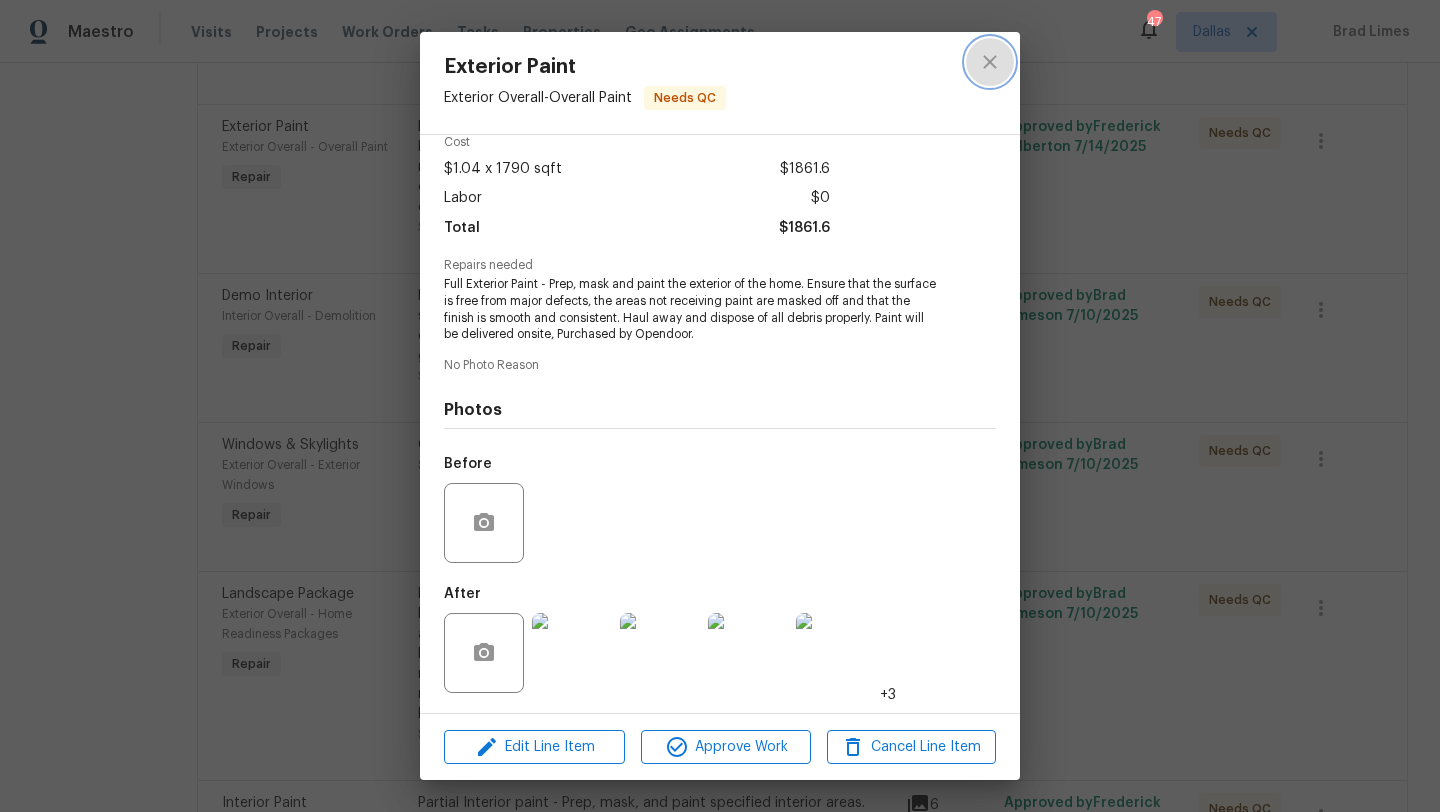 click 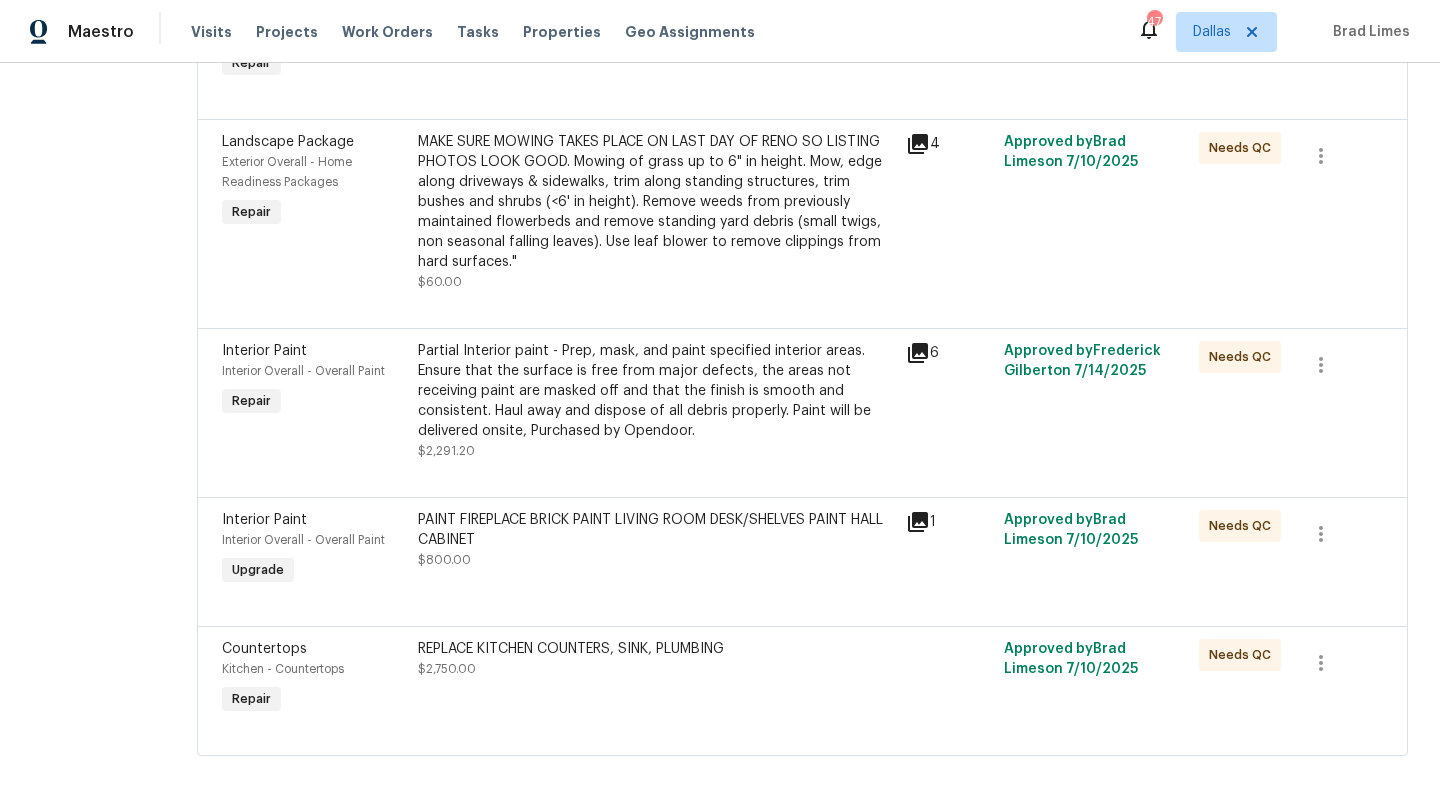 scroll, scrollTop: 6269, scrollLeft: 0, axis: vertical 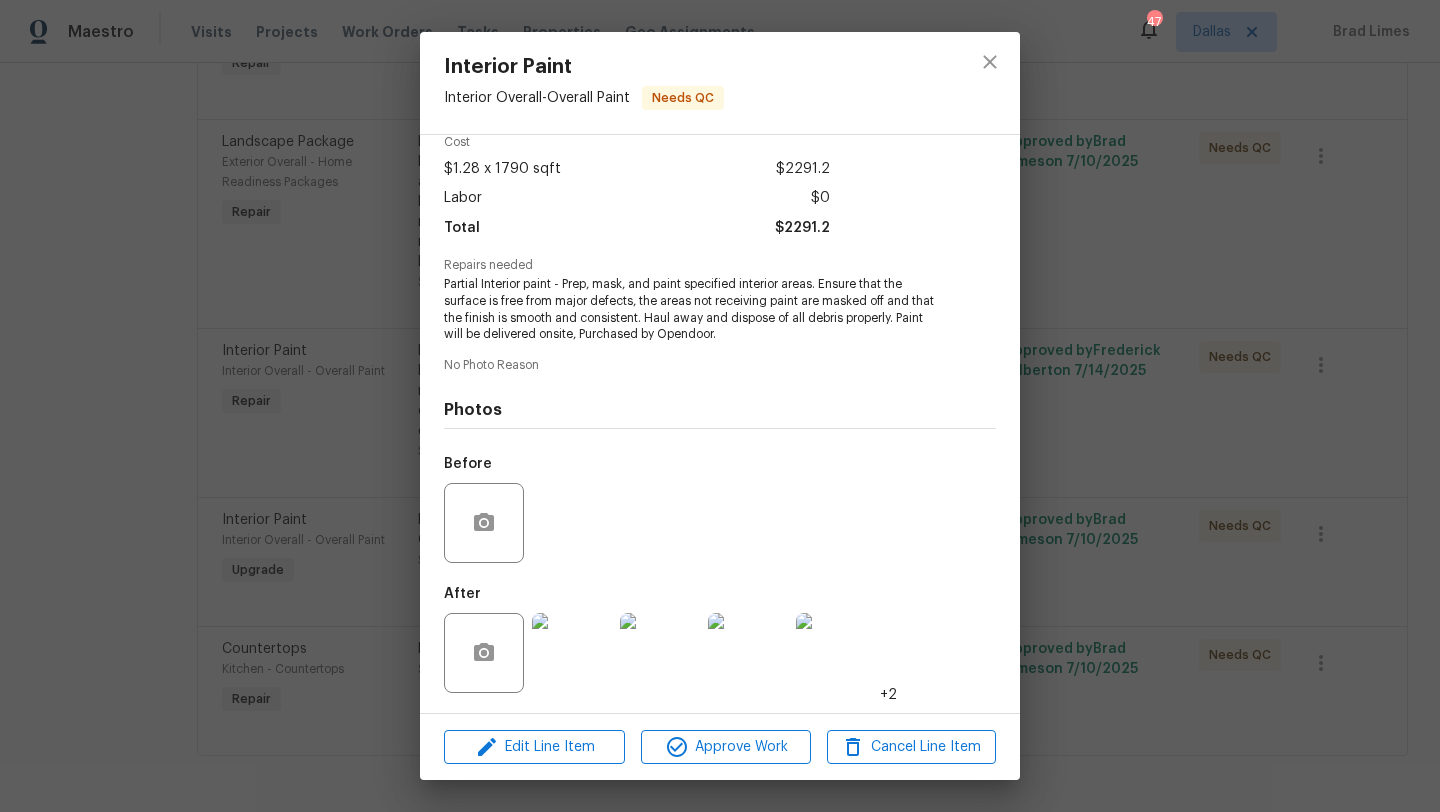 click at bounding box center [572, 653] 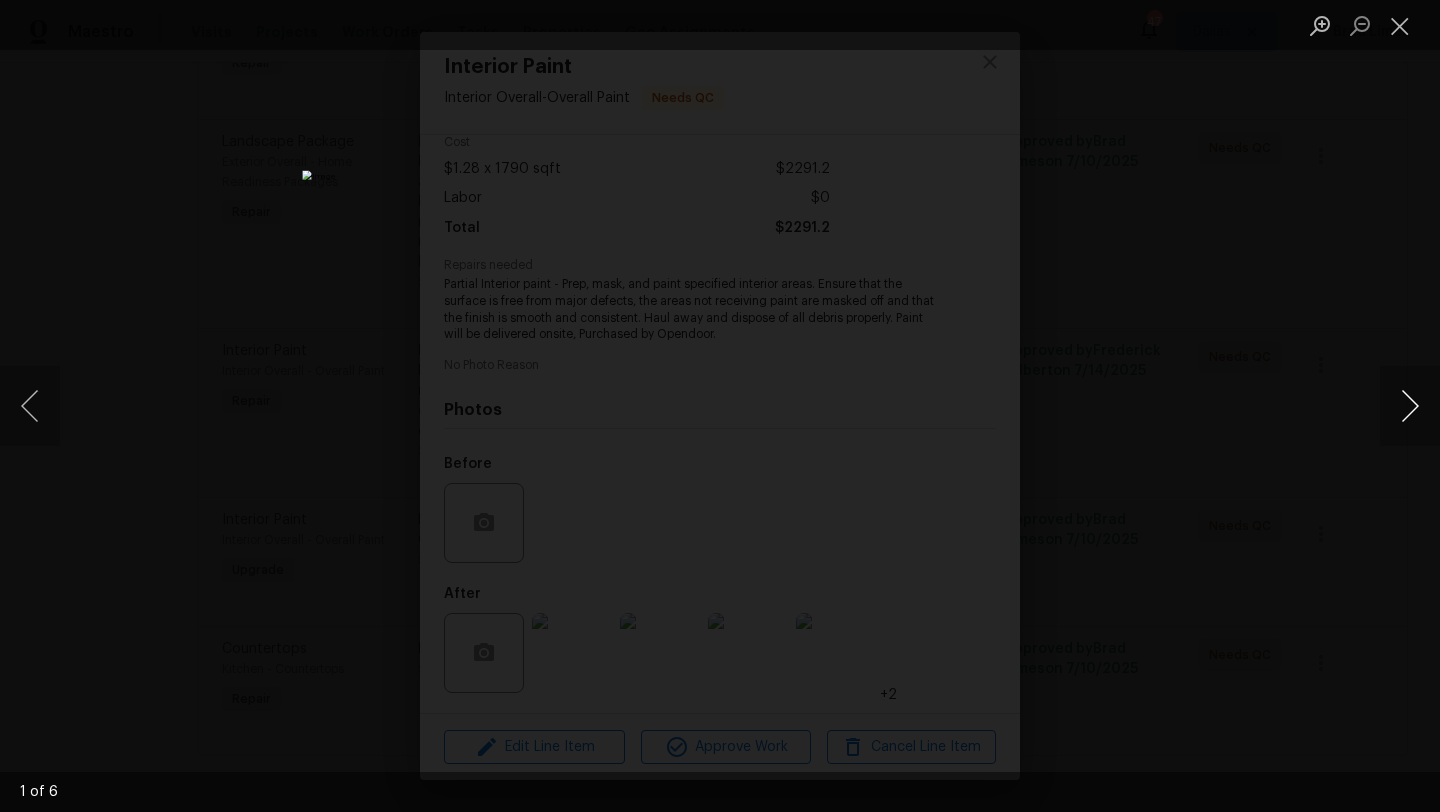 click at bounding box center [1410, 406] 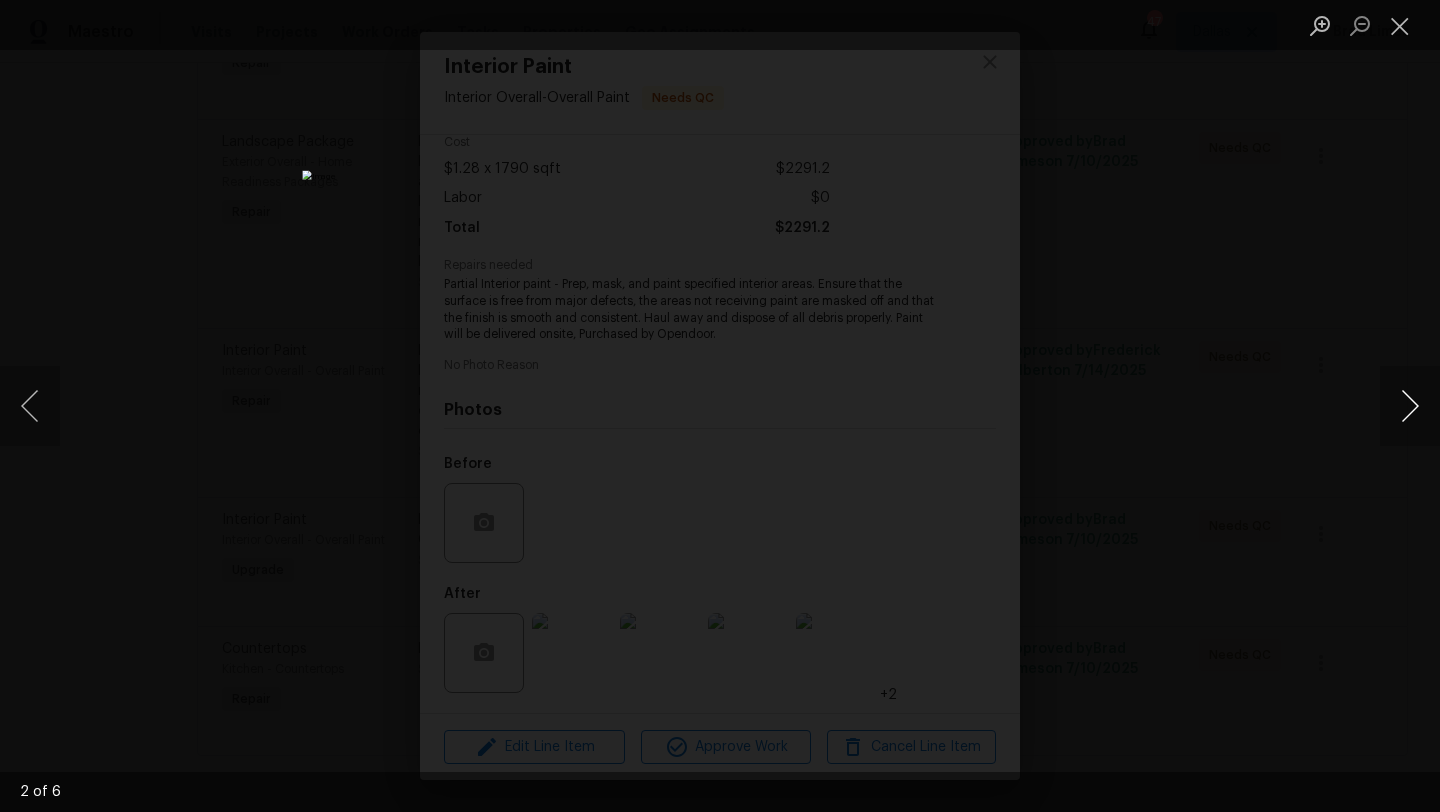 click at bounding box center [1410, 406] 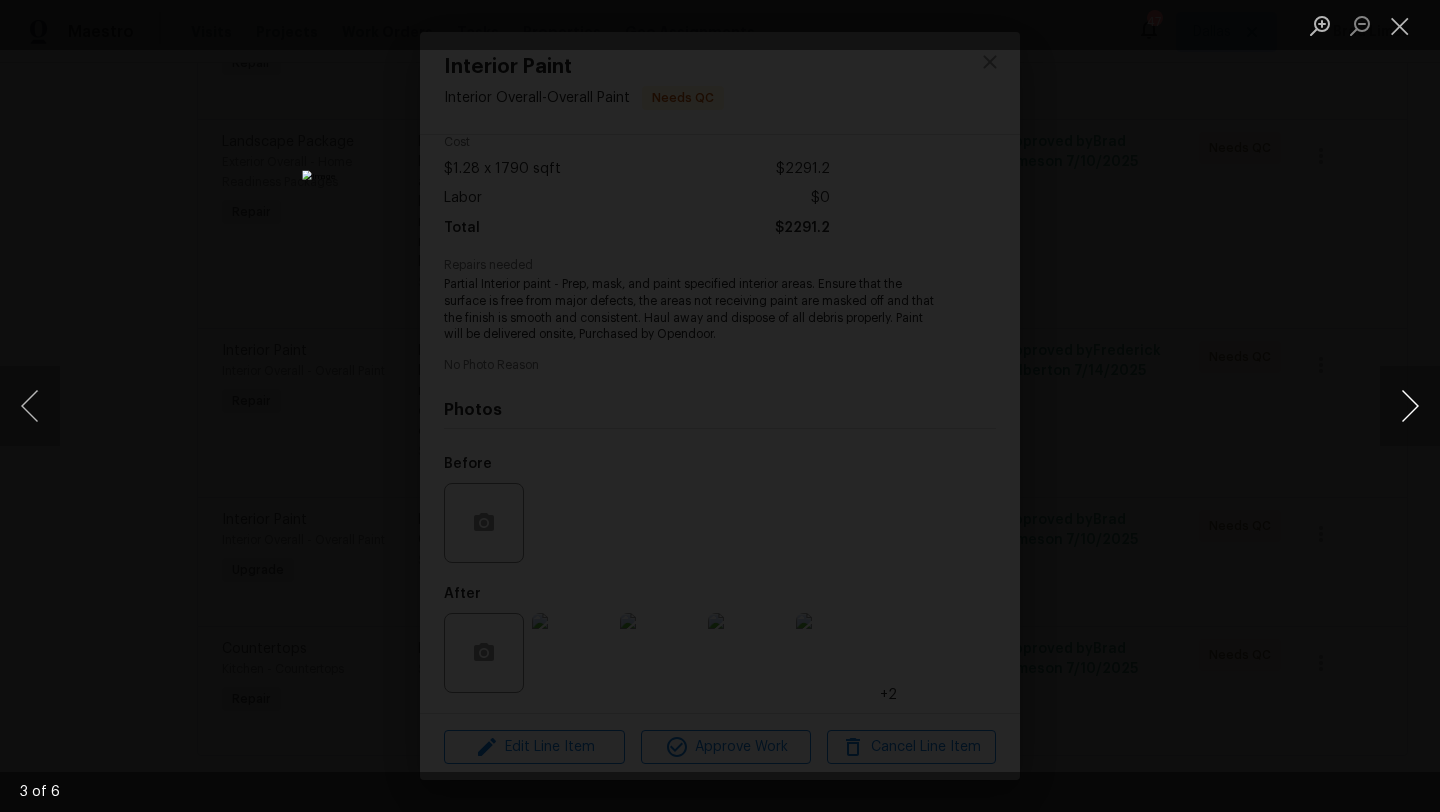 click at bounding box center [1410, 406] 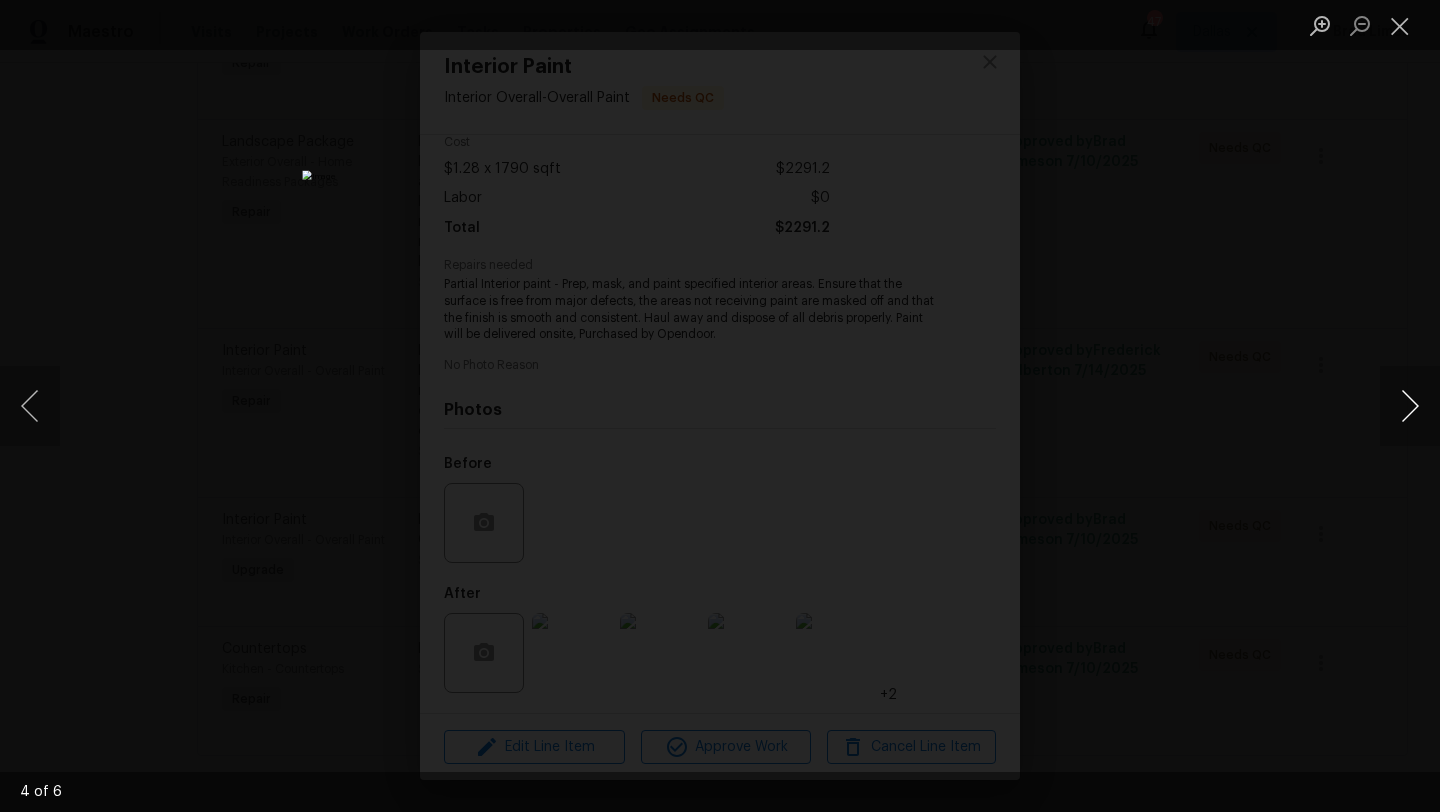 click at bounding box center [1410, 406] 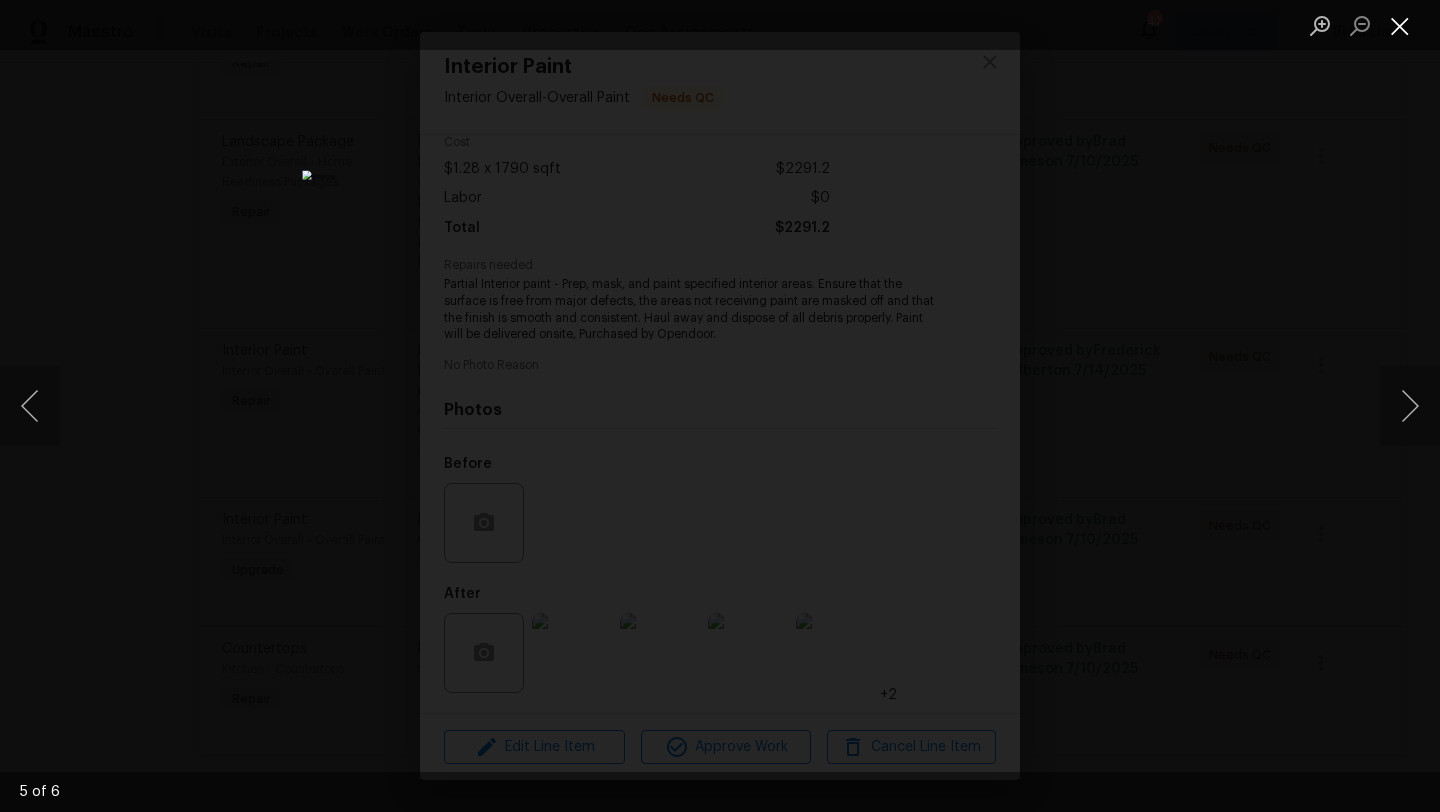 click at bounding box center [1400, 25] 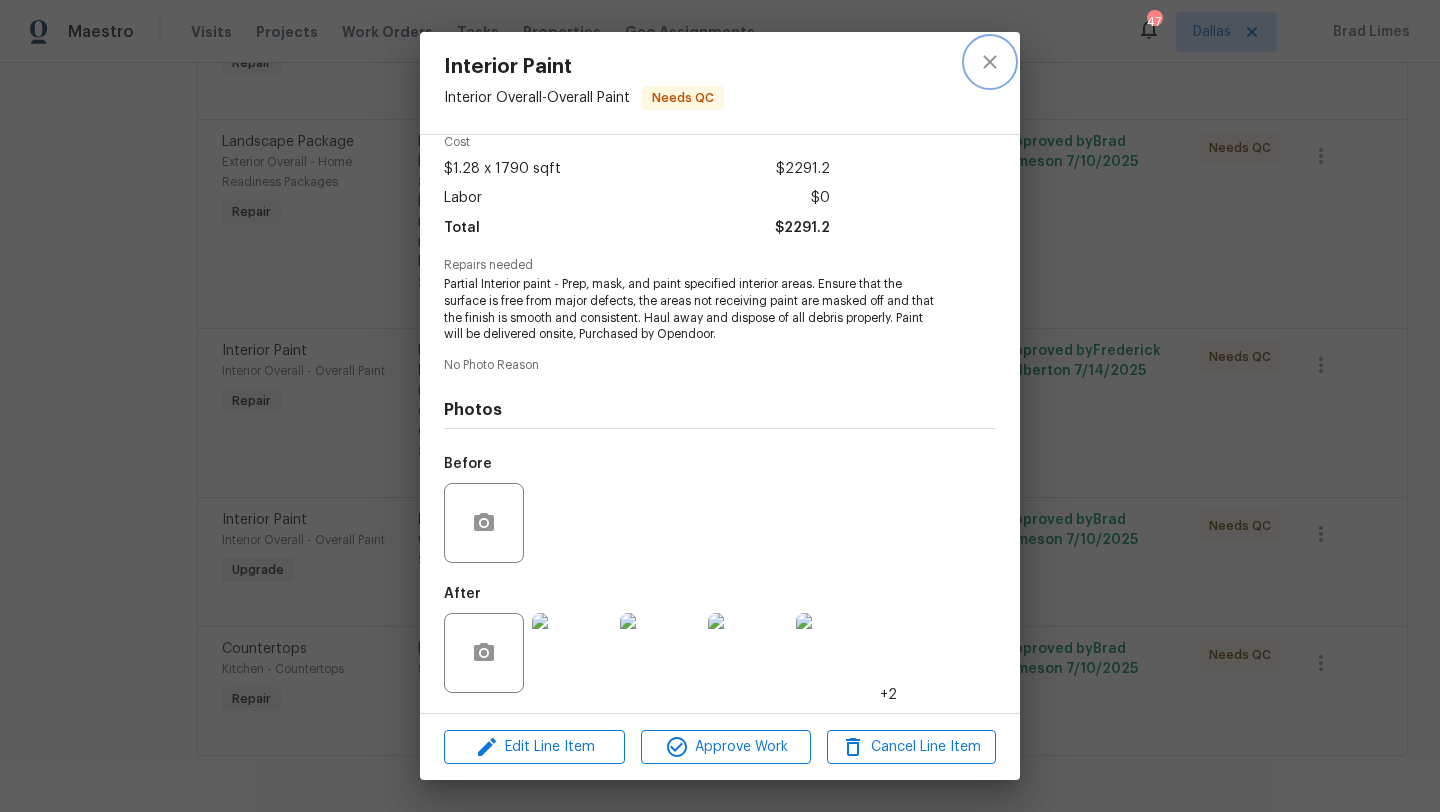 click 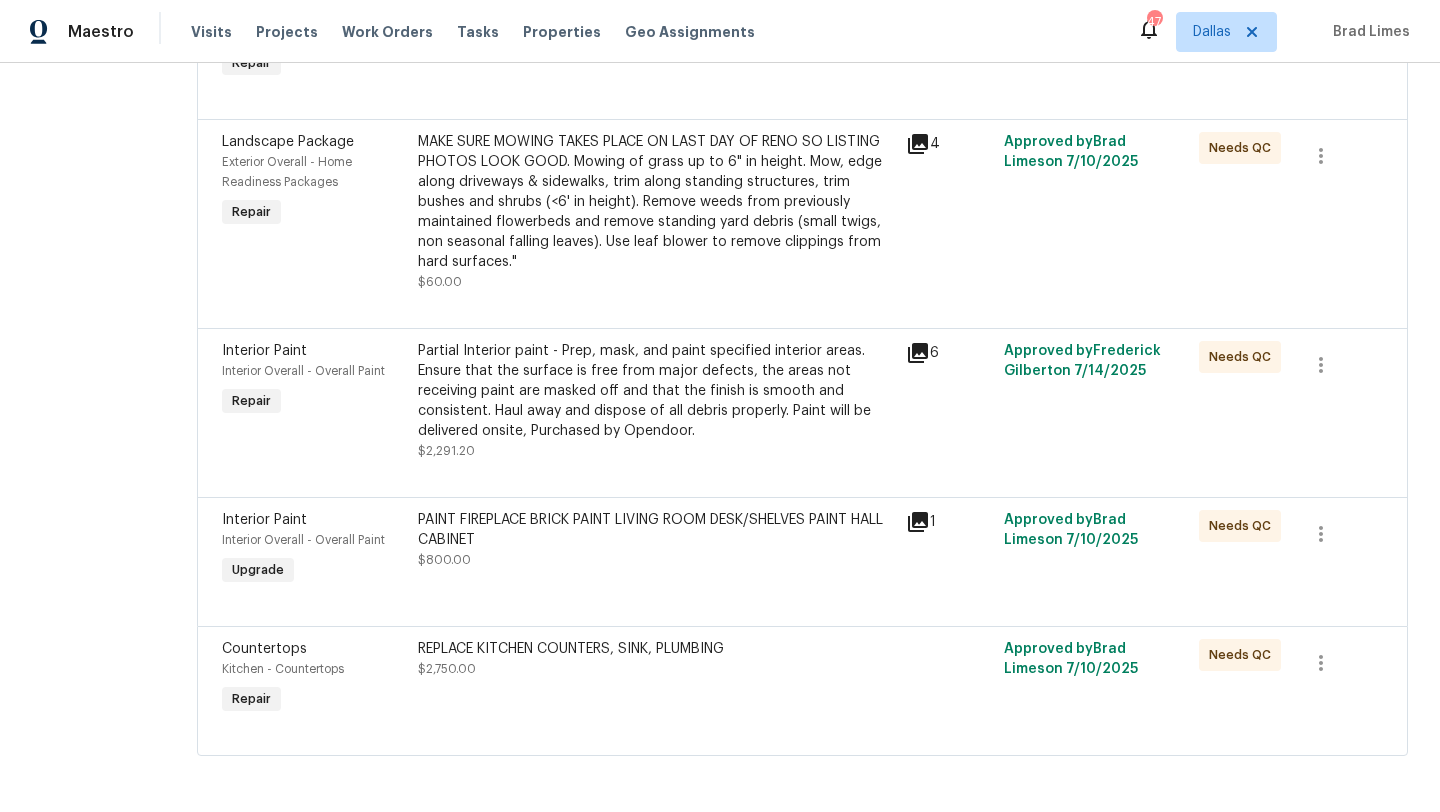 click on "REPLACE KITCHEN COUNTERS, SINK, PLUMBING" at bounding box center [656, 649] 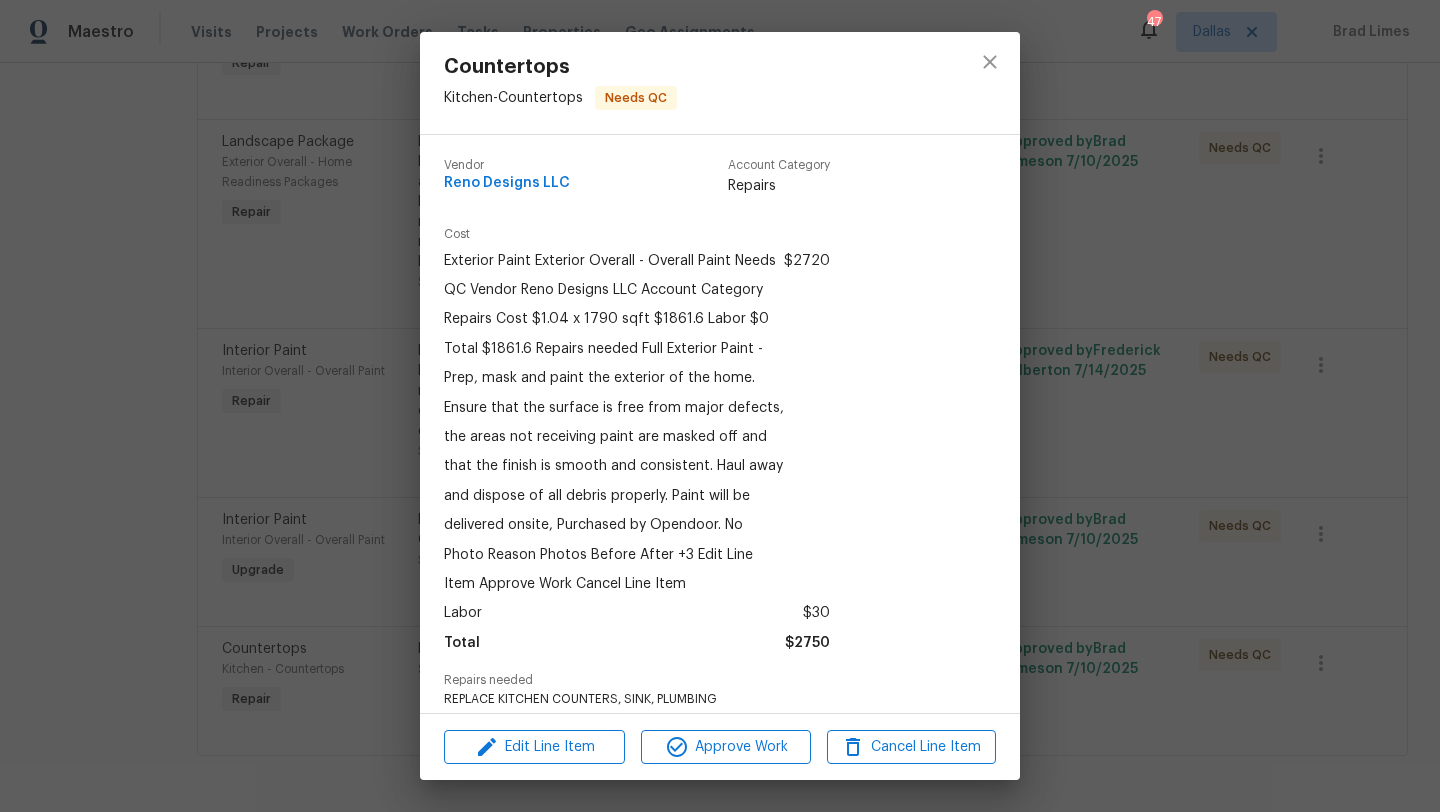 scroll, scrollTop: 42, scrollLeft: 0, axis: vertical 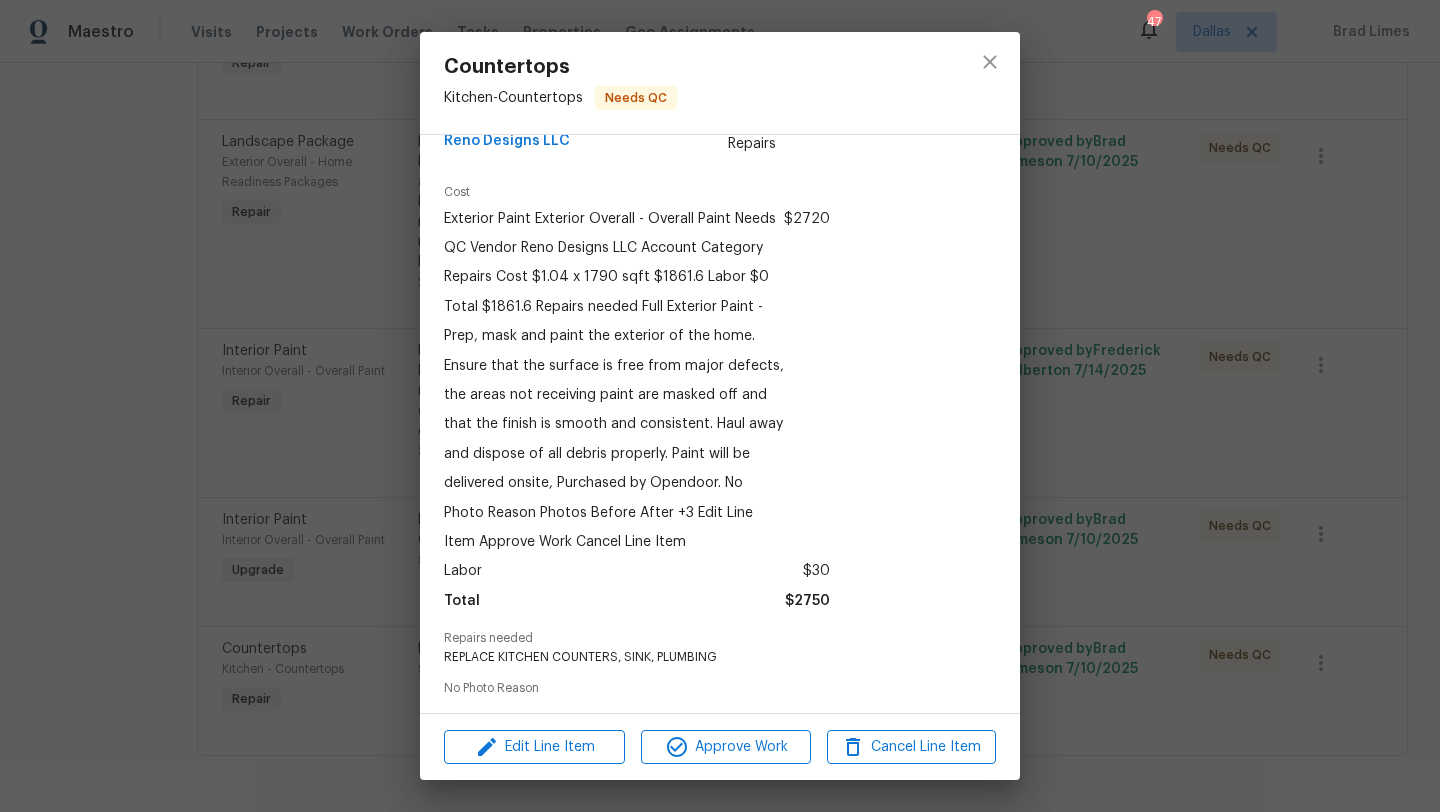 click at bounding box center [572, 976] 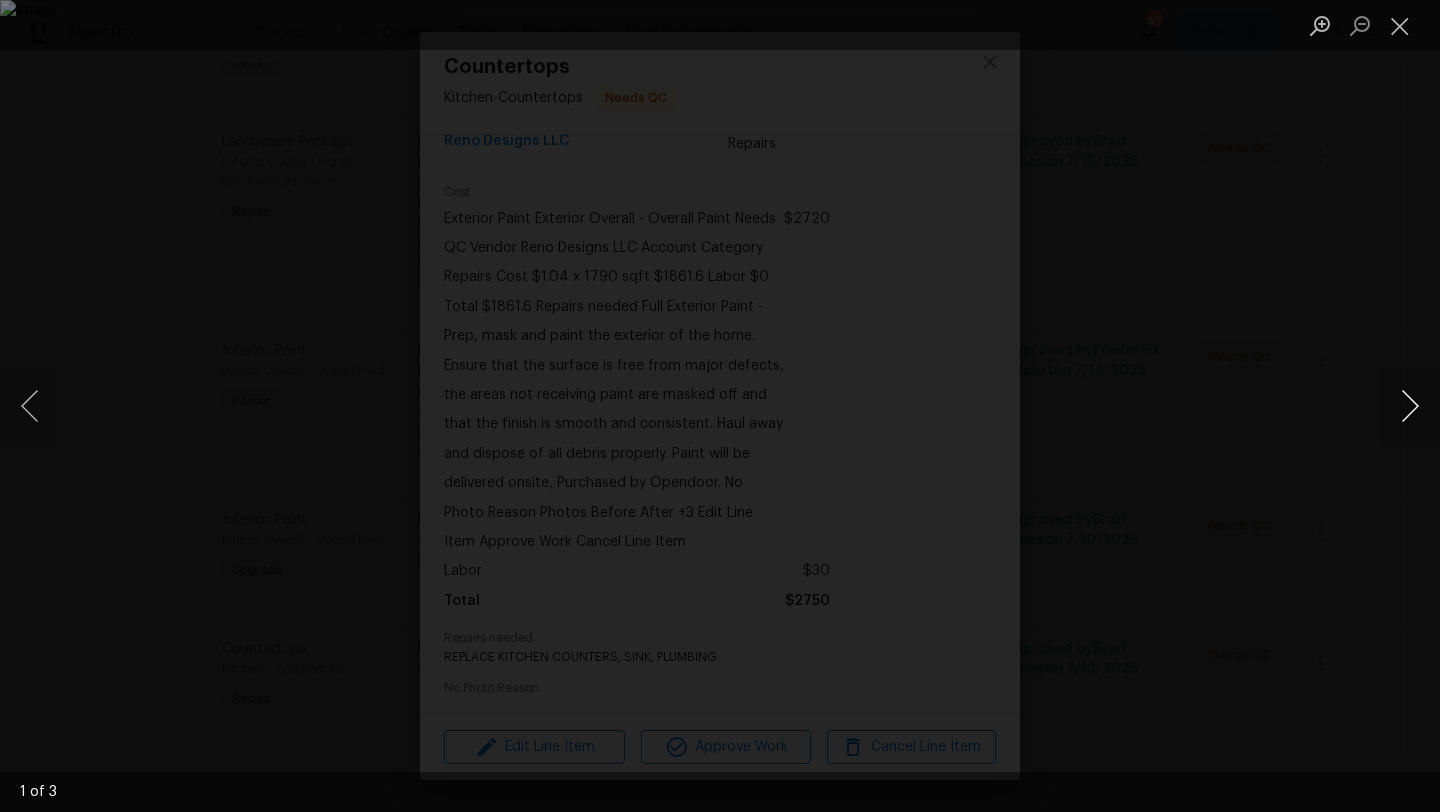 click at bounding box center (1410, 406) 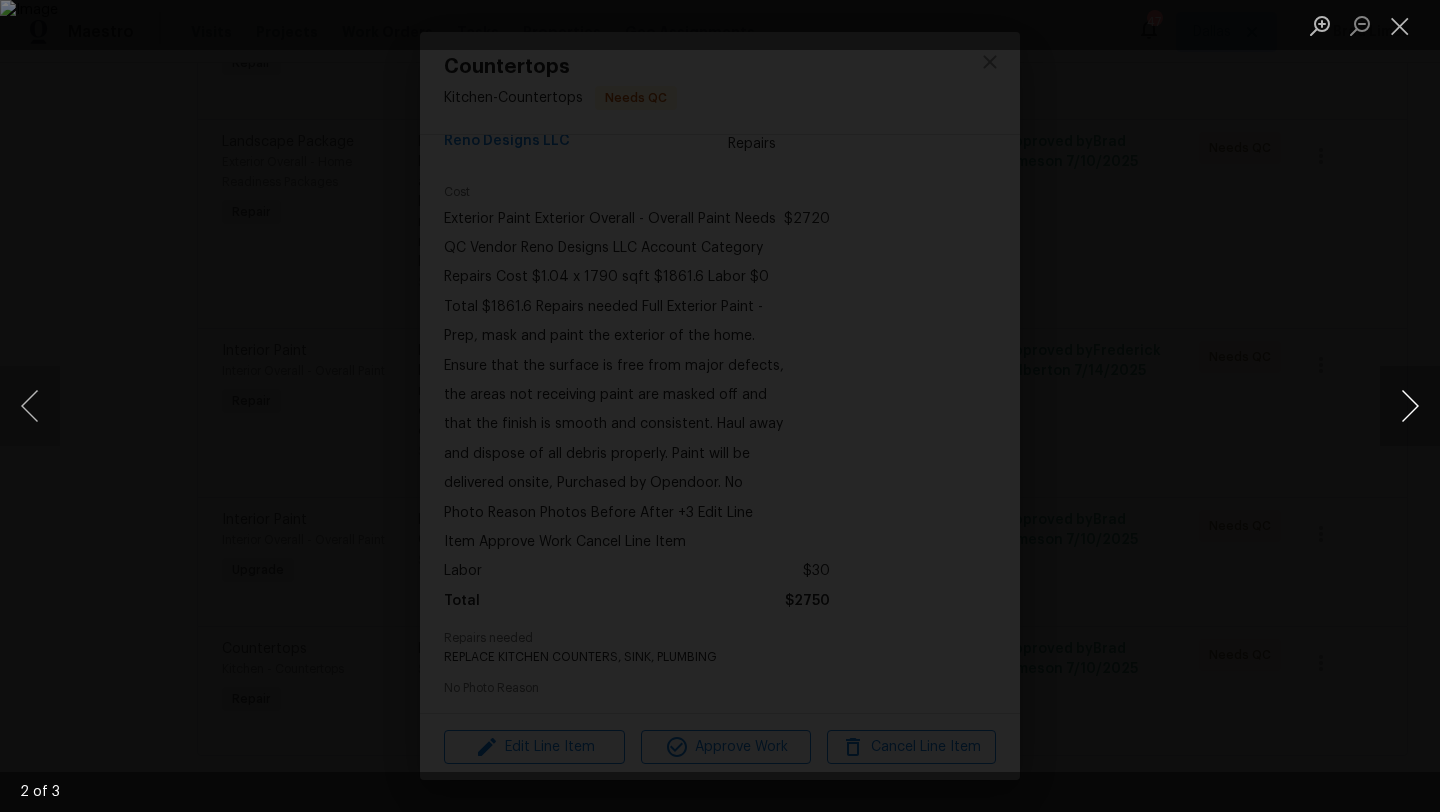 click at bounding box center [1410, 406] 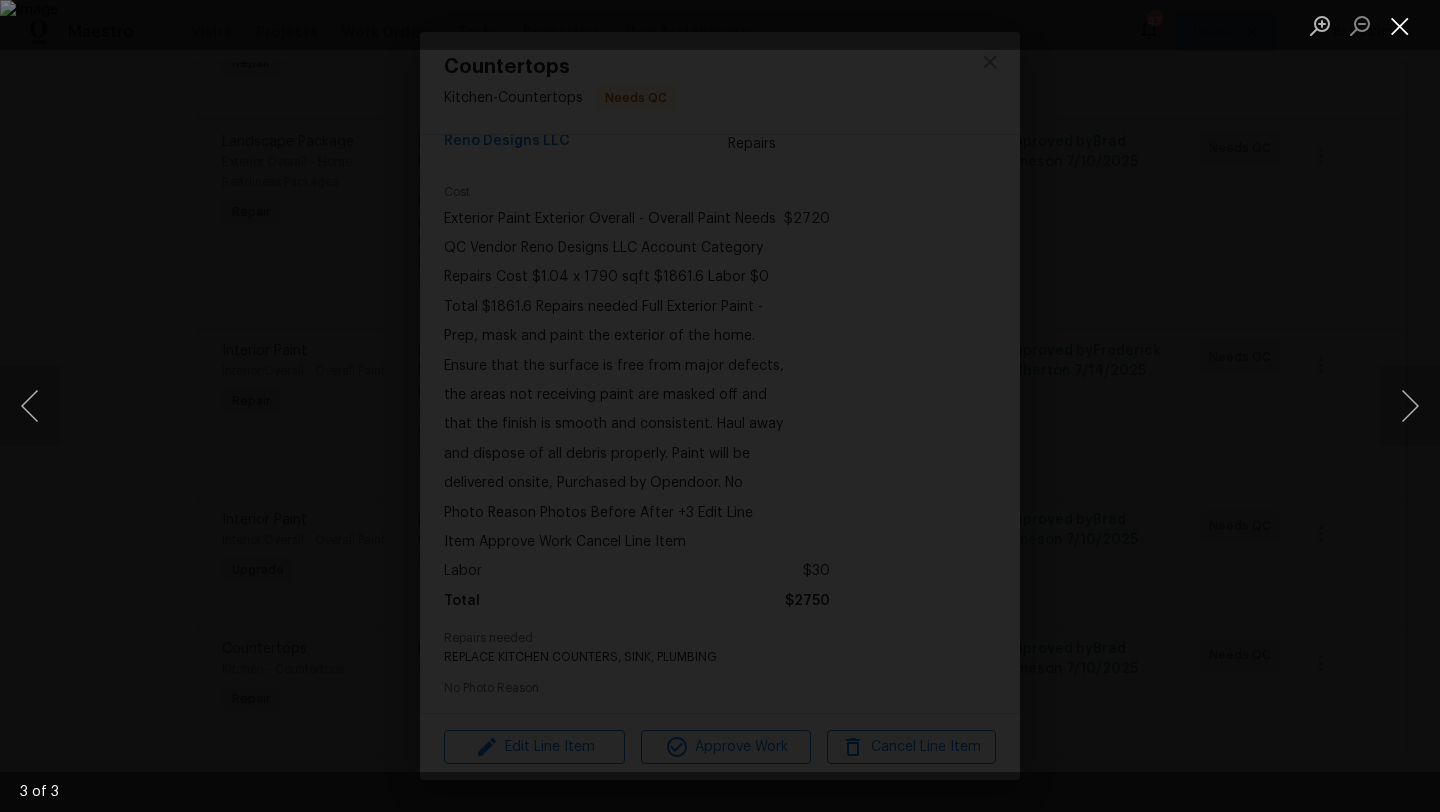 click at bounding box center [1400, 25] 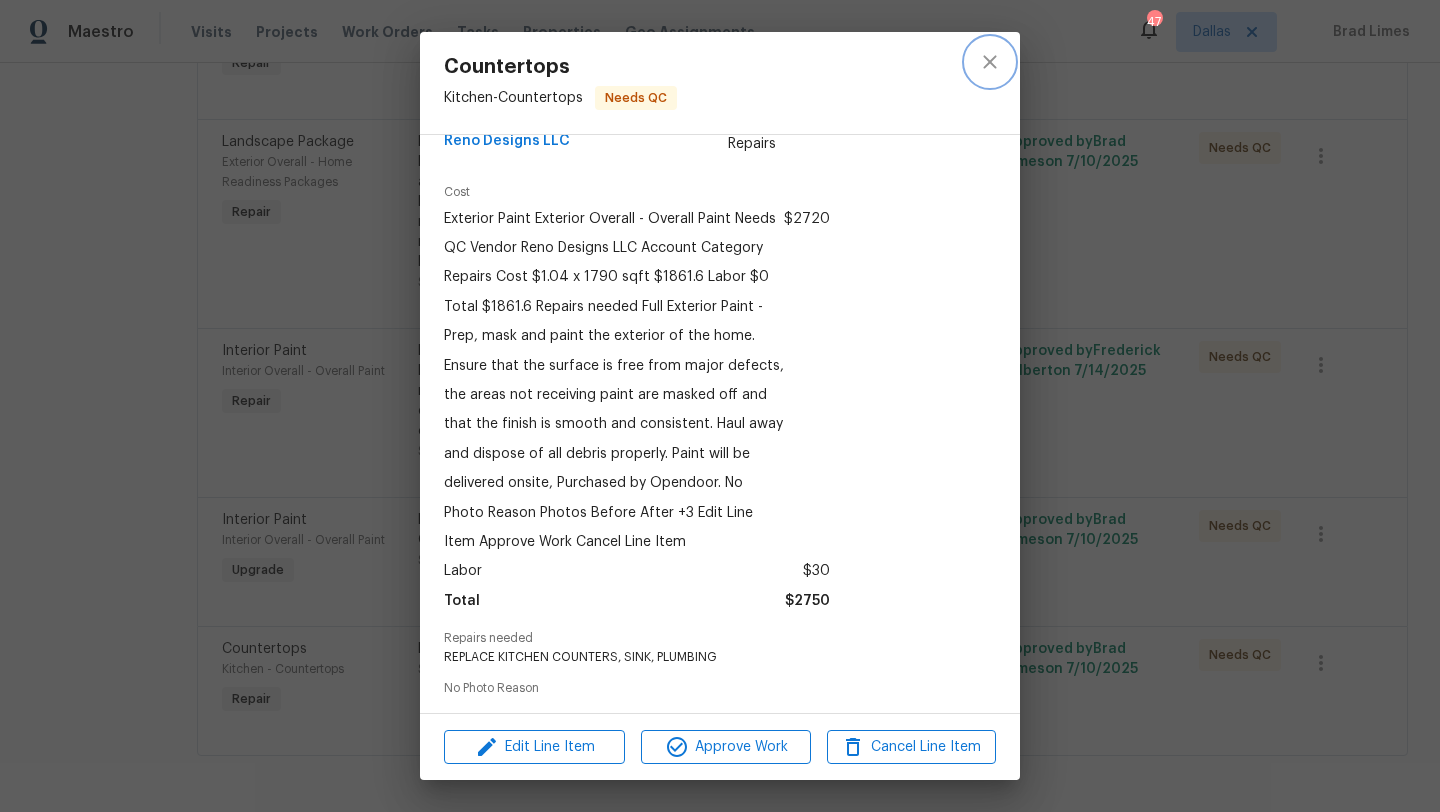 click 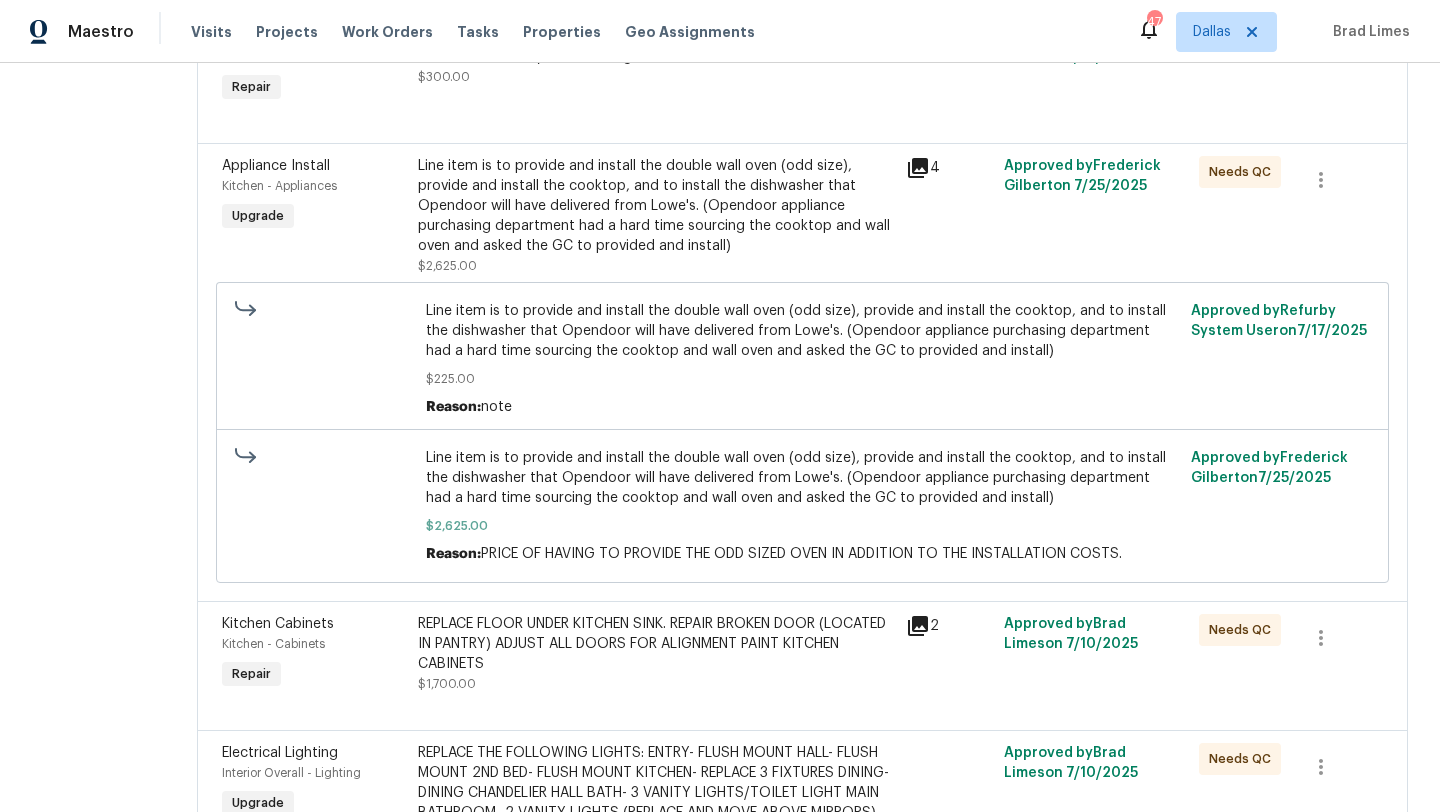 scroll, scrollTop: 2348, scrollLeft: 0, axis: vertical 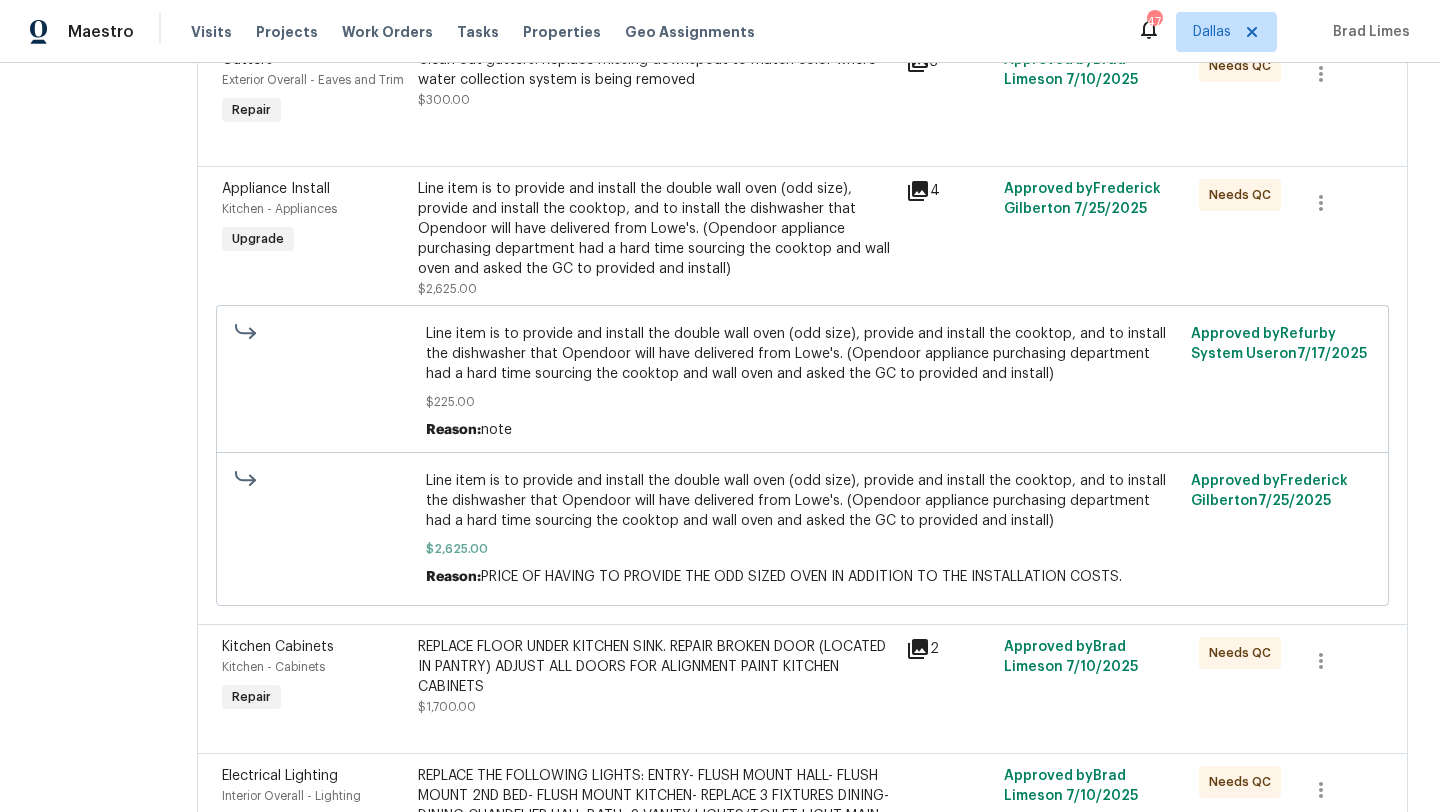 click on "Line item is to provide and install the double wall oven (odd size), provide and install the cooktop, and to install the dishwasher that Opendoor will have delivered from Lowe's.
(Opendoor appliance purchasing department had a hard time sourcing the cooktop and wall oven and asked the GC to provided and install)" at bounding box center [656, 229] 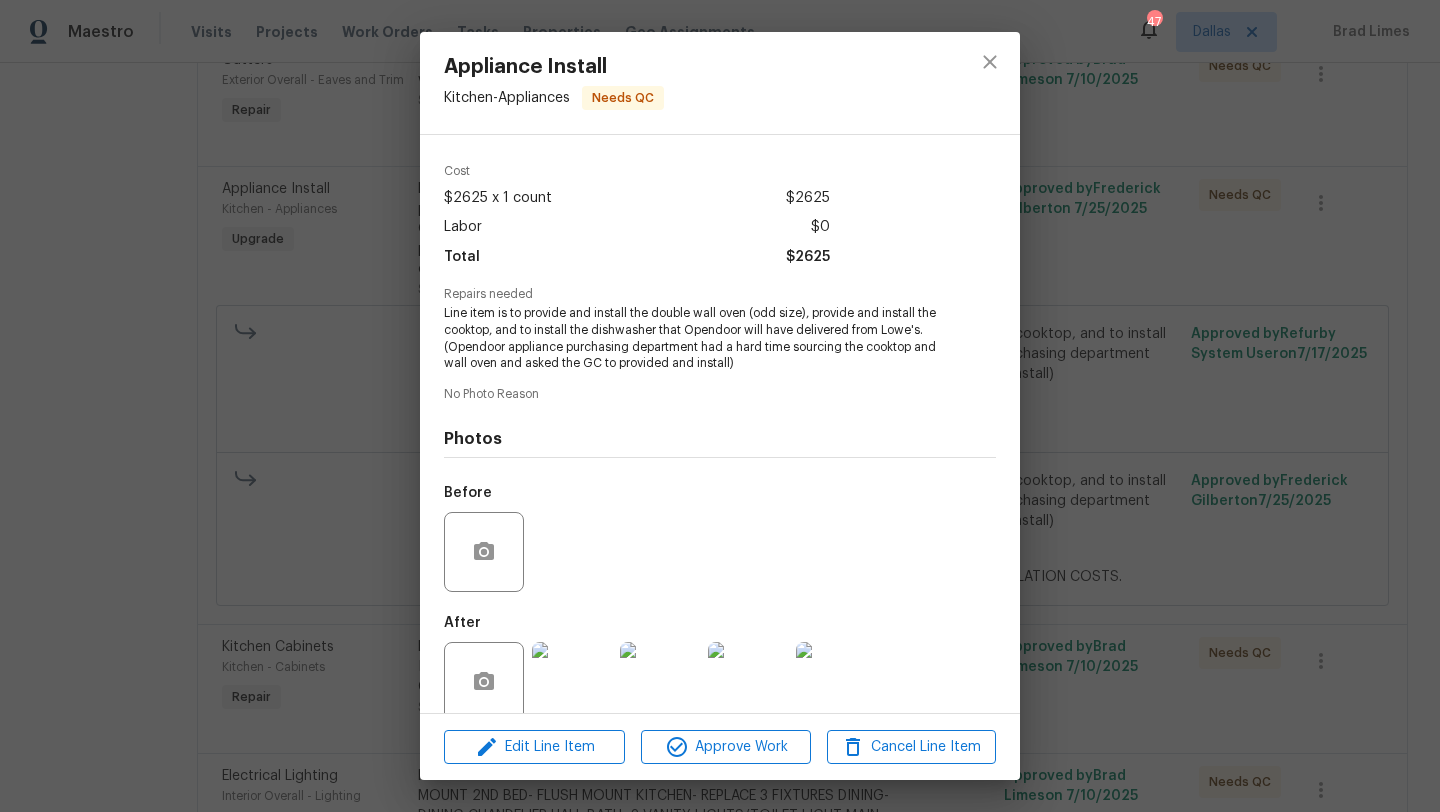scroll, scrollTop: 92, scrollLeft: 0, axis: vertical 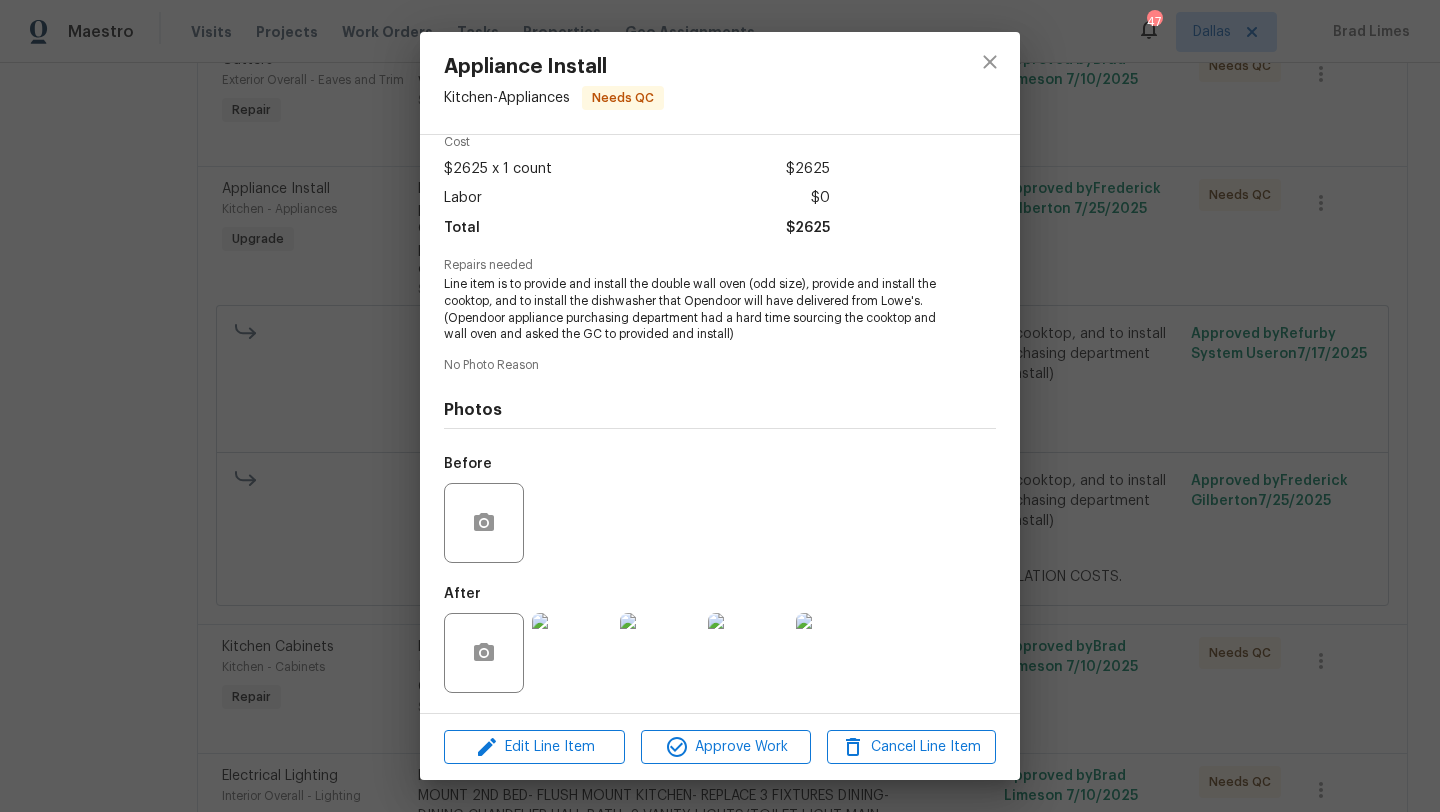 click at bounding box center [572, 653] 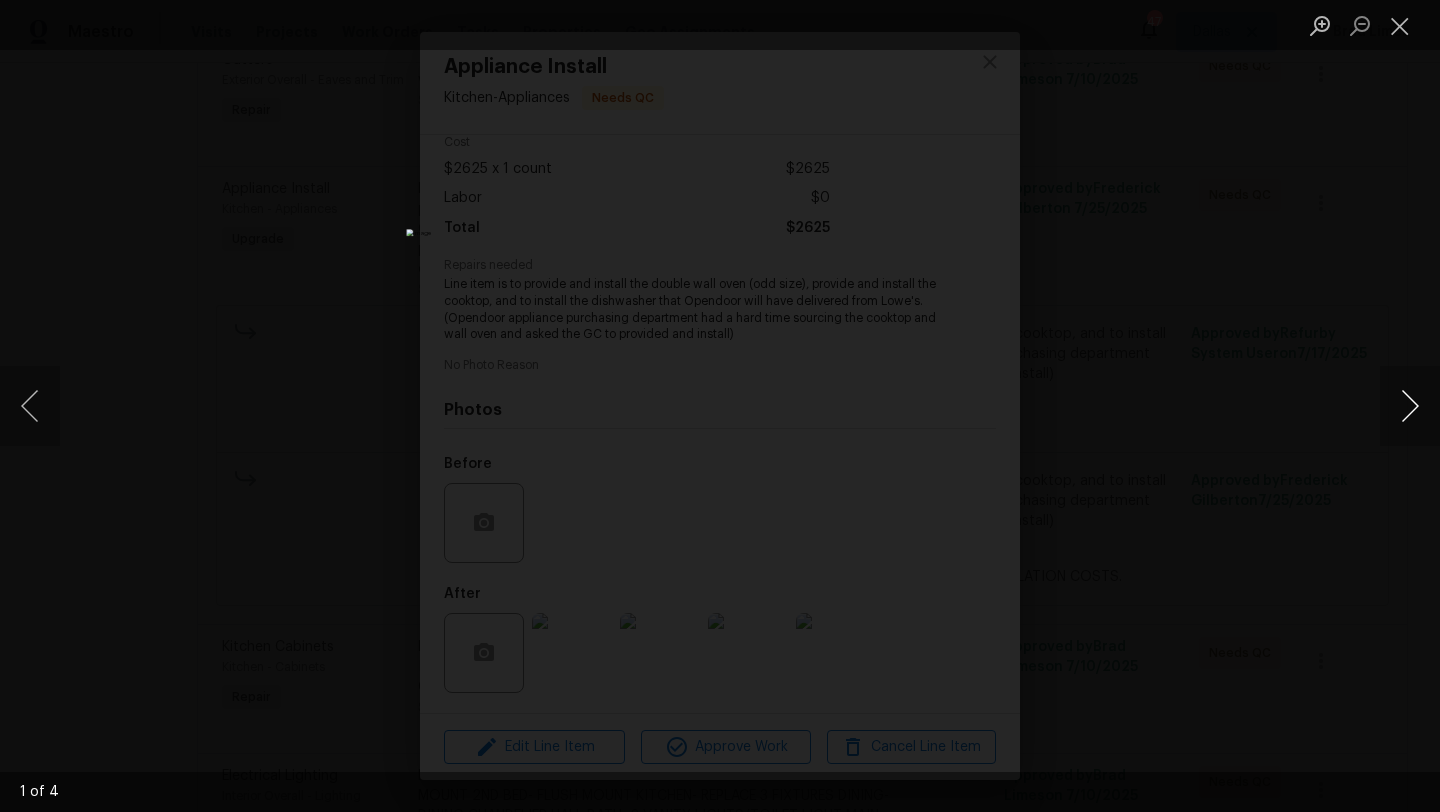 click at bounding box center (1410, 406) 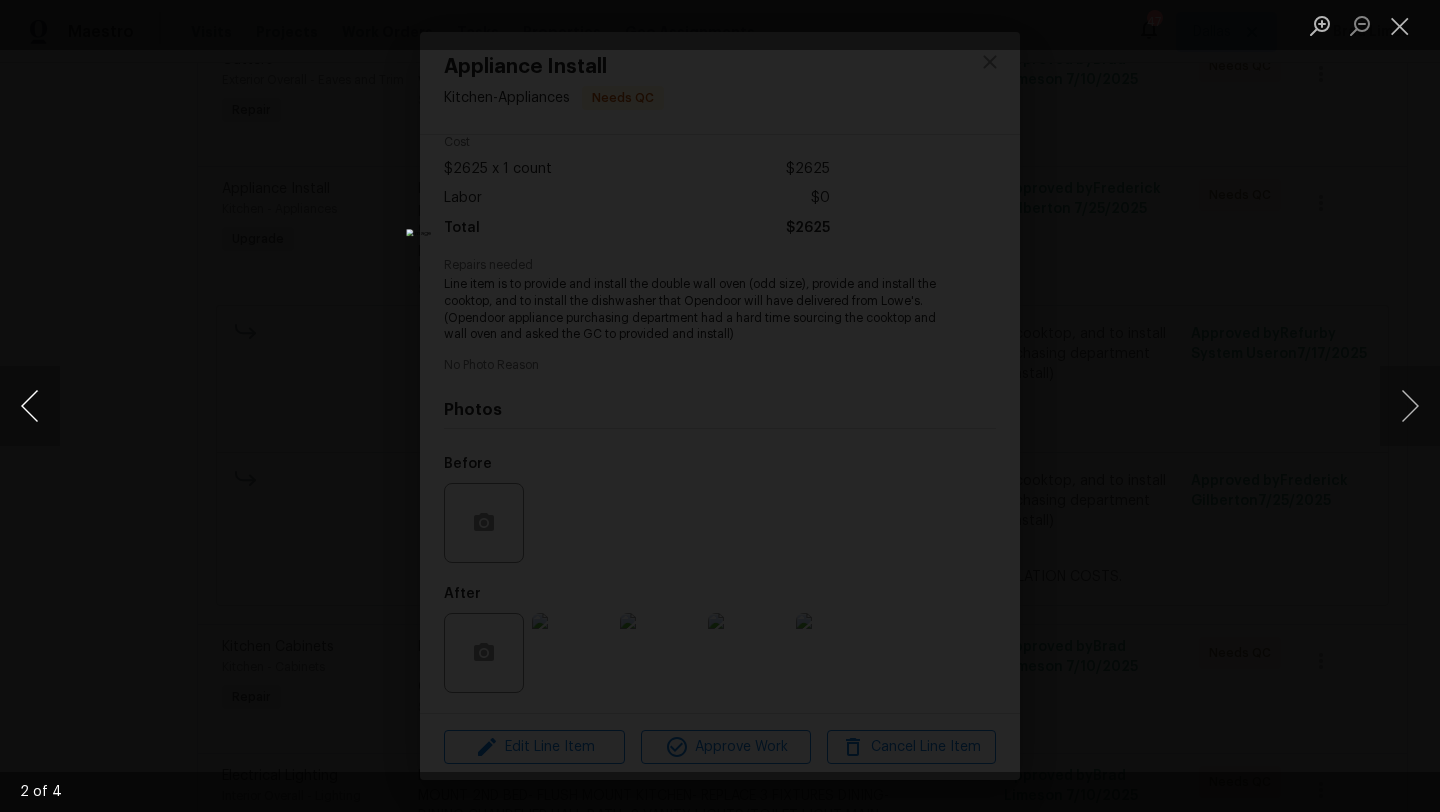 click at bounding box center [30, 406] 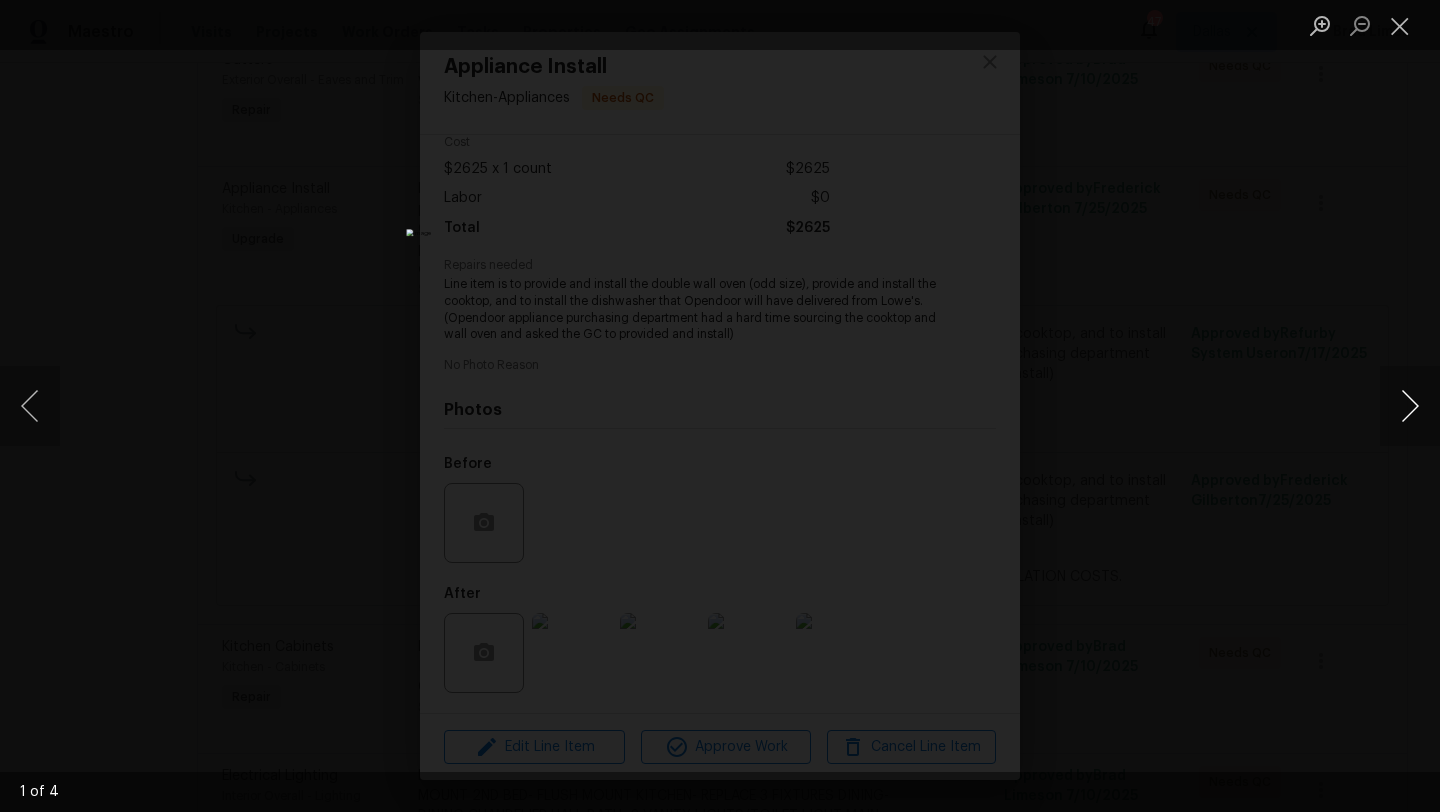 click at bounding box center (1410, 406) 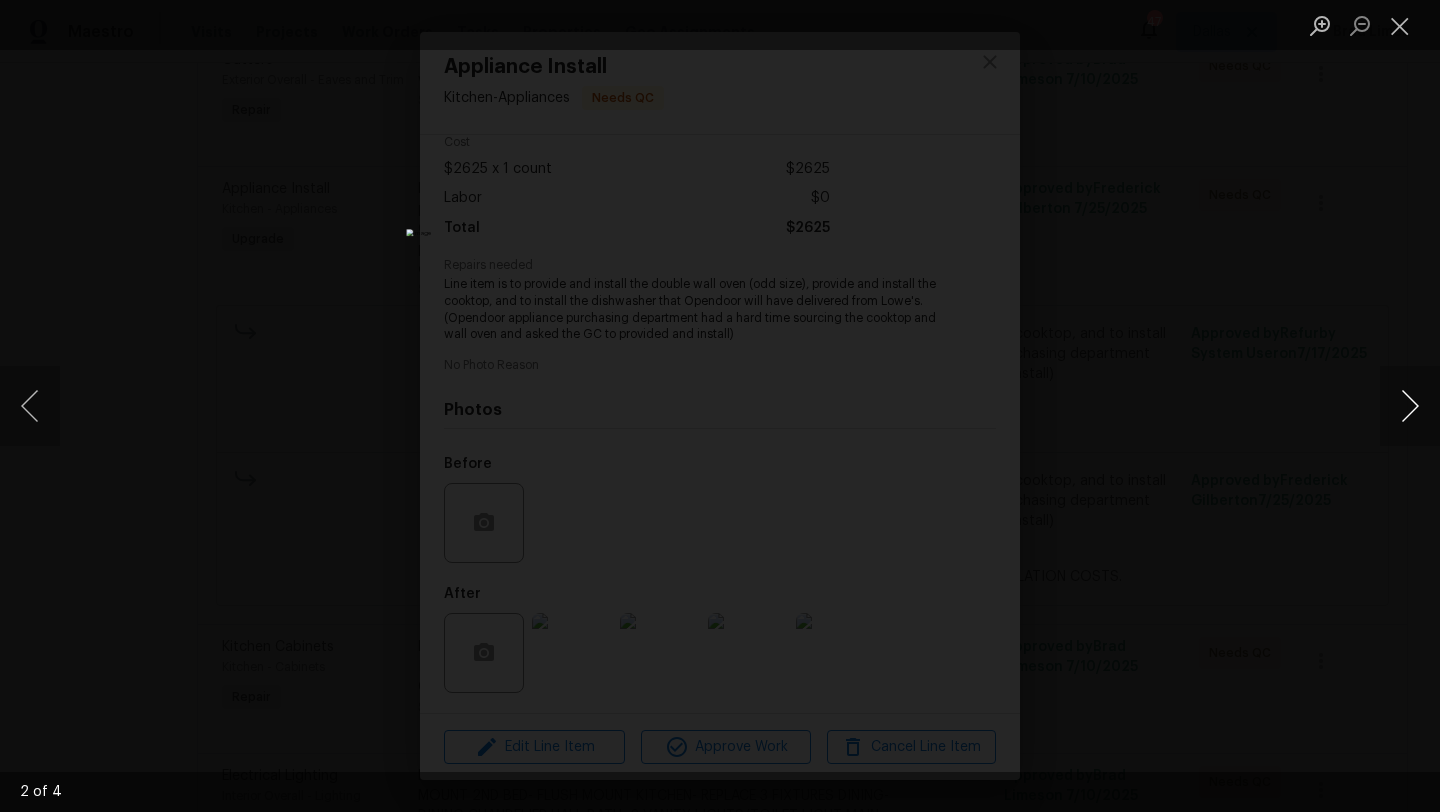 click at bounding box center [1410, 406] 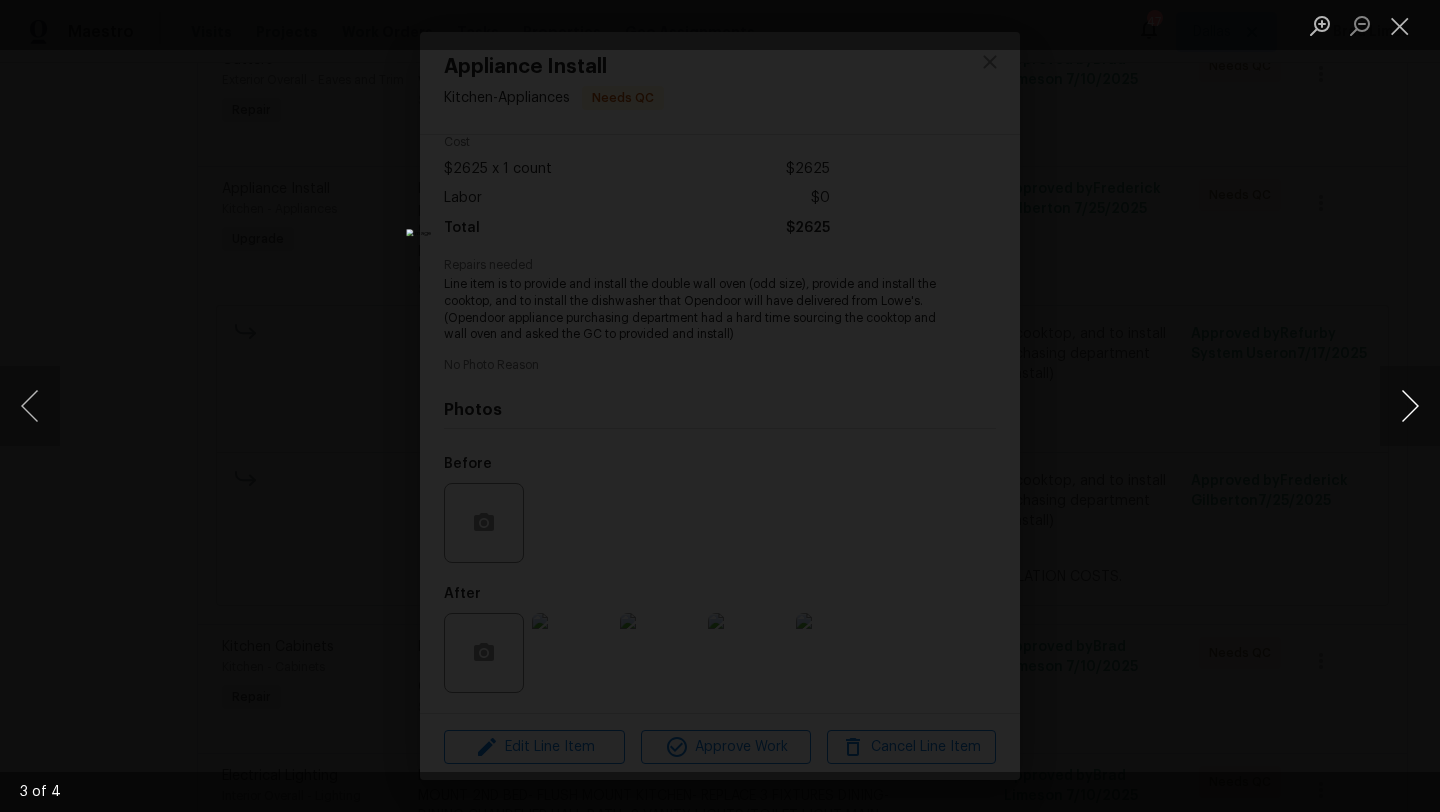click at bounding box center [1410, 406] 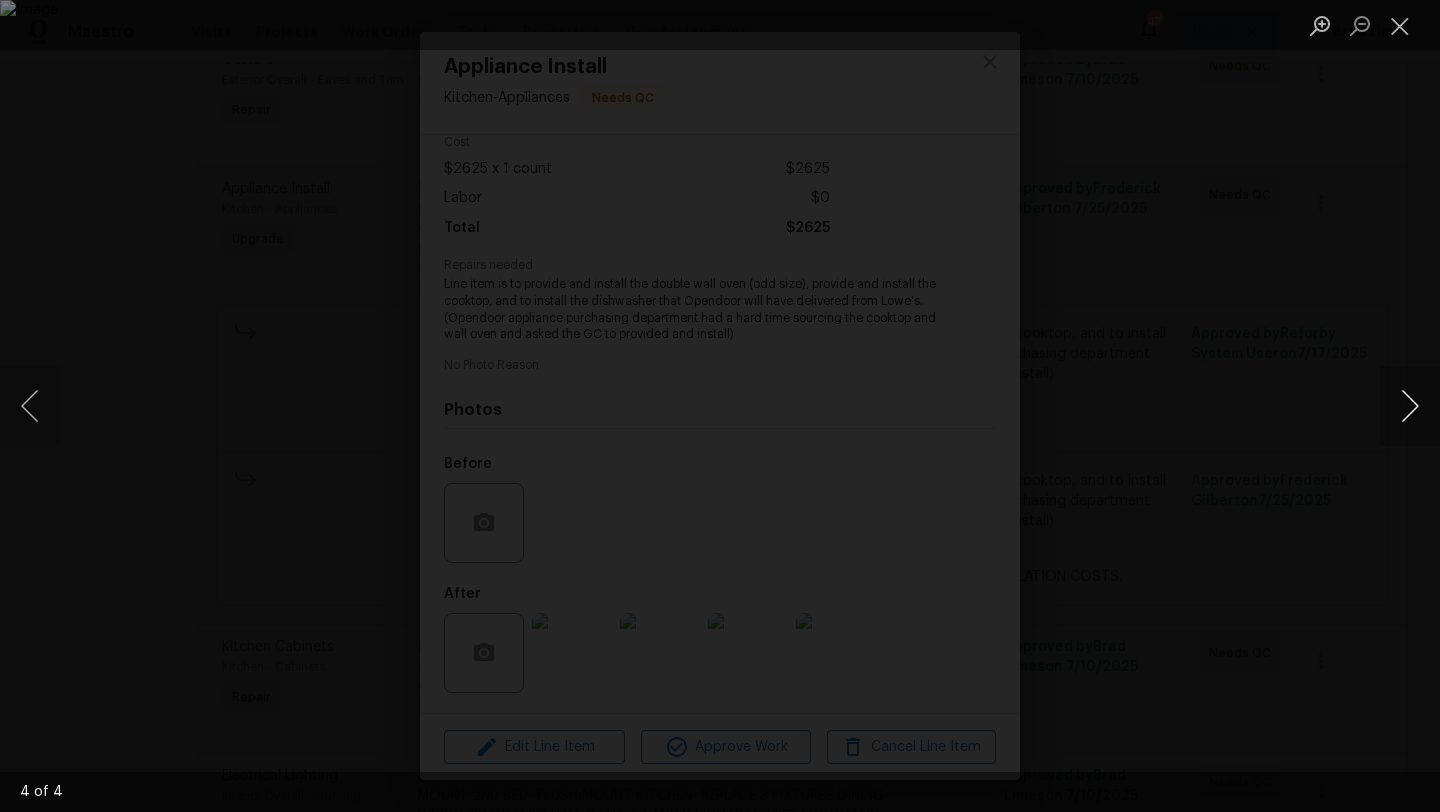 click at bounding box center [1410, 406] 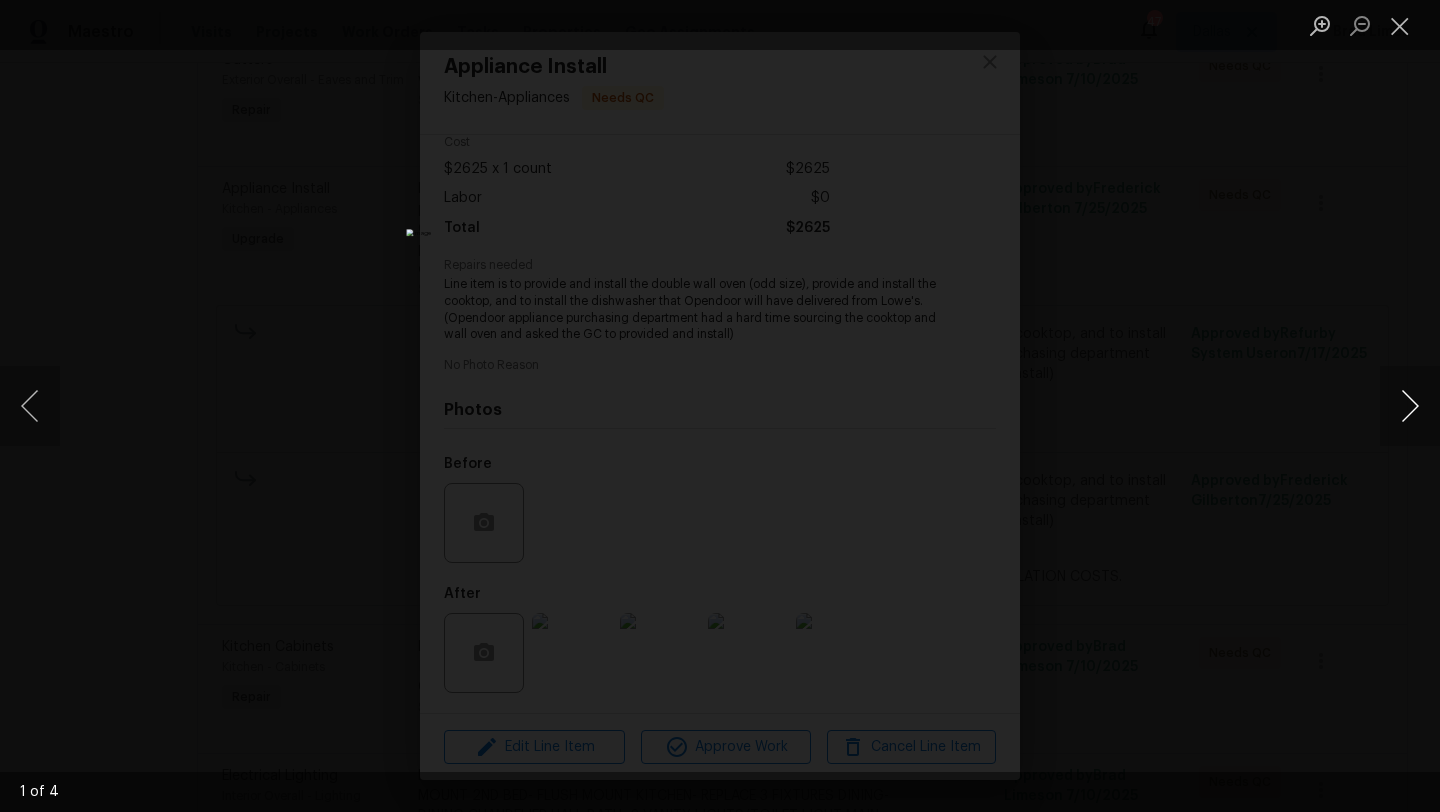 click at bounding box center [1410, 406] 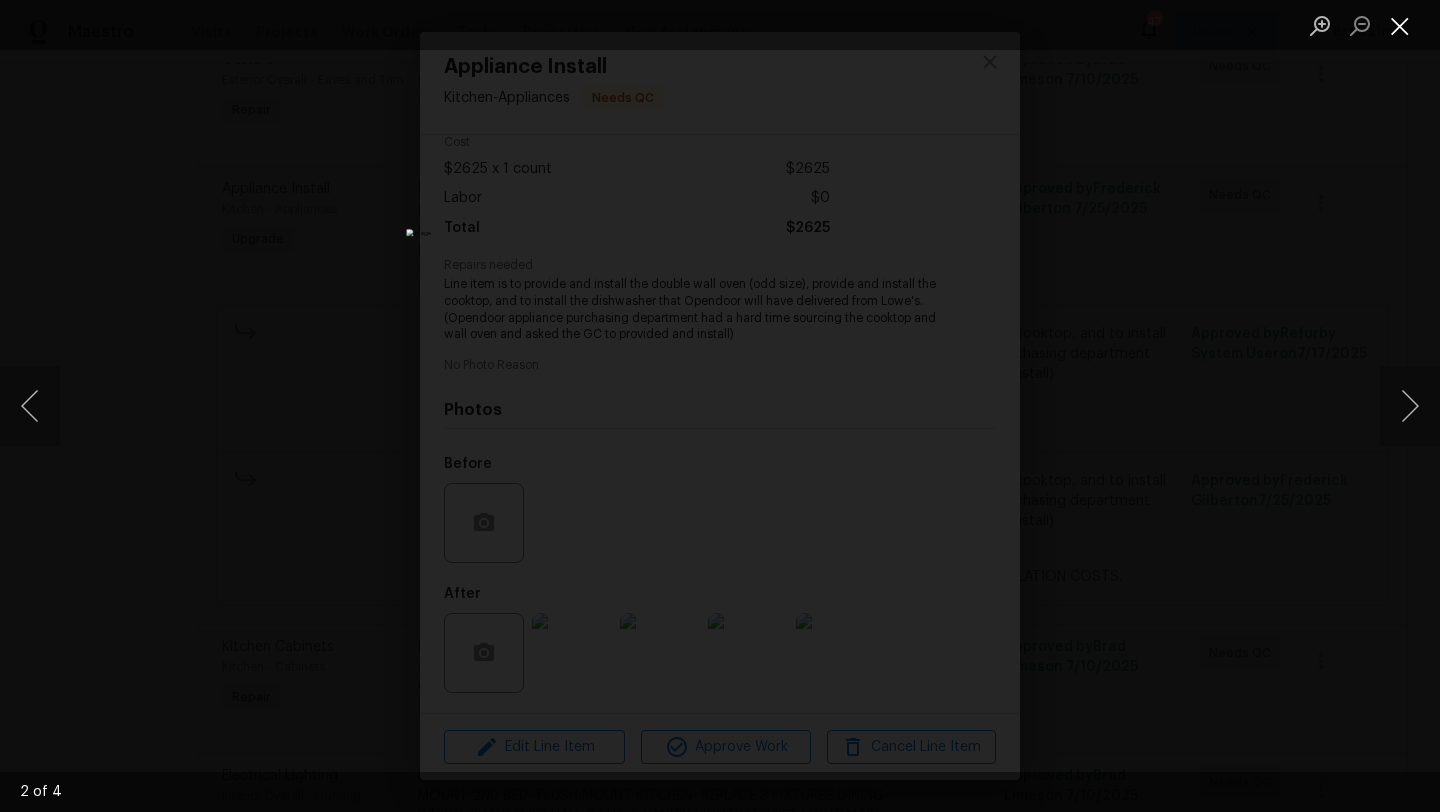 click at bounding box center (1400, 25) 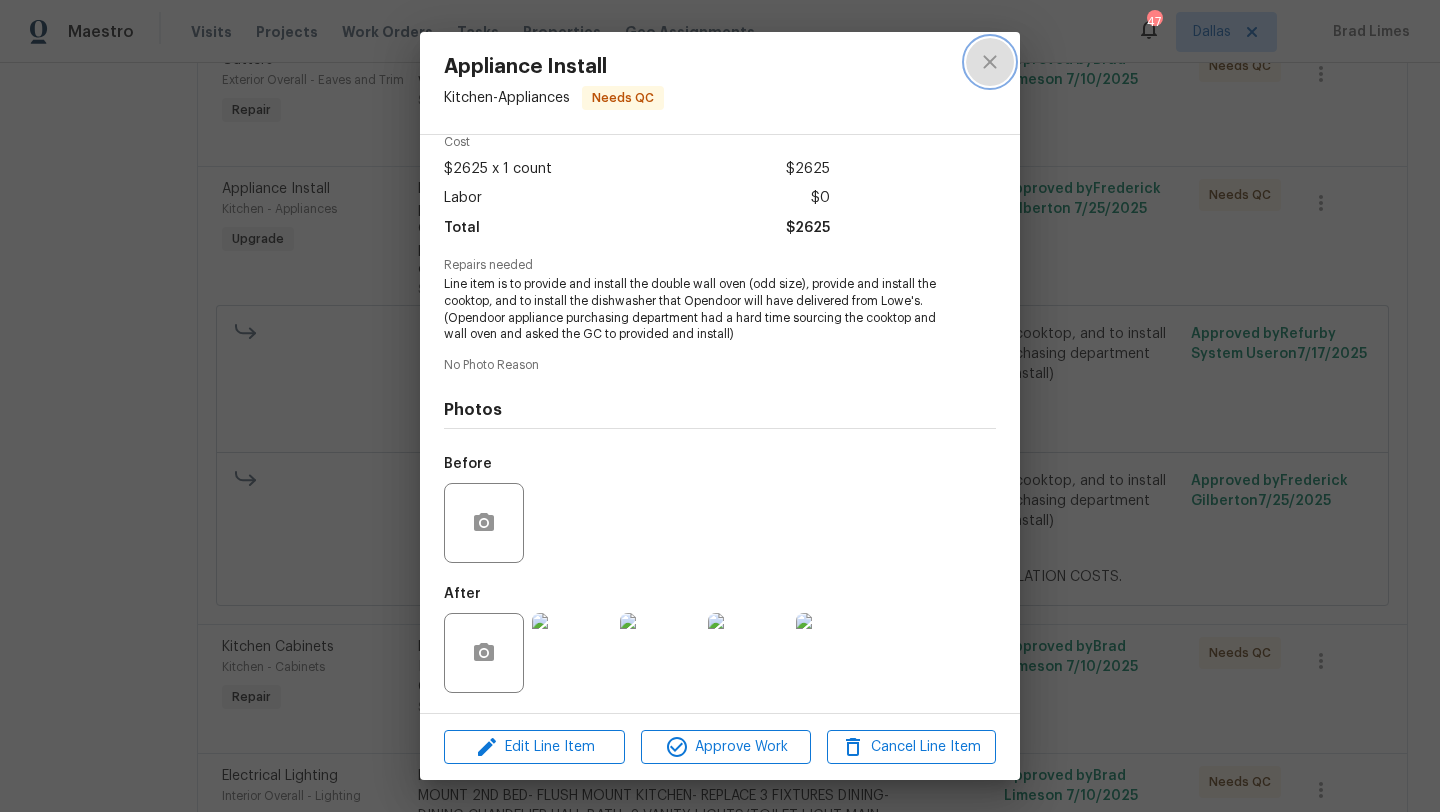 click 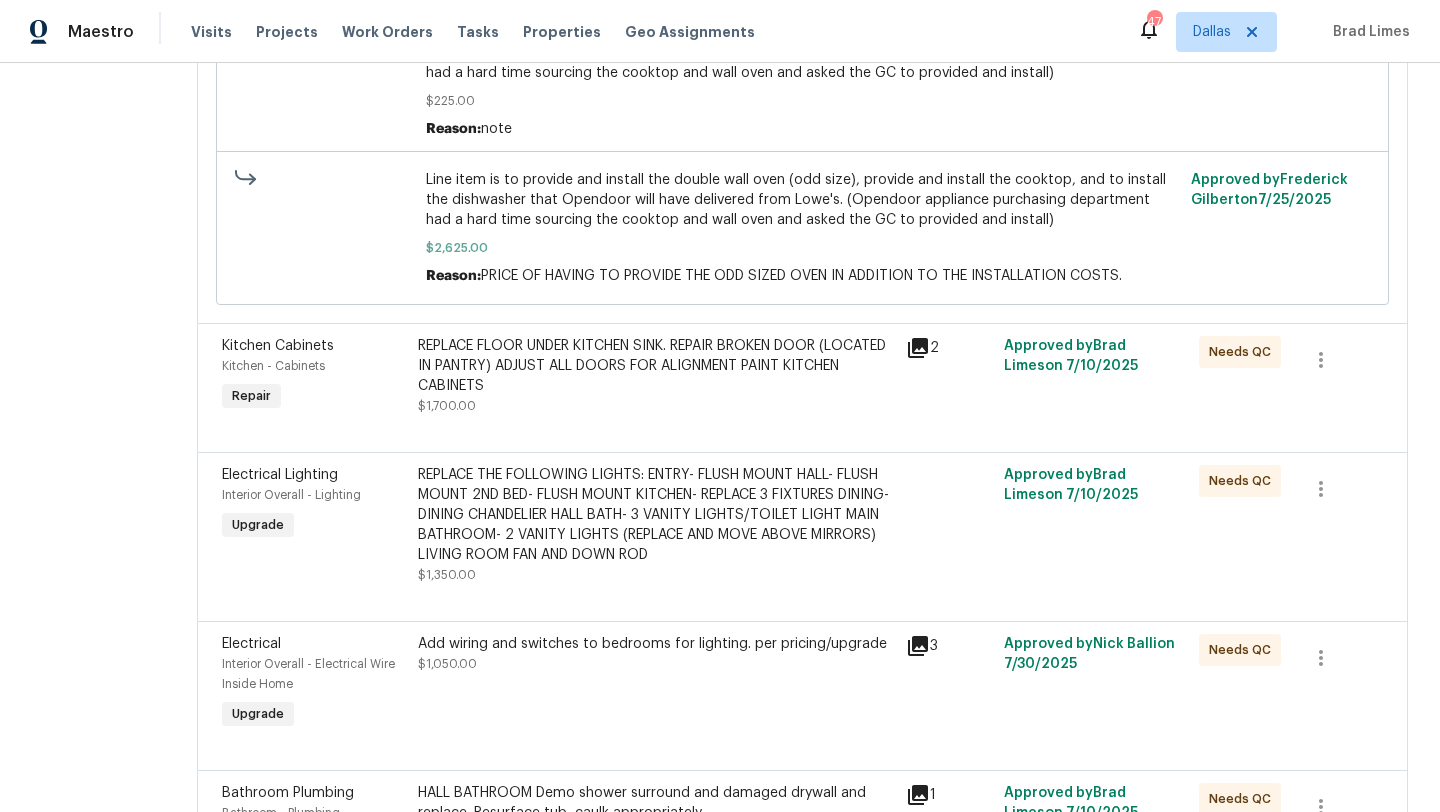 scroll, scrollTop: 2658, scrollLeft: 0, axis: vertical 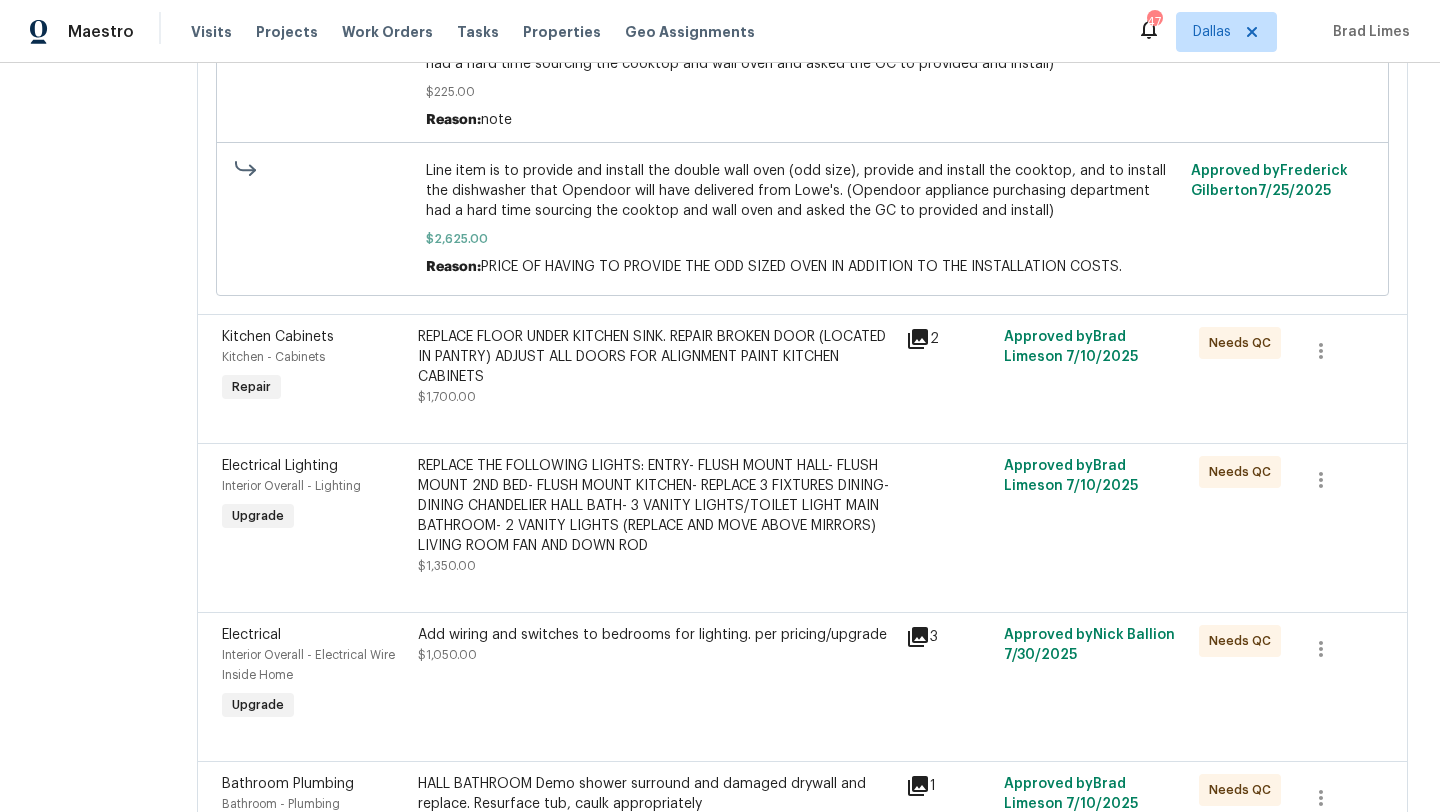 click on "REPLACE FLOOR UNDER KITCHEN SINK.
REPAIR BROKEN DOOR (LOCATED IN PANTRY)
ADJUST ALL DOORS FOR ALIGNMENT
PAINT KITCHEN CABINETS" at bounding box center [656, 357] 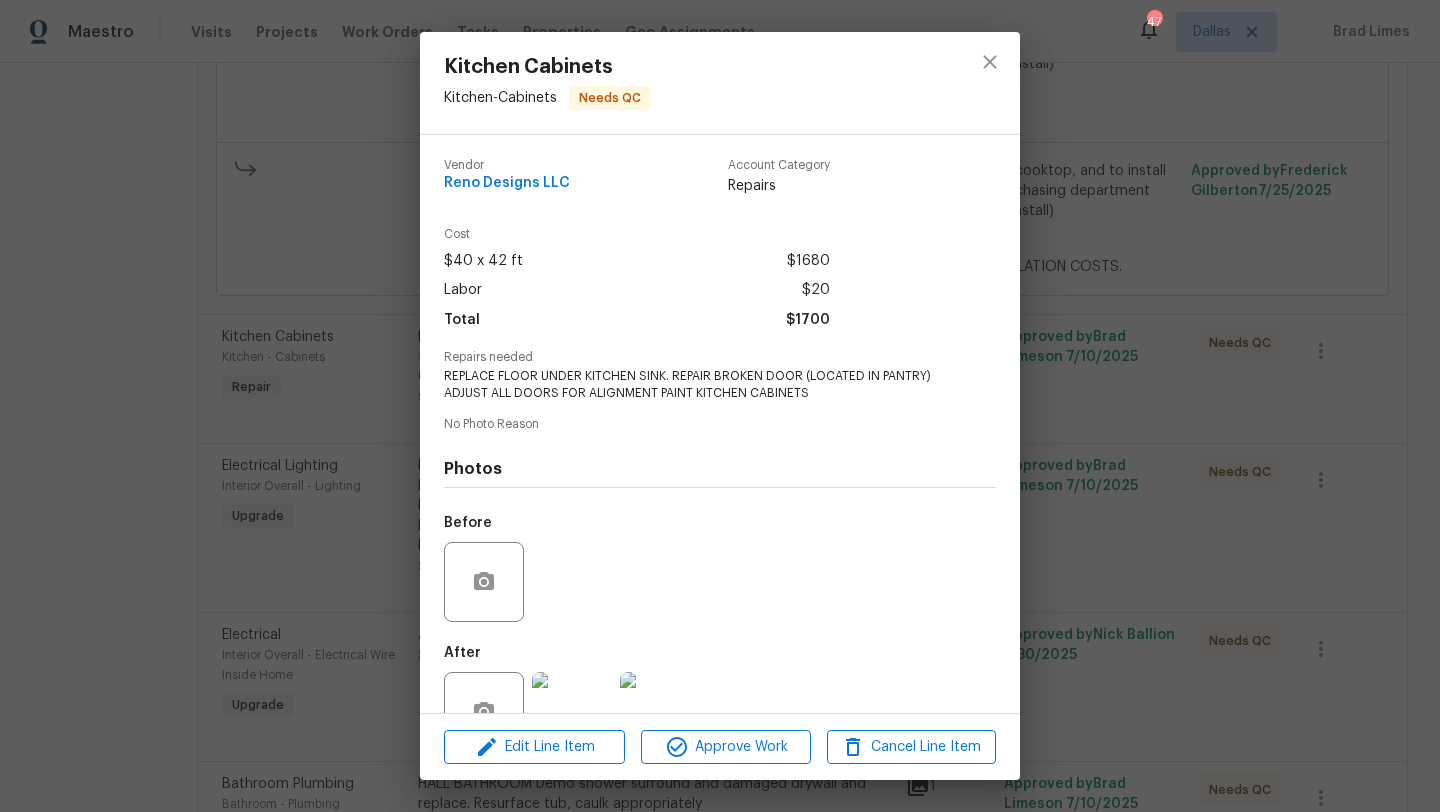 scroll, scrollTop: 59, scrollLeft: 0, axis: vertical 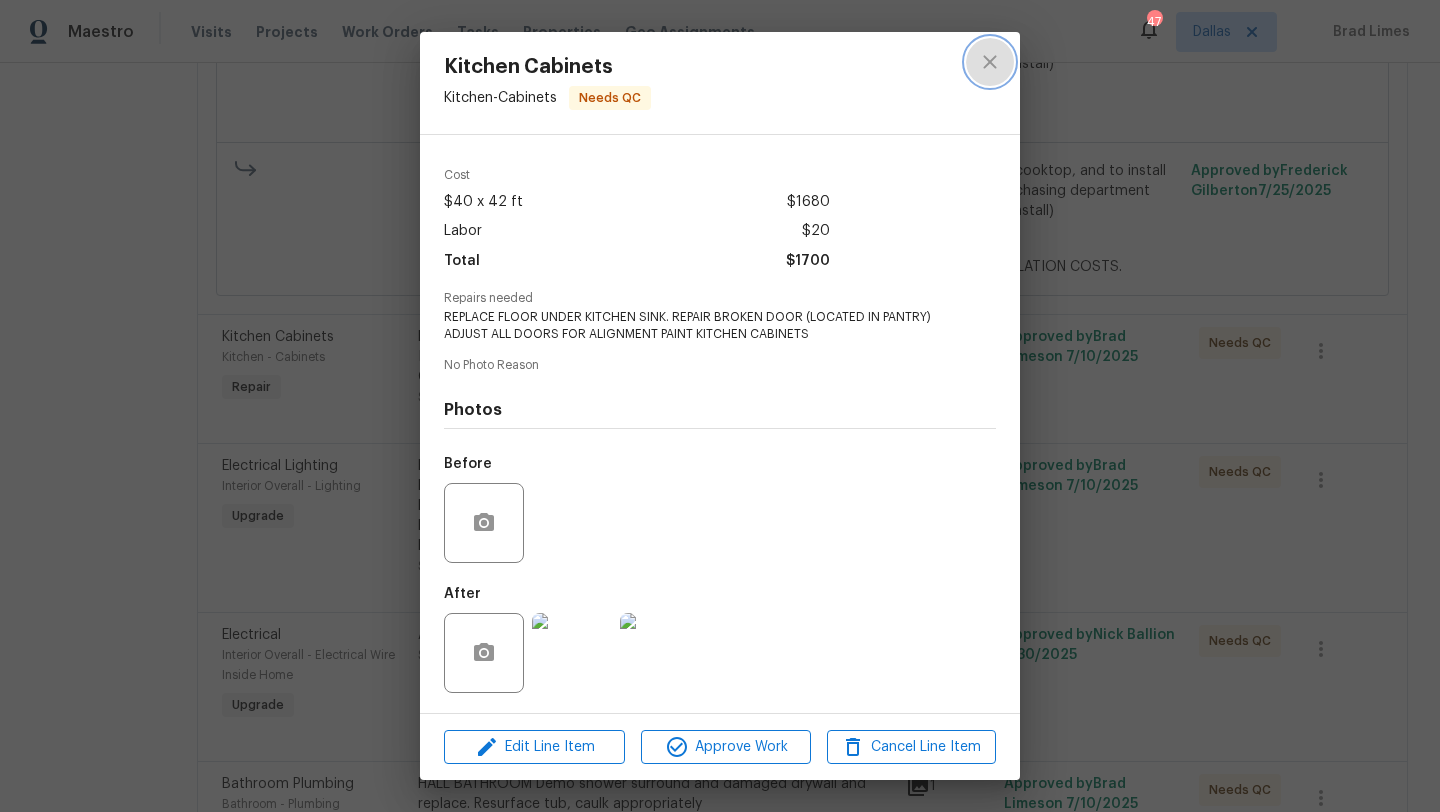 click at bounding box center [990, 62] 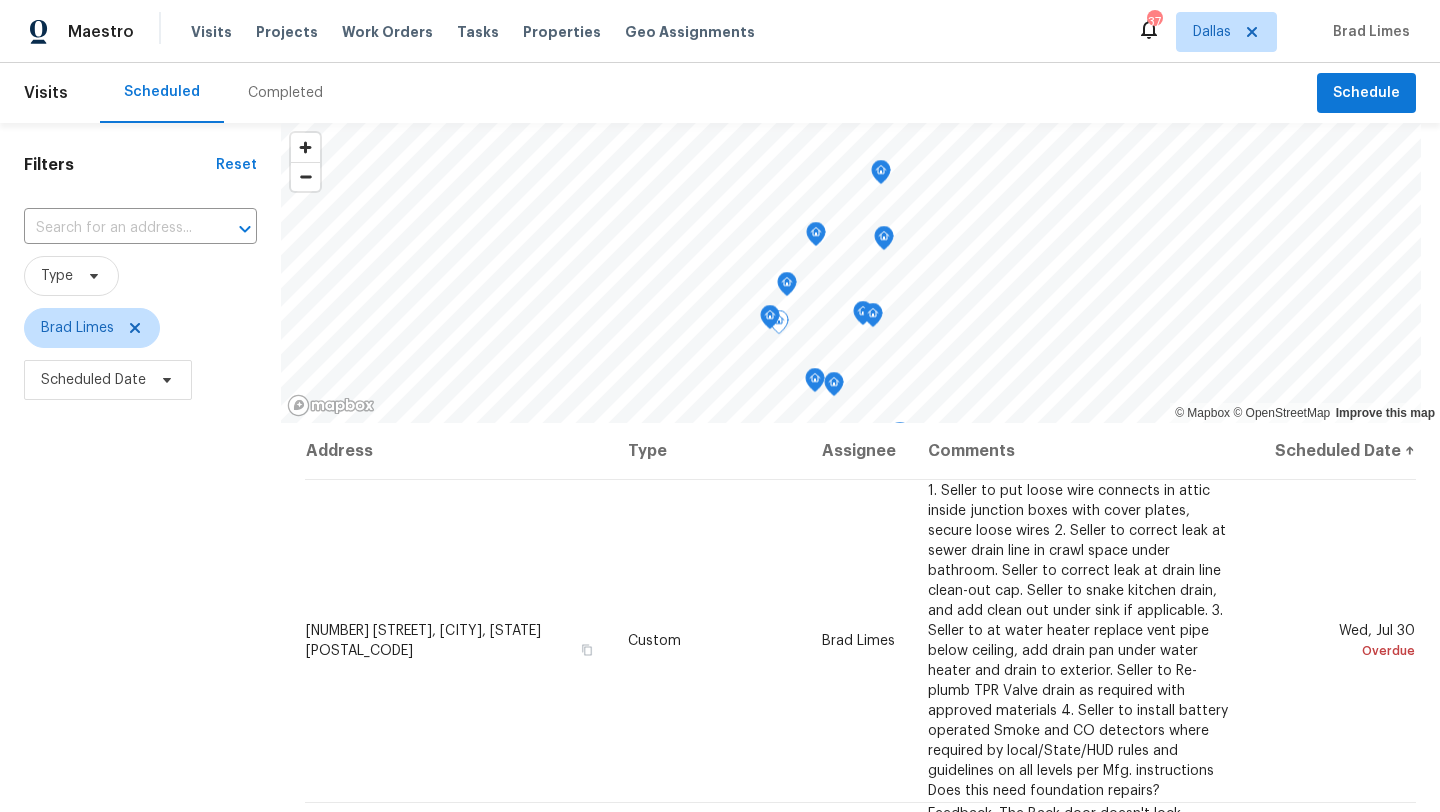 scroll, scrollTop: 0, scrollLeft: 0, axis: both 